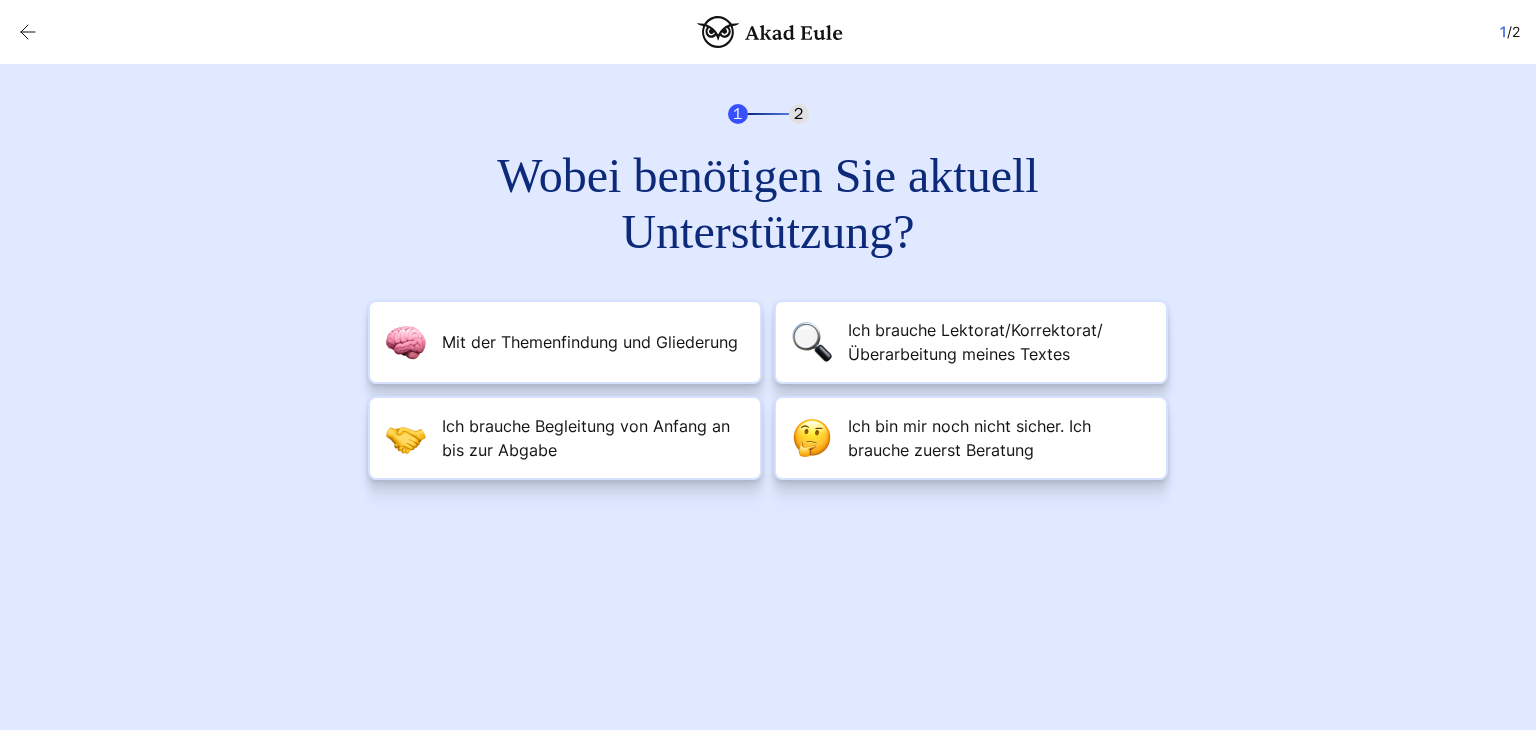 scroll, scrollTop: 0, scrollLeft: 0, axis: both 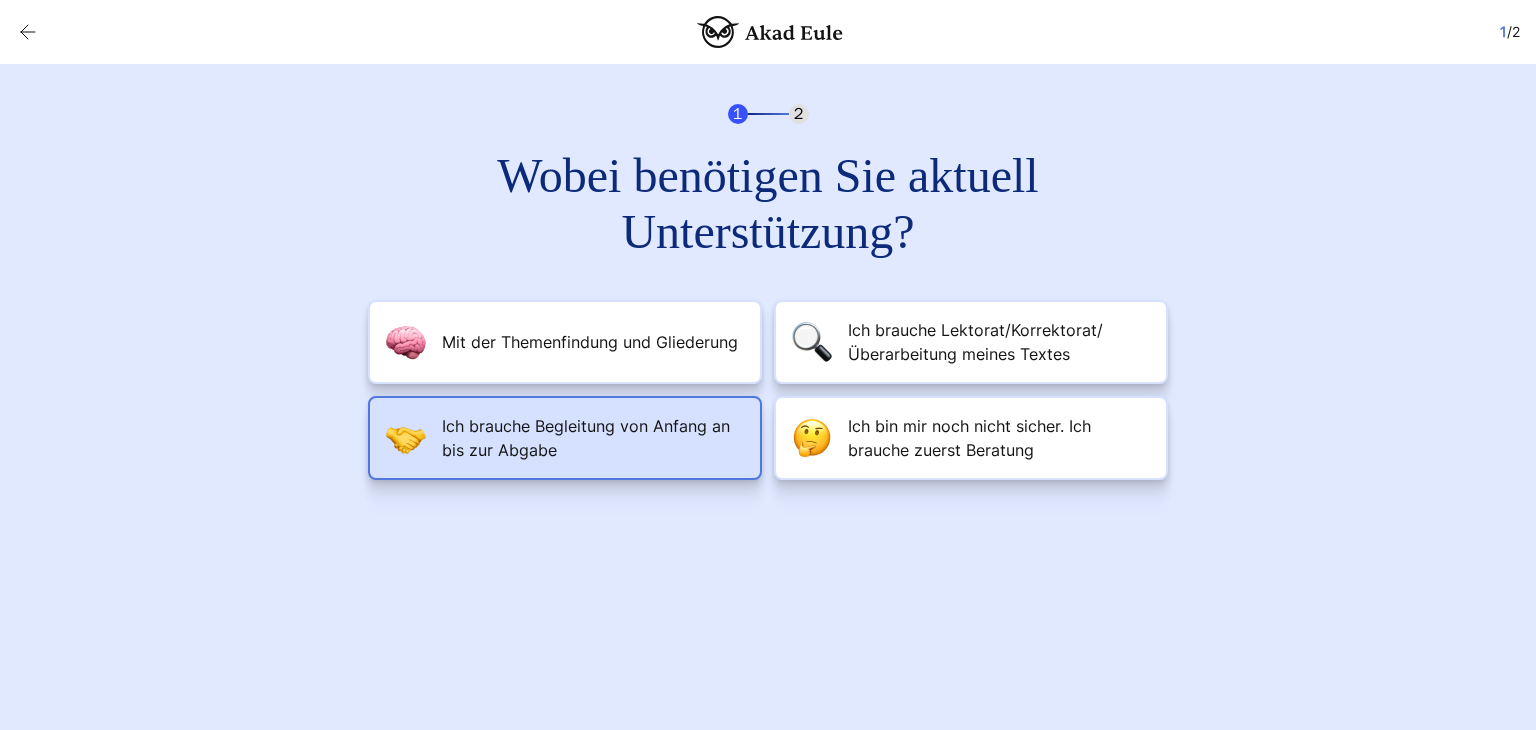 click on "Ich brauche Begleitung von Anfang an bis zur Abgabe" at bounding box center [590, 342] 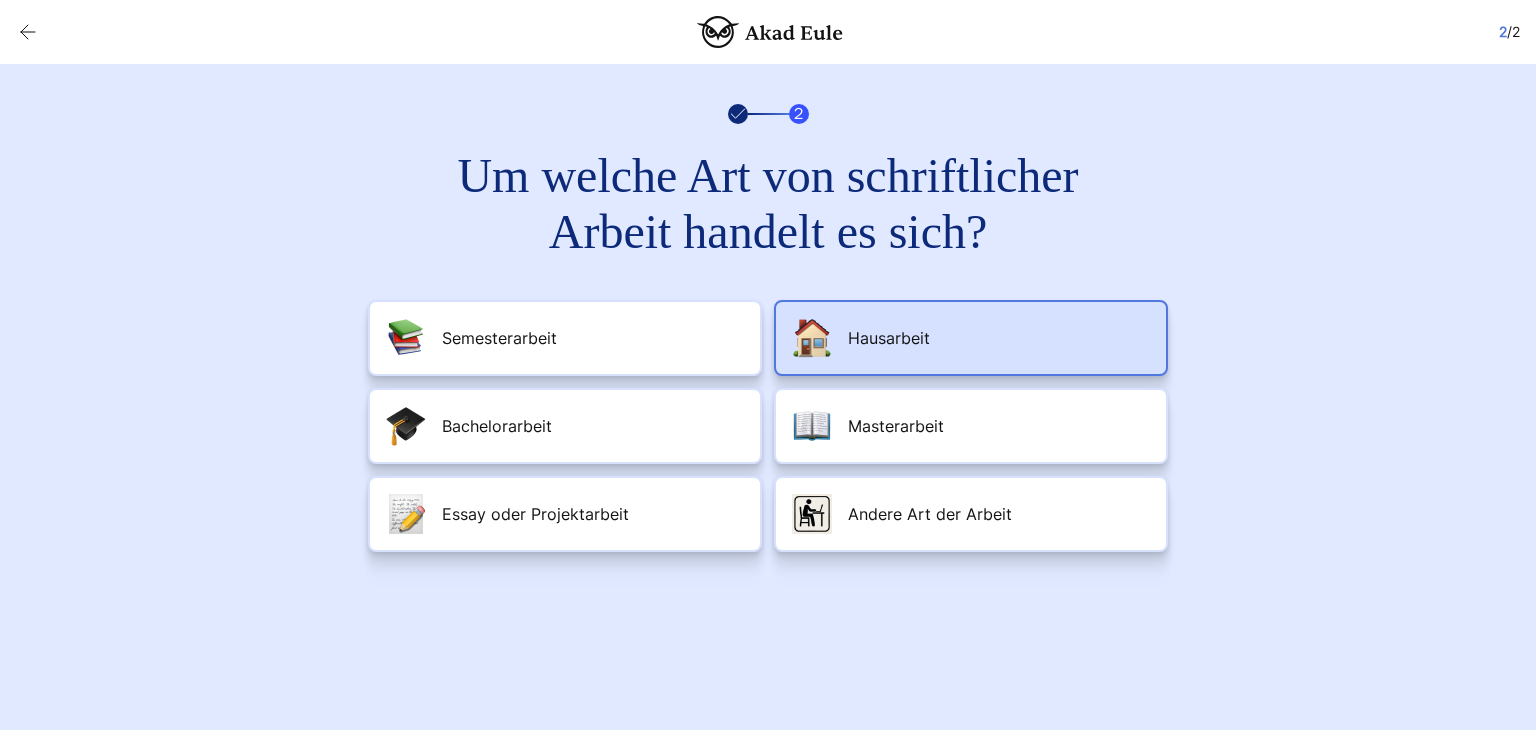 click on "Hausarbeit" at bounding box center [499, 338] 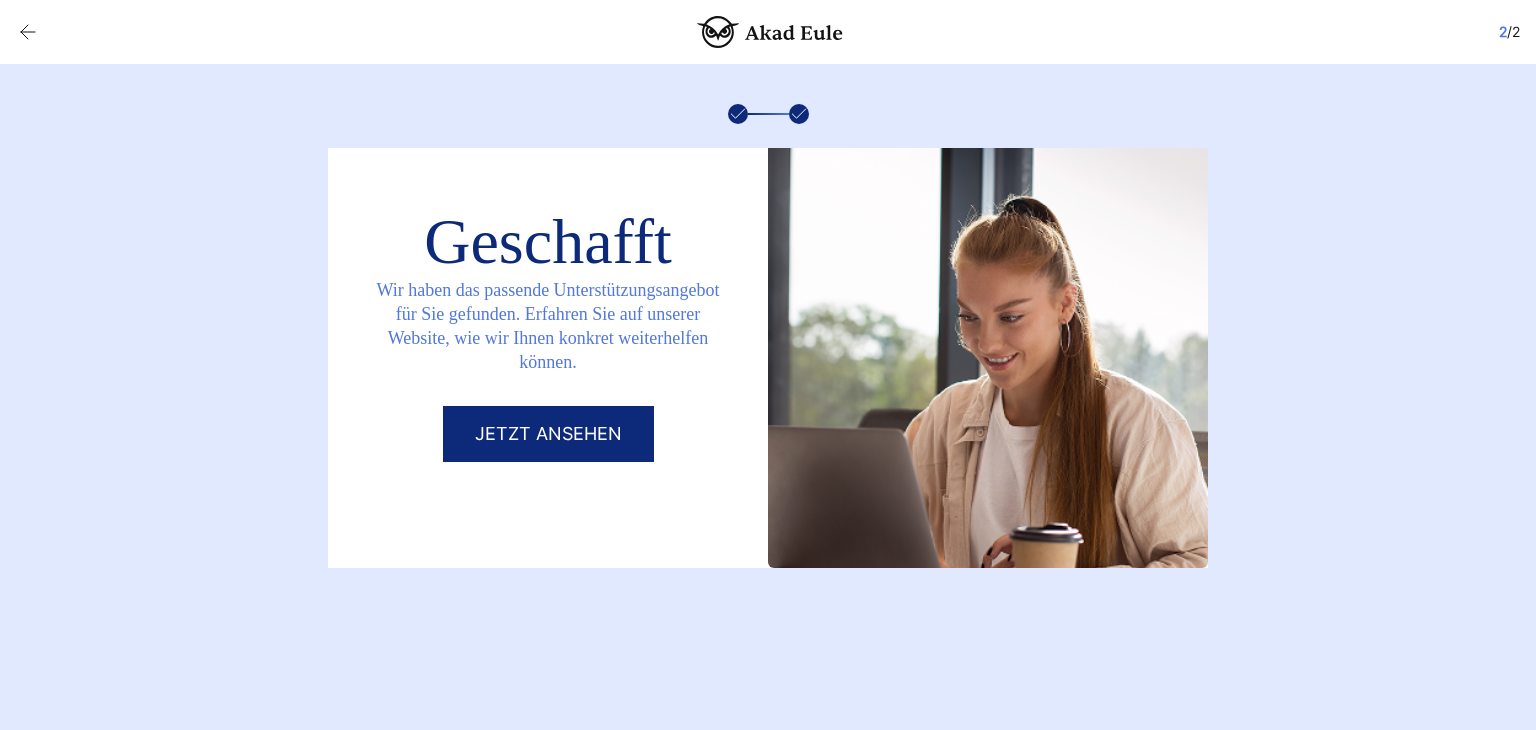 click on "Jetzt ansehen" at bounding box center [548, 434] 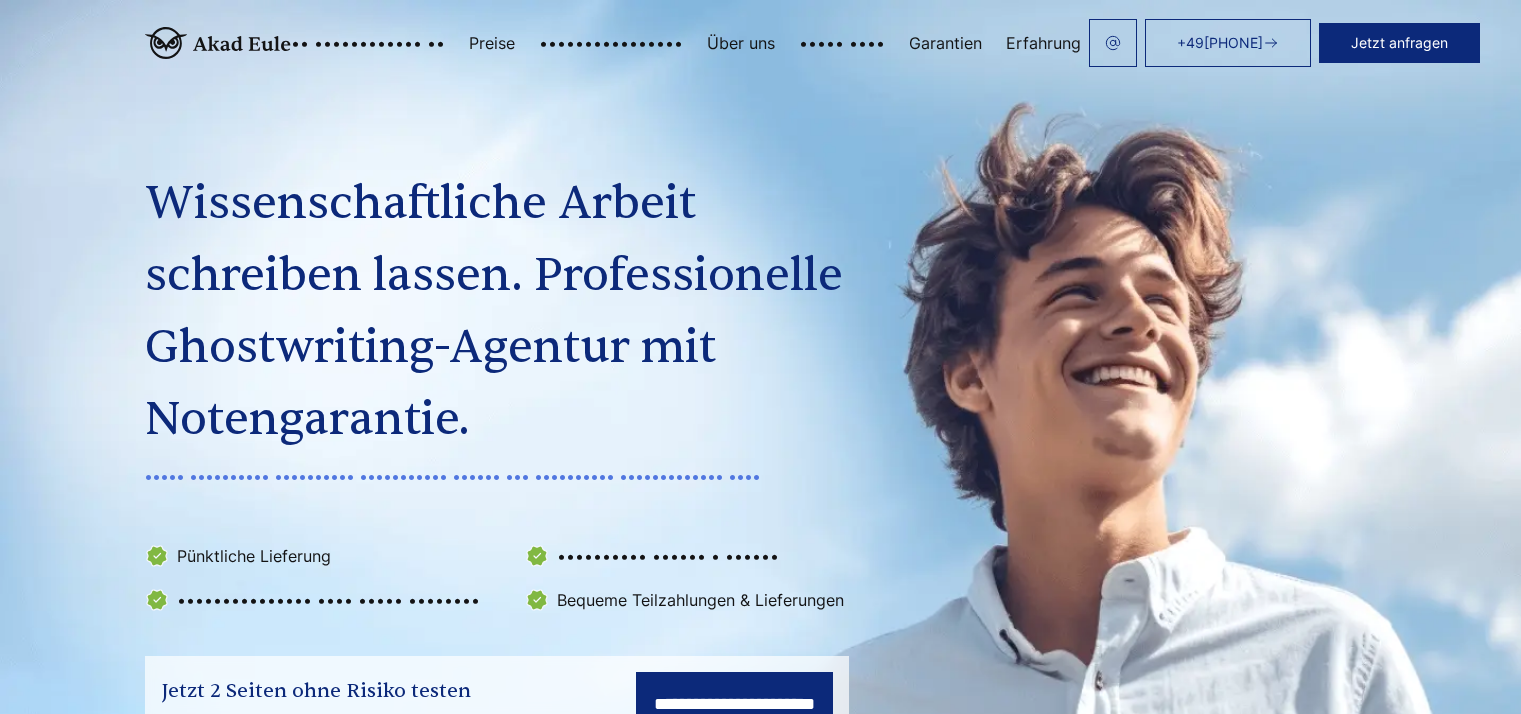 scroll, scrollTop: 0, scrollLeft: 0, axis: both 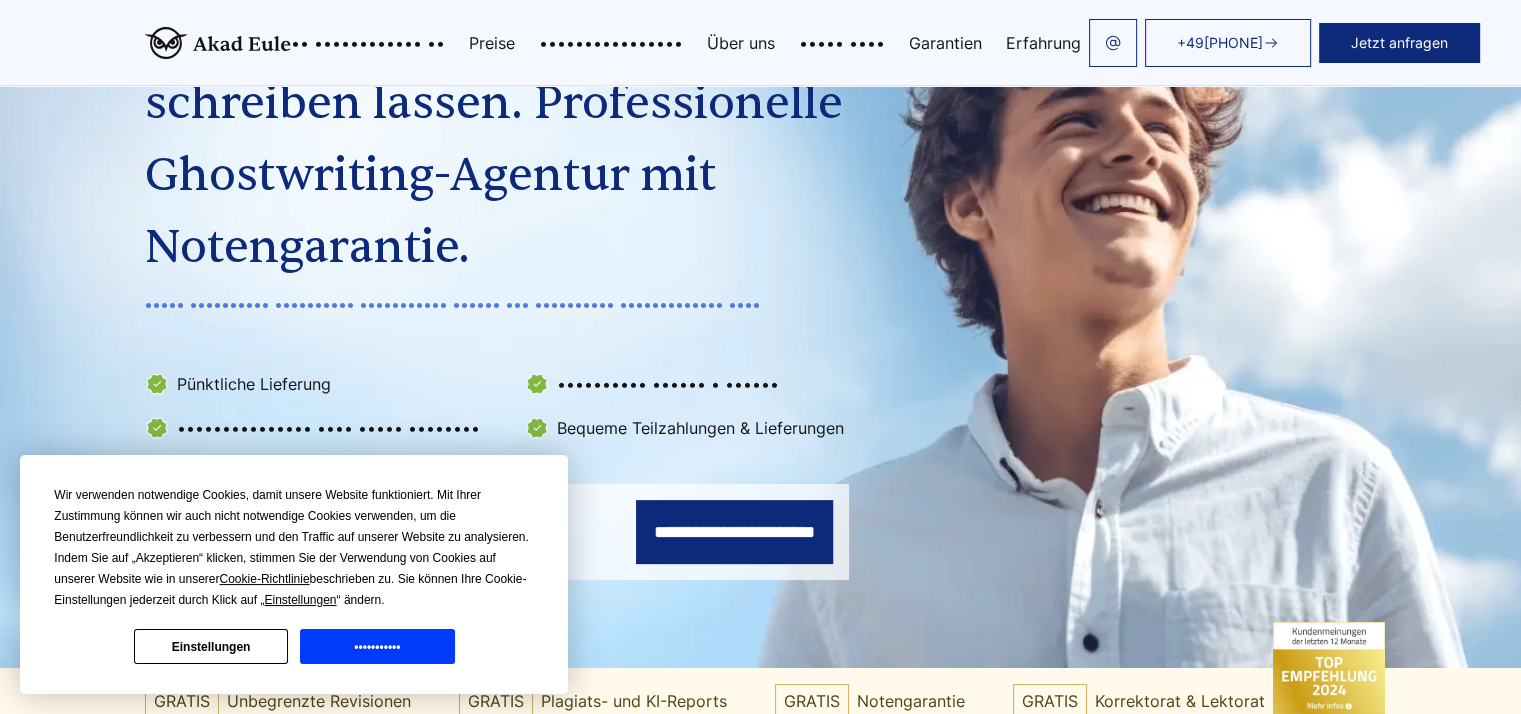 click on "•••••••••••" at bounding box center [377, 646] 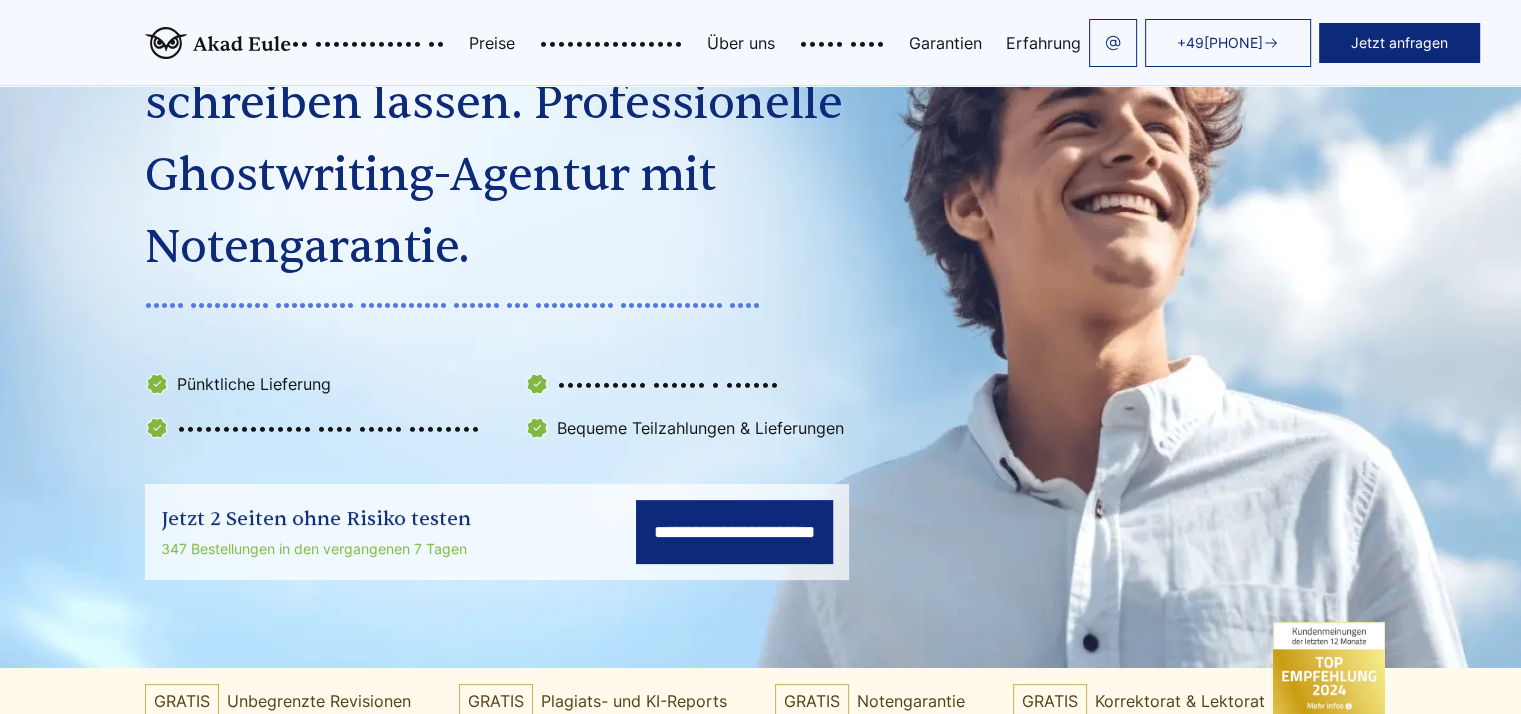 drag, startPoint x: 500, startPoint y: 597, endPoint x: 506, endPoint y: 581, distance: 17.088007 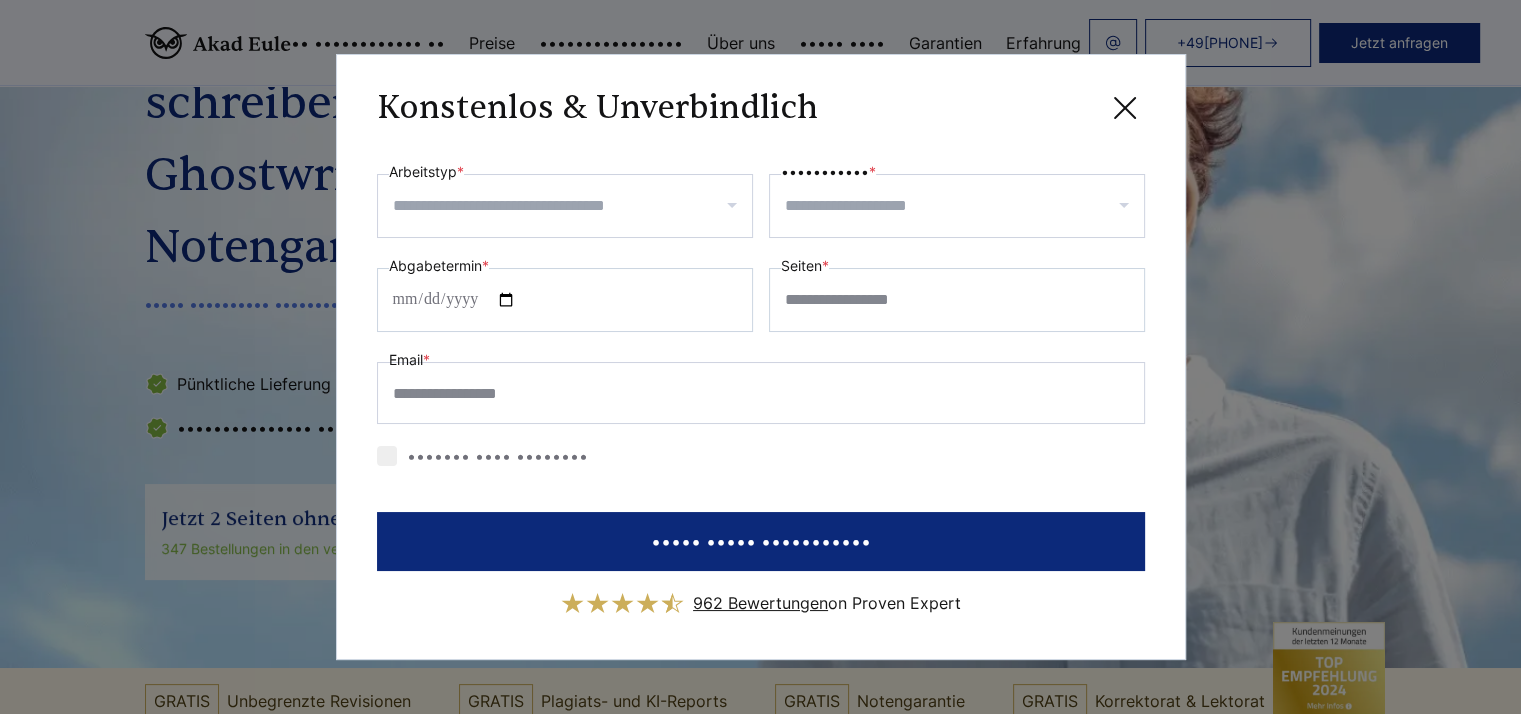 click on "Arbeitstyp *" at bounding box center (572, 206) 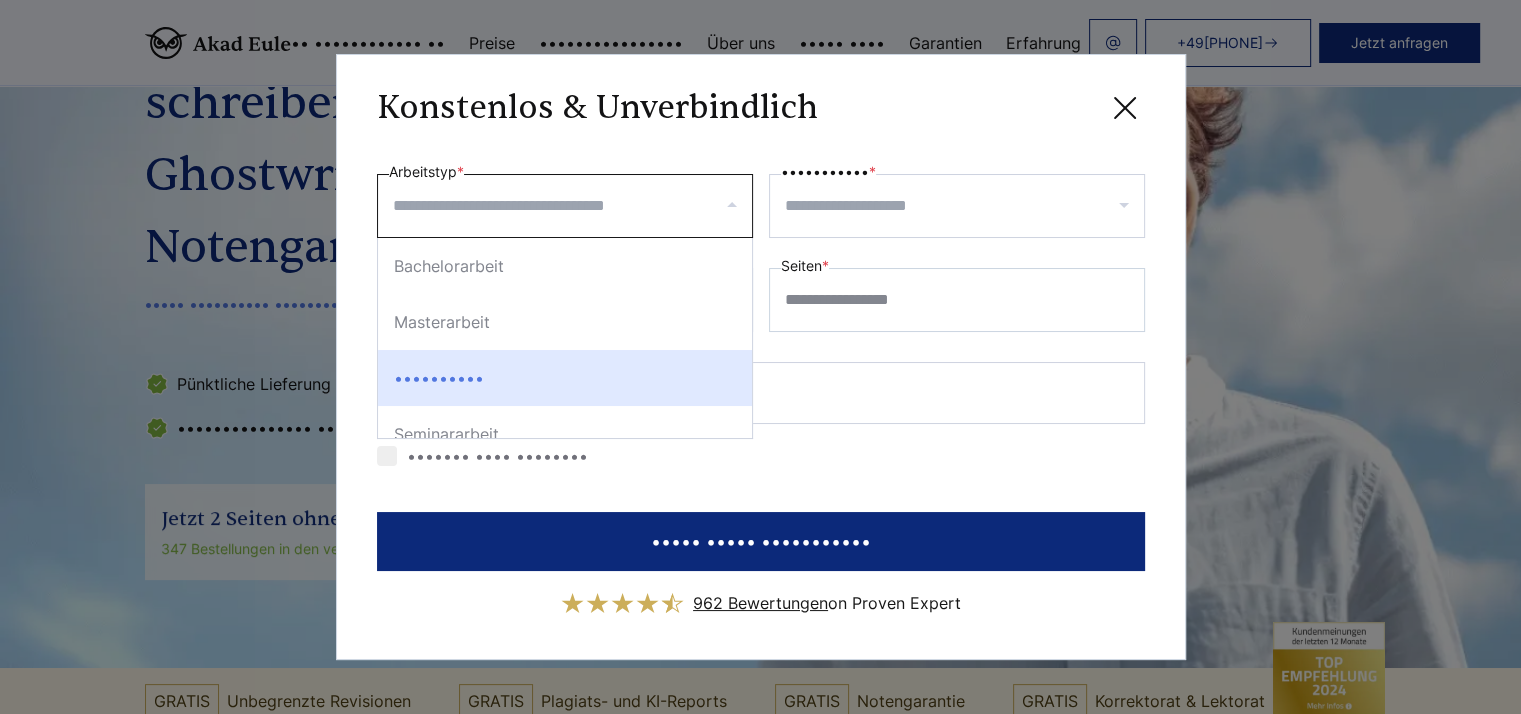 click on "••••••••••" at bounding box center (565, 378) 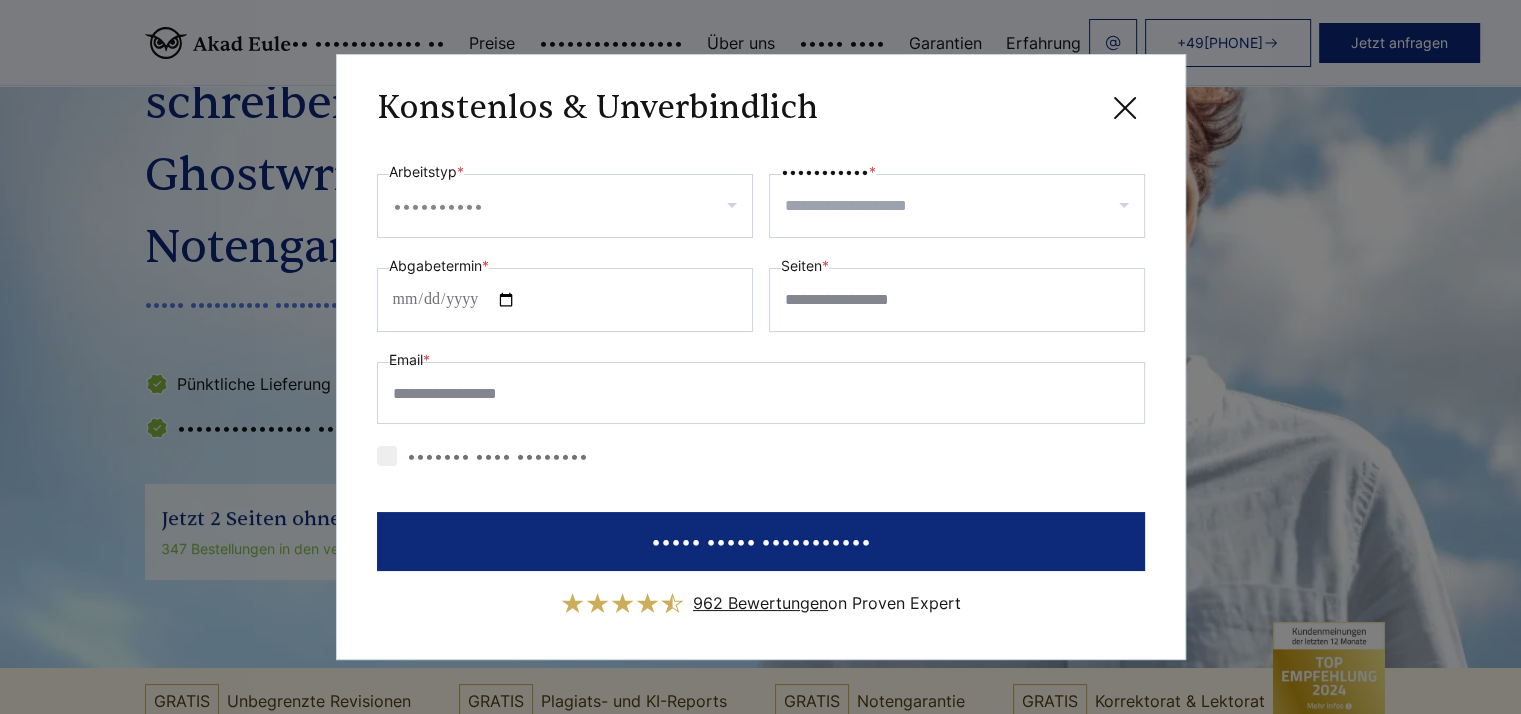 click on "Fachbereich  *" at bounding box center (964, 206) 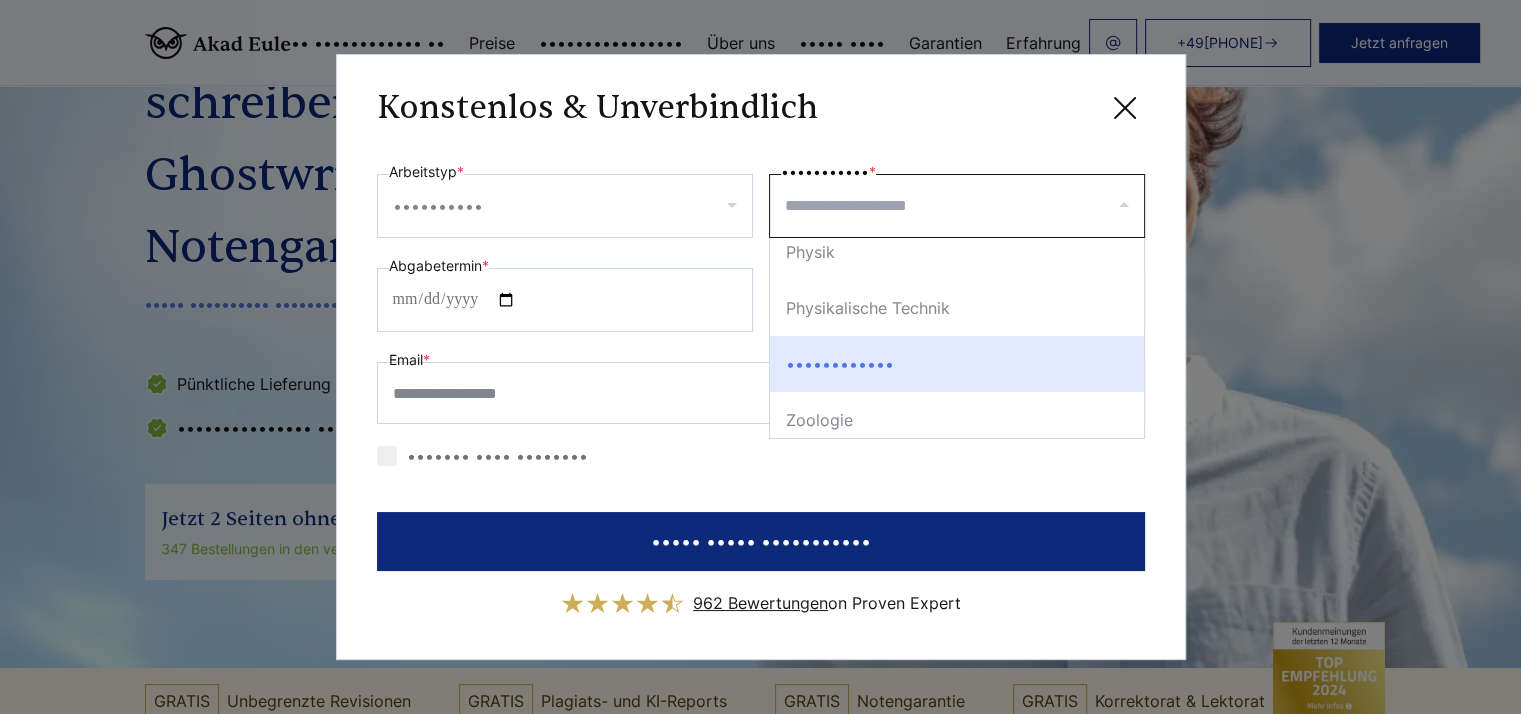 scroll, scrollTop: 2600, scrollLeft: 0, axis: vertical 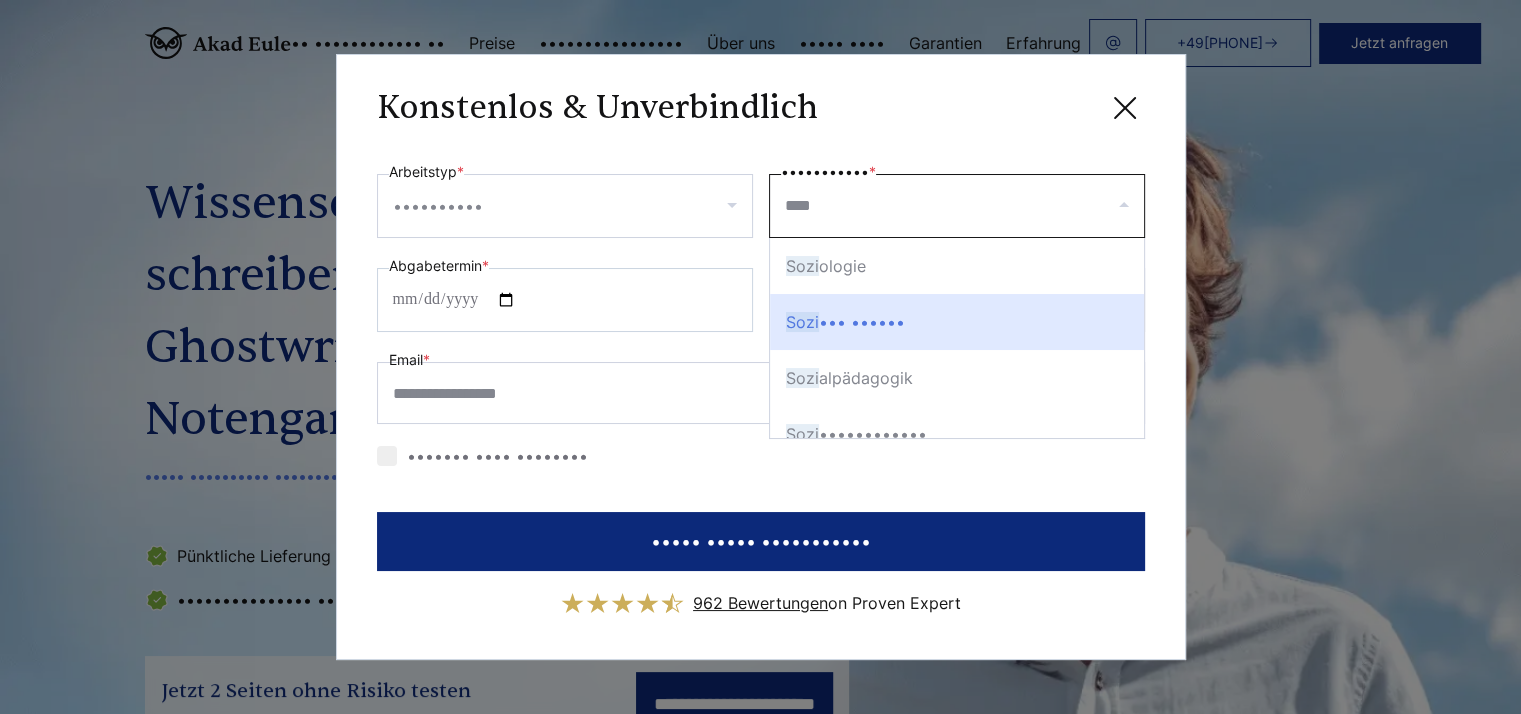 click on "Sozi ale Arbeit" at bounding box center (957, 322) 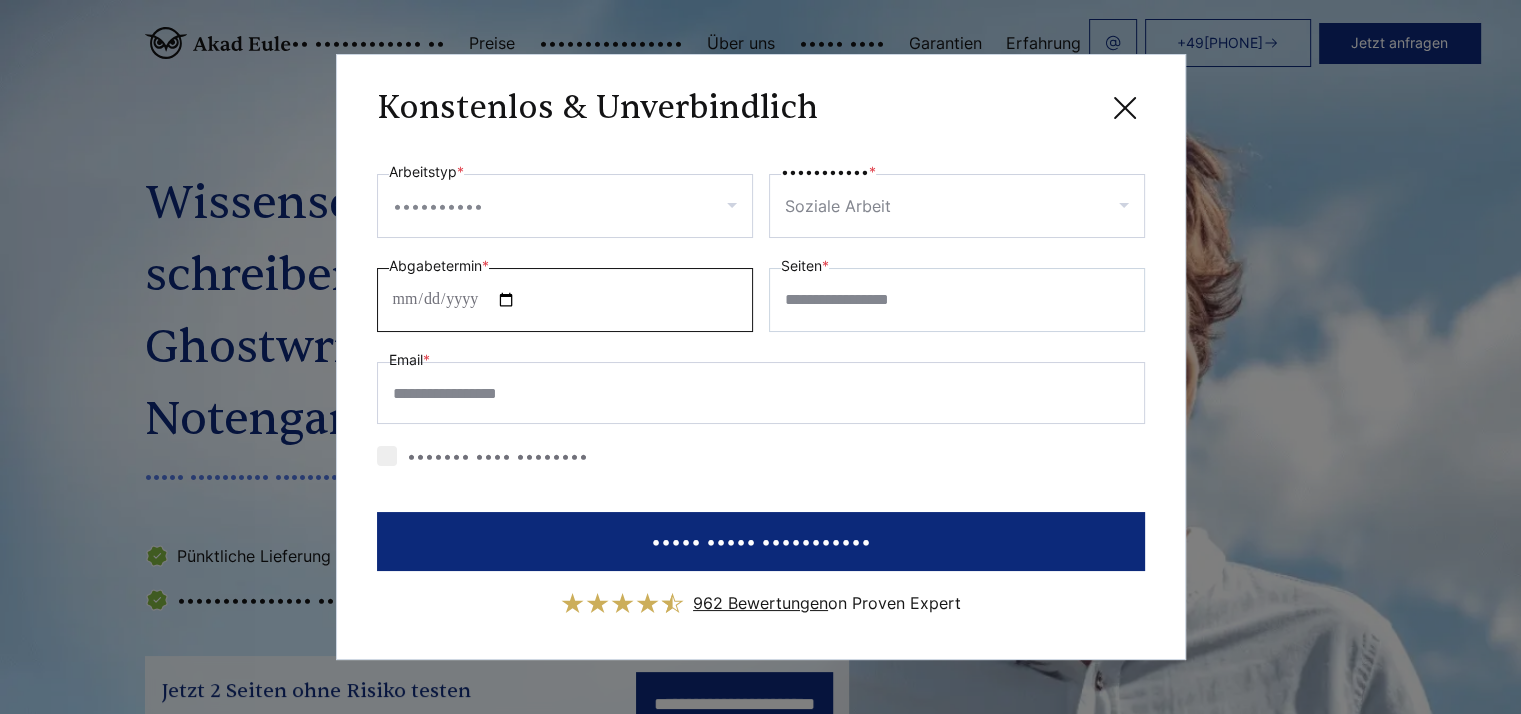 click on "••••••••••••  •" at bounding box center (565, 300) 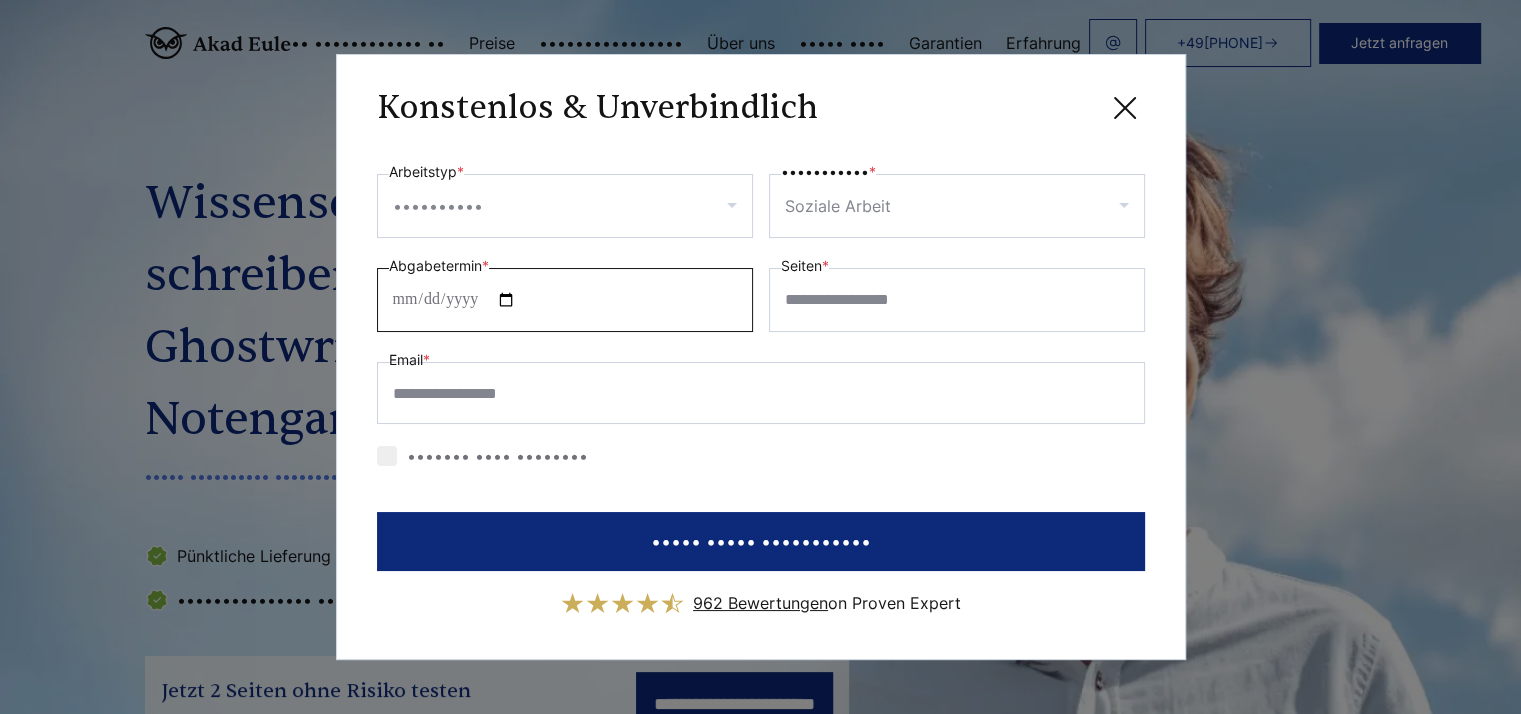 type on "**********" 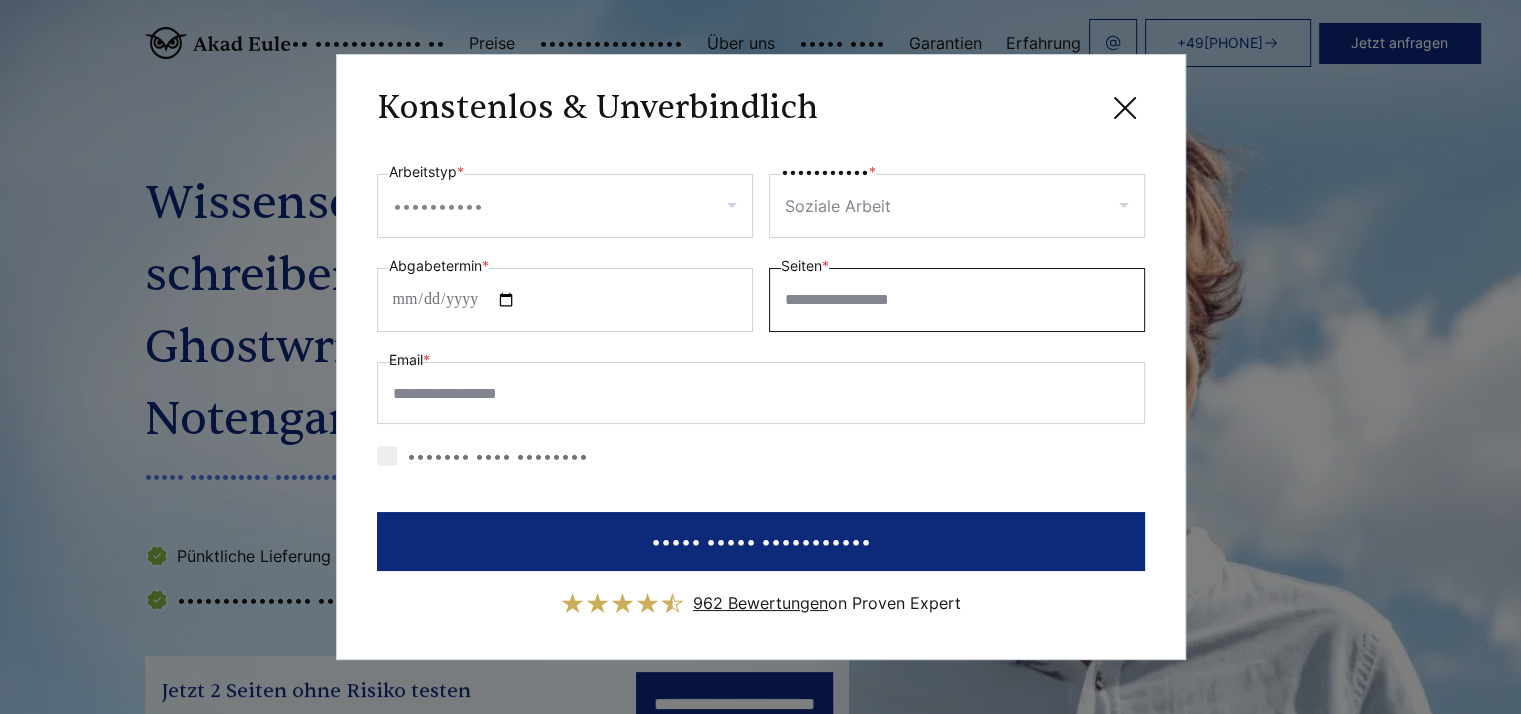 click on "••••••  •" at bounding box center (957, 300) 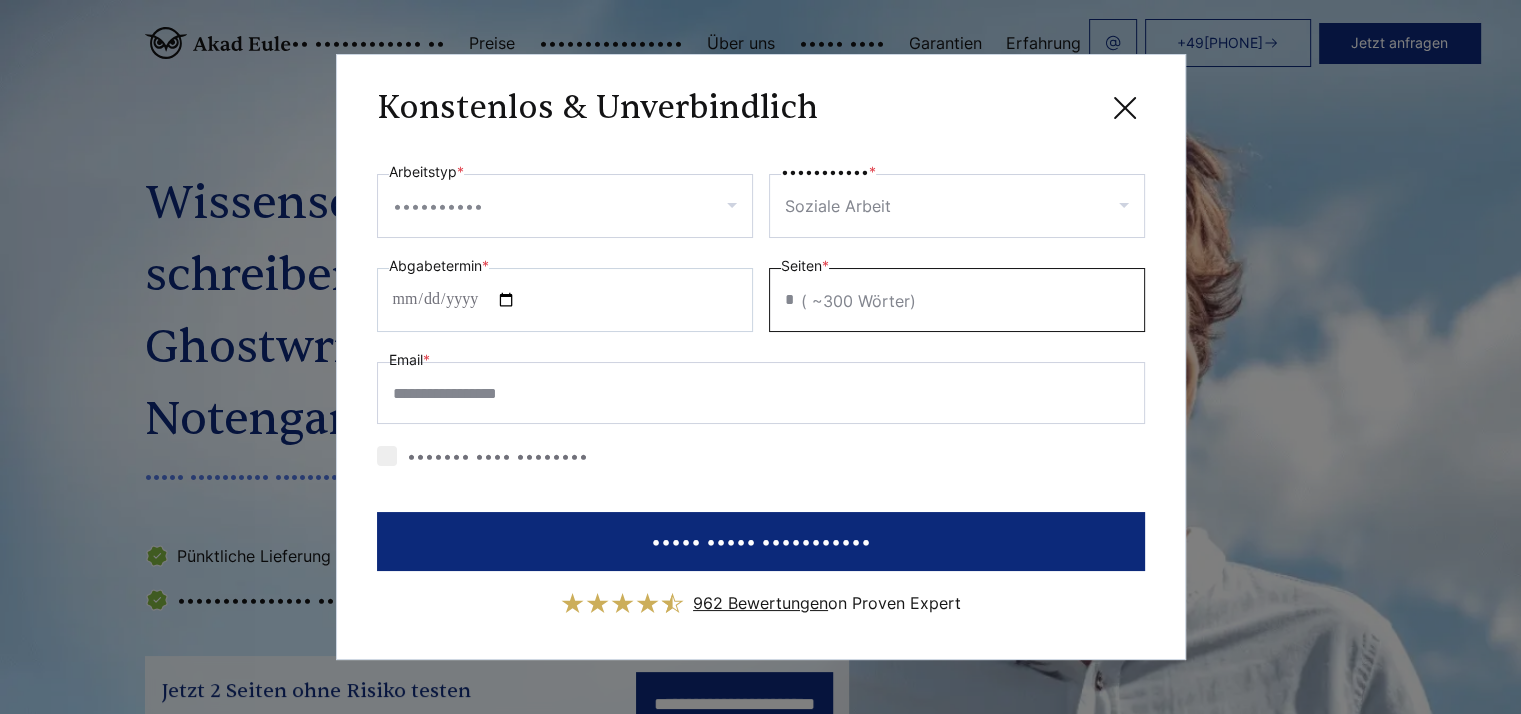 click on "*" at bounding box center [957, 300] 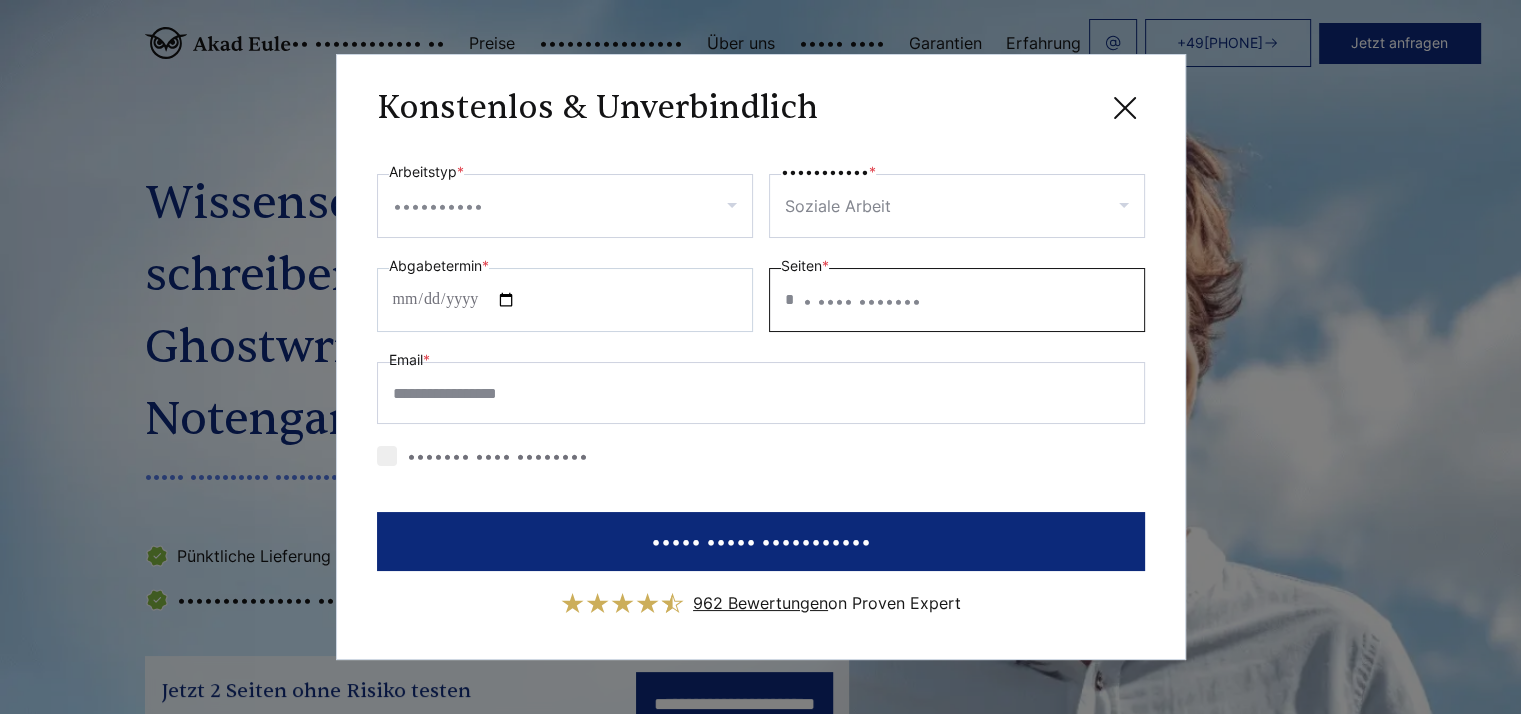 click on "*" at bounding box center (957, 300) 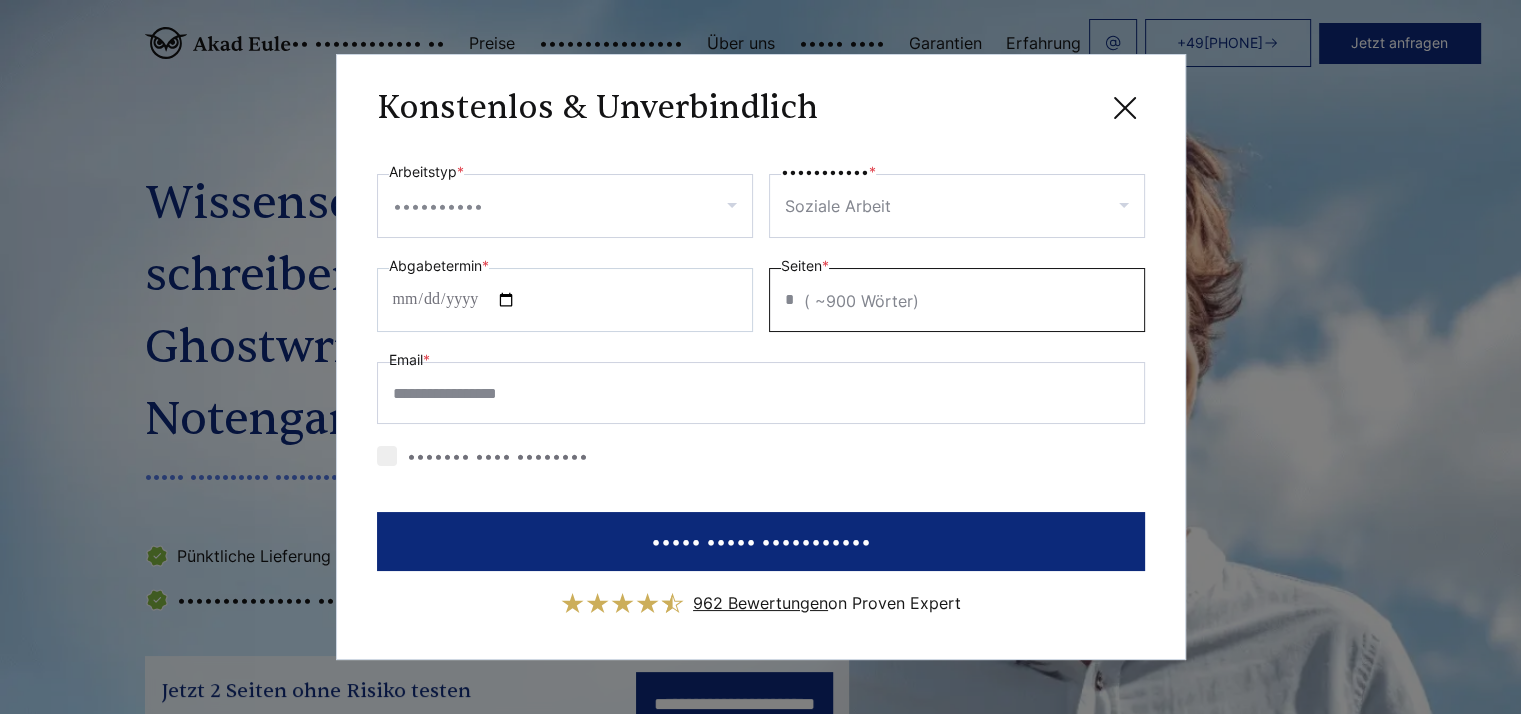 click on "*" at bounding box center (957, 300) 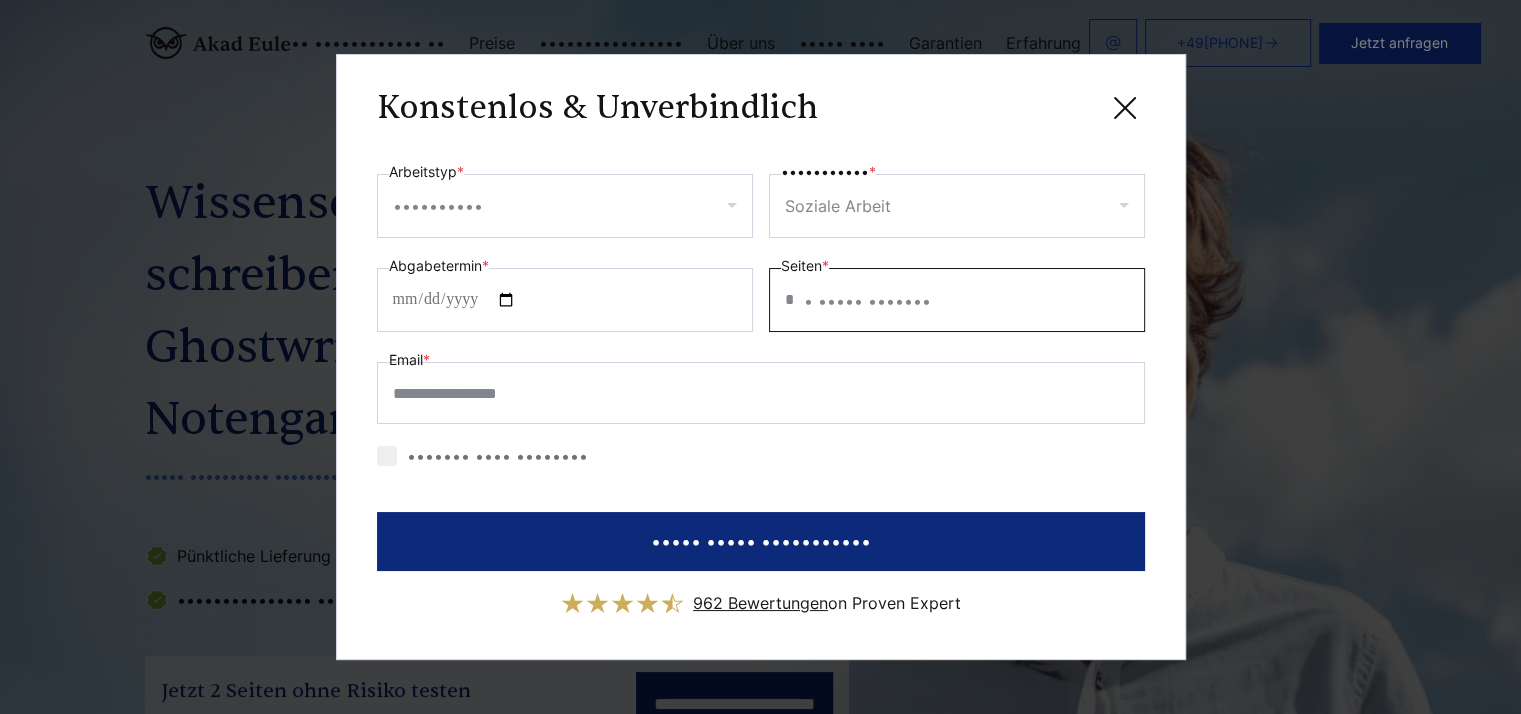 click on "*" at bounding box center [957, 300] 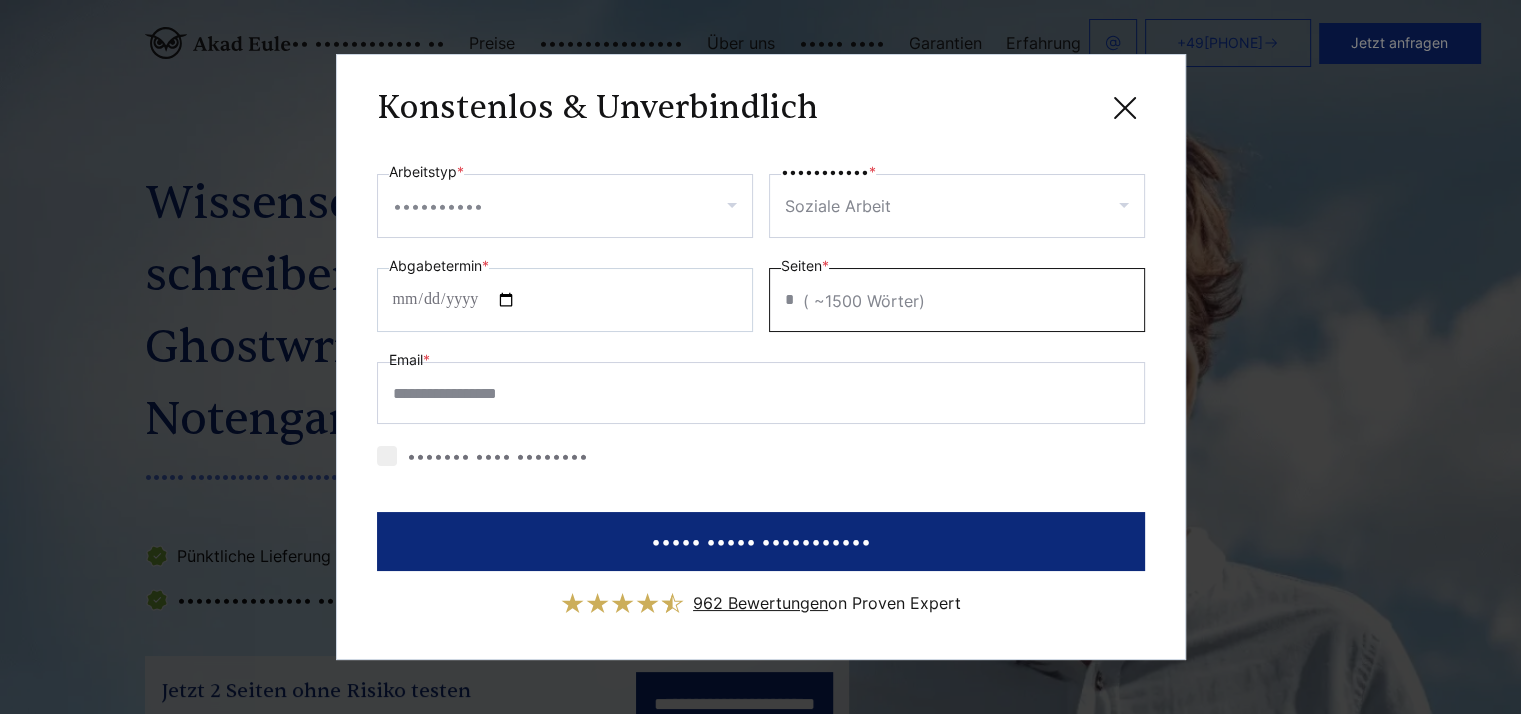 click on "*" at bounding box center [957, 300] 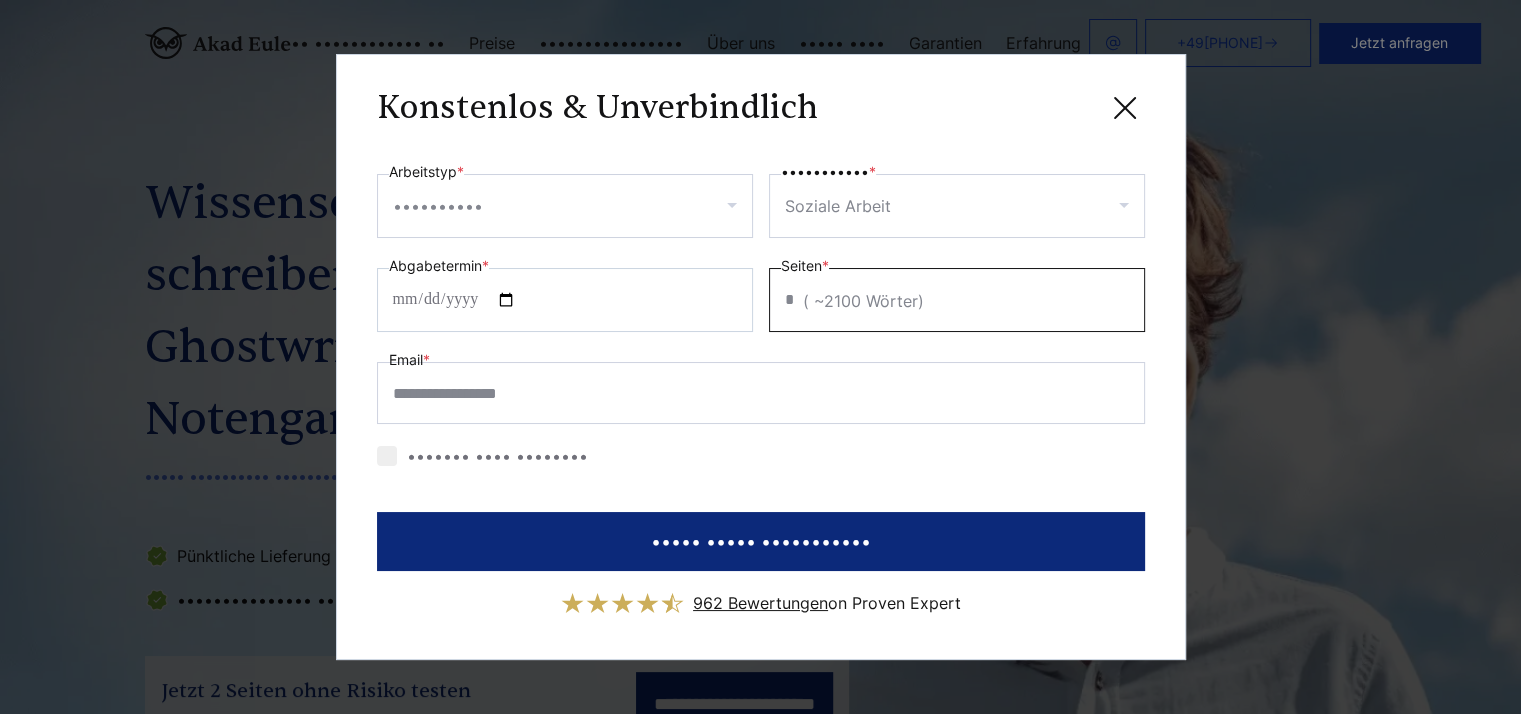 click on "*" at bounding box center [957, 300] 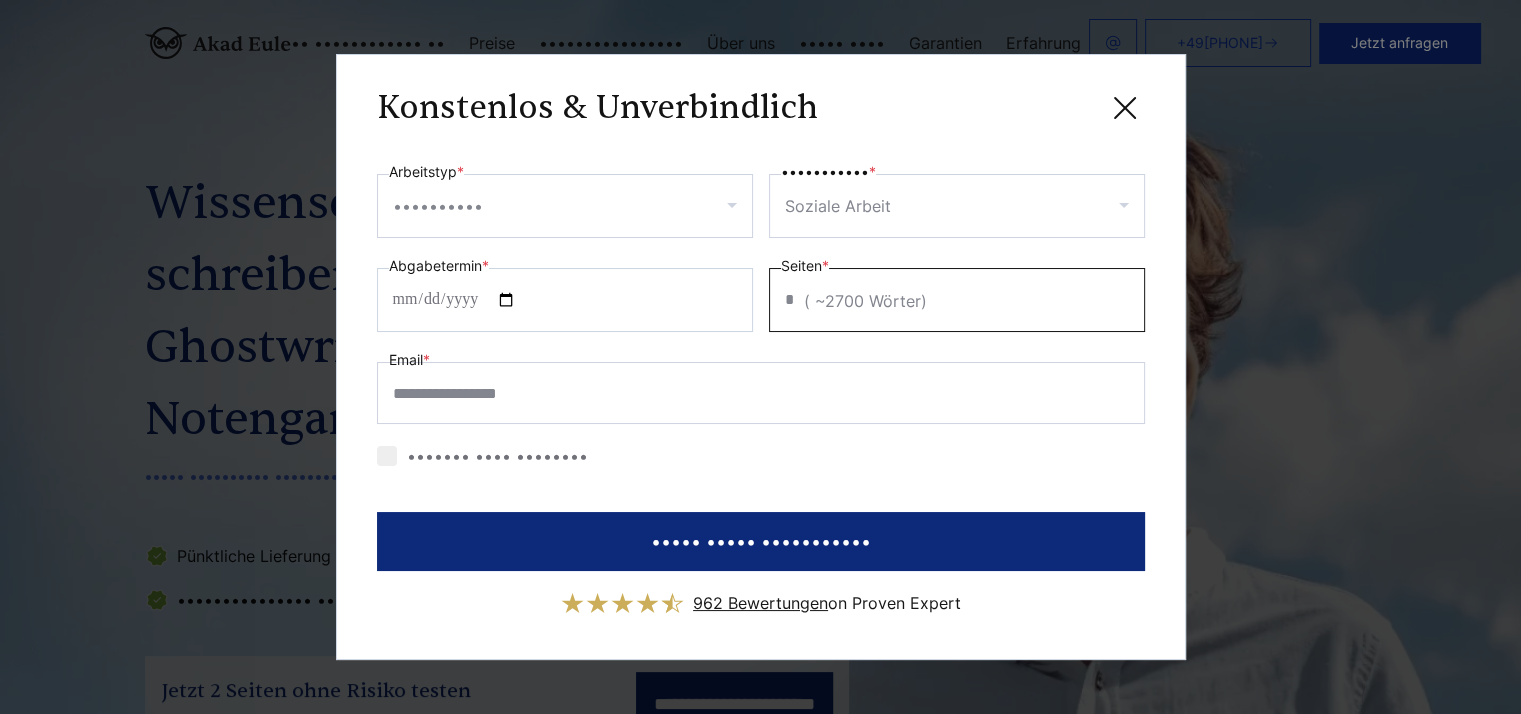 click on "*" at bounding box center [957, 300] 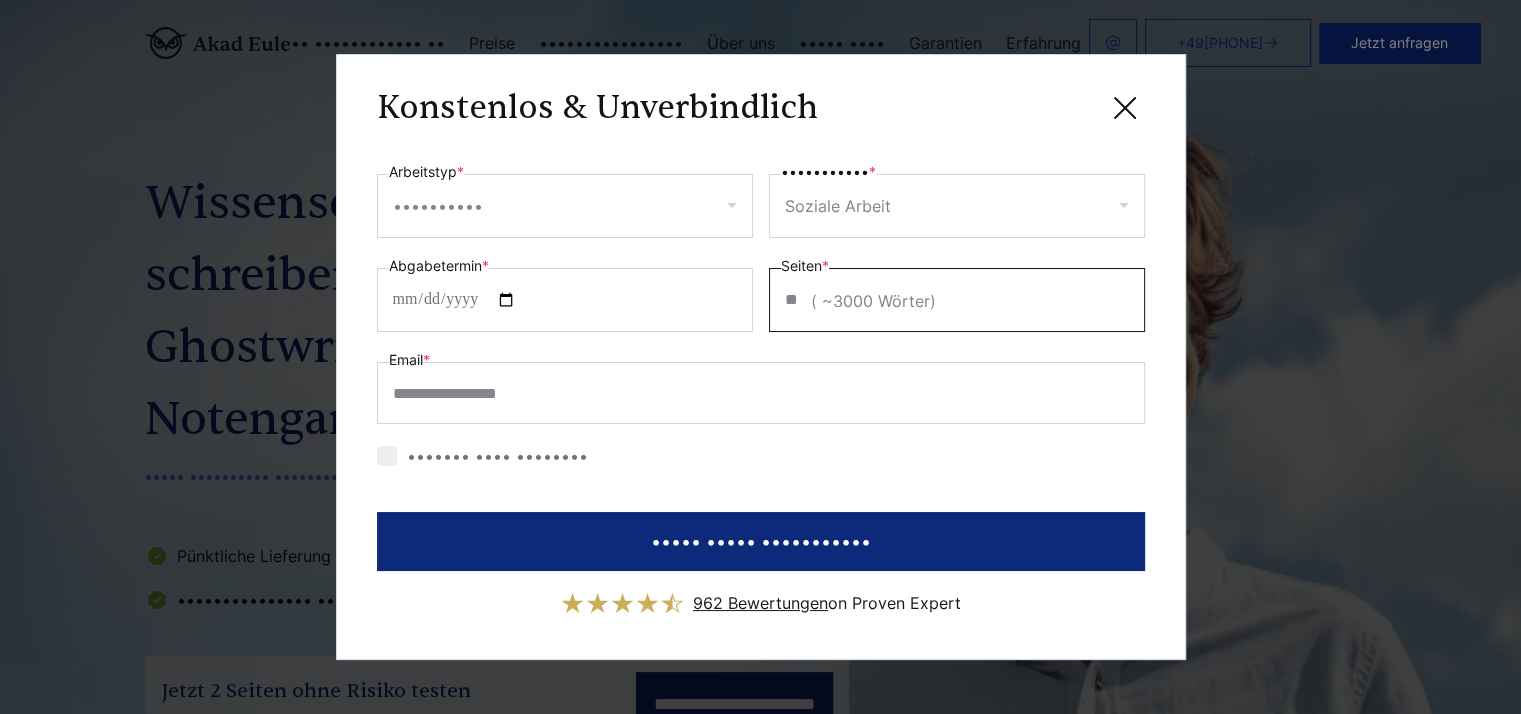 click on "**" at bounding box center (957, 300) 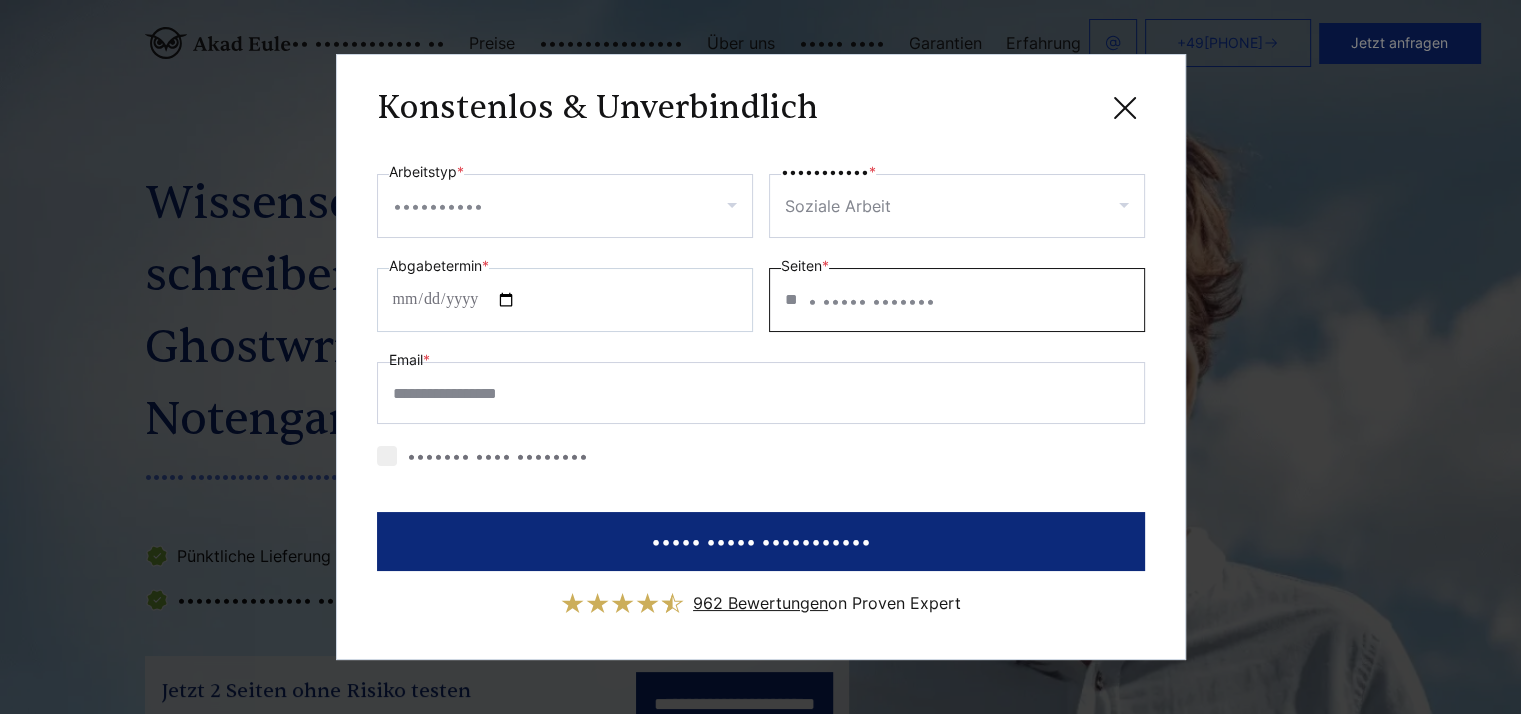 click on "**" at bounding box center (957, 300) 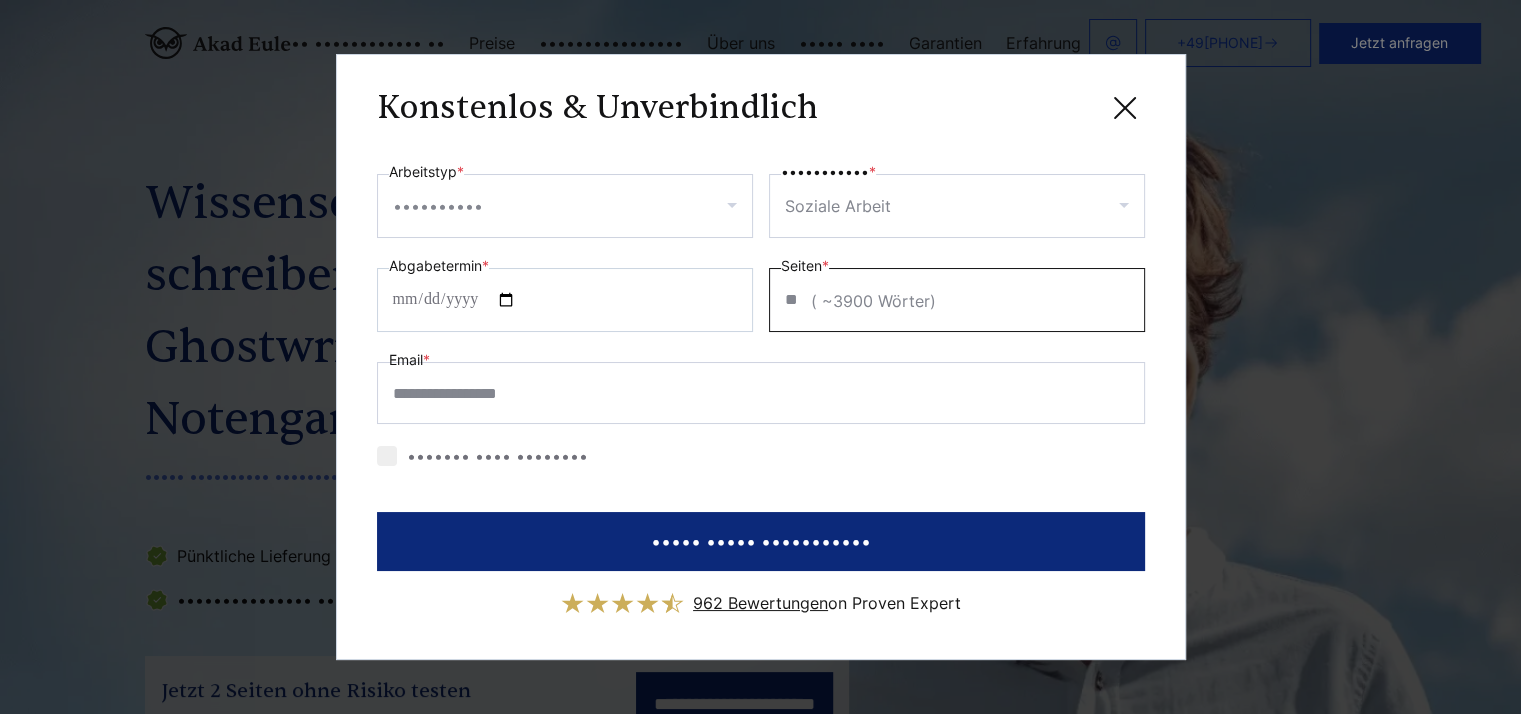 click on "**" at bounding box center (957, 300) 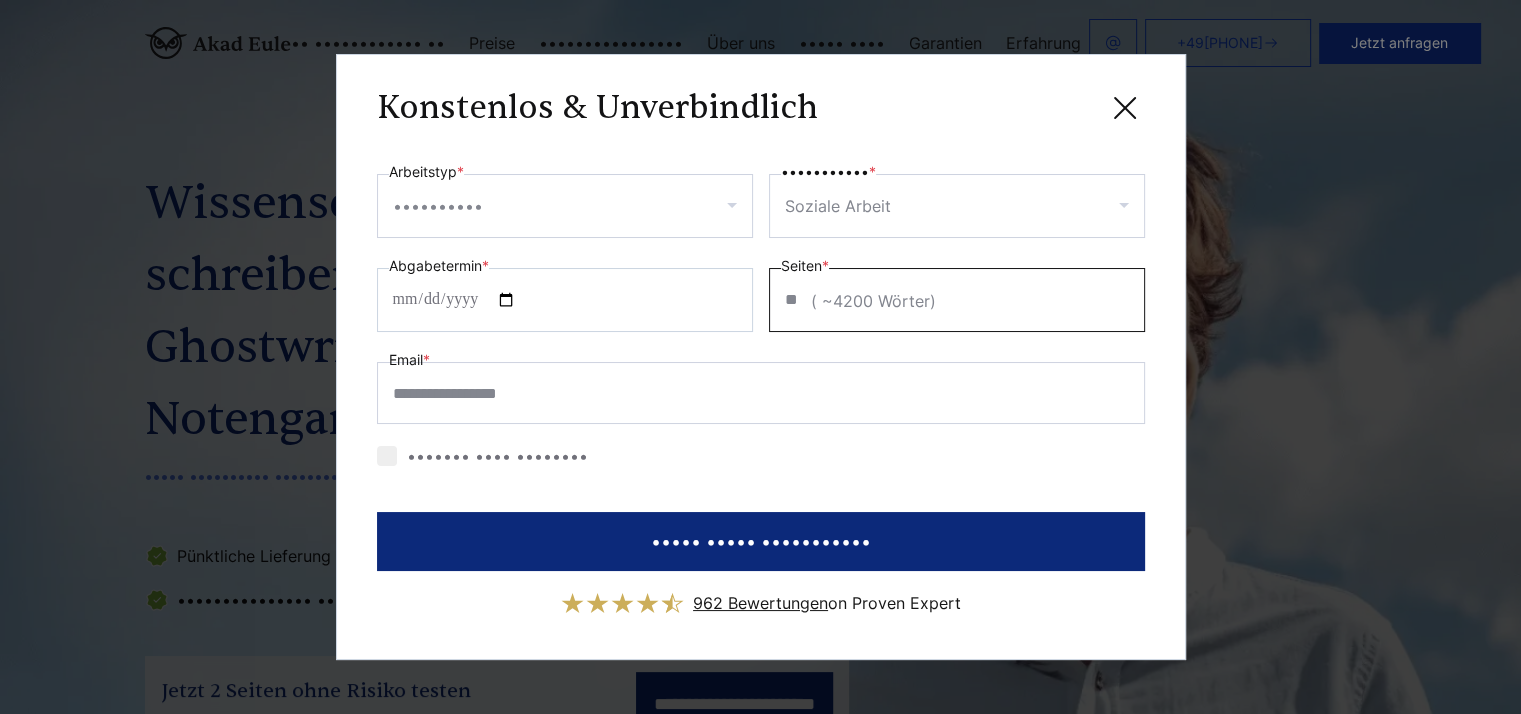 click on "**" at bounding box center [957, 300] 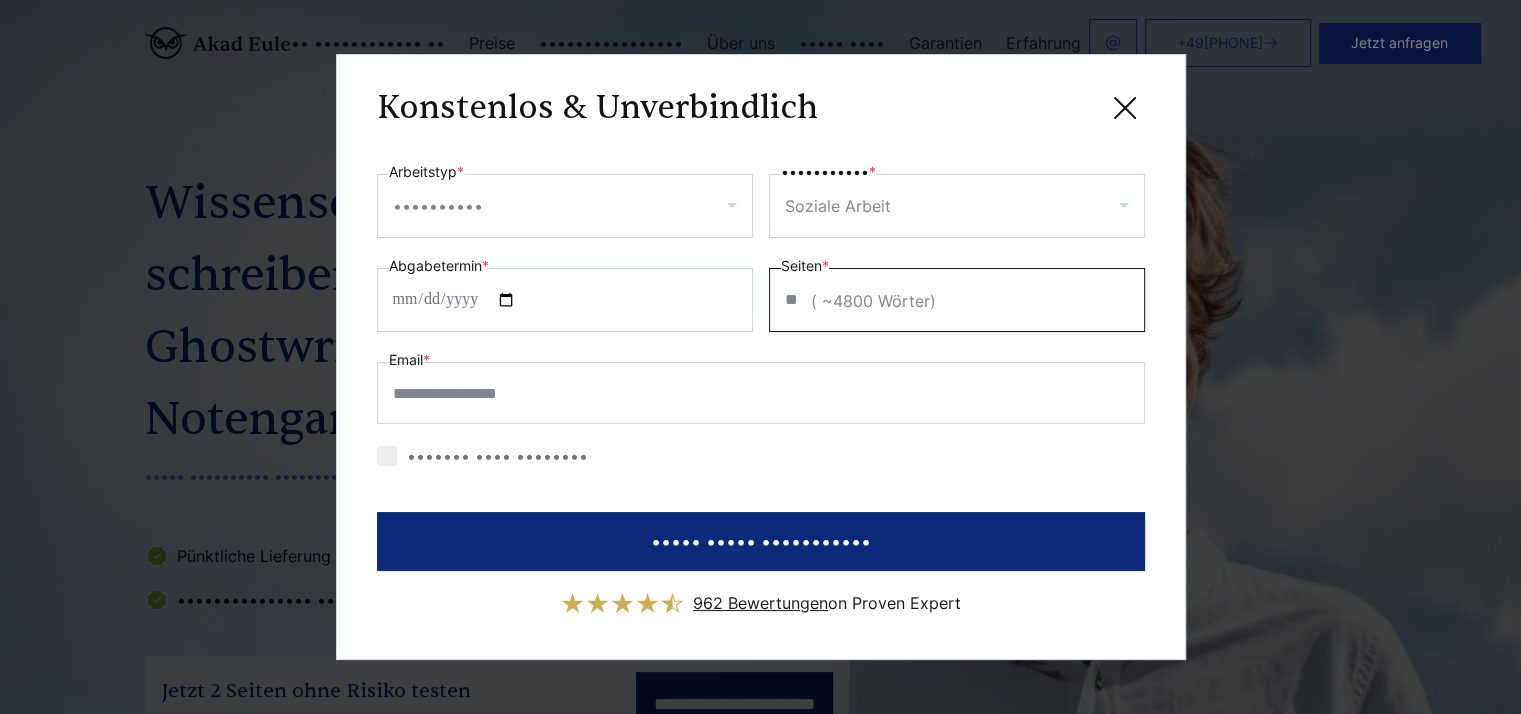 click on "**" at bounding box center [957, 300] 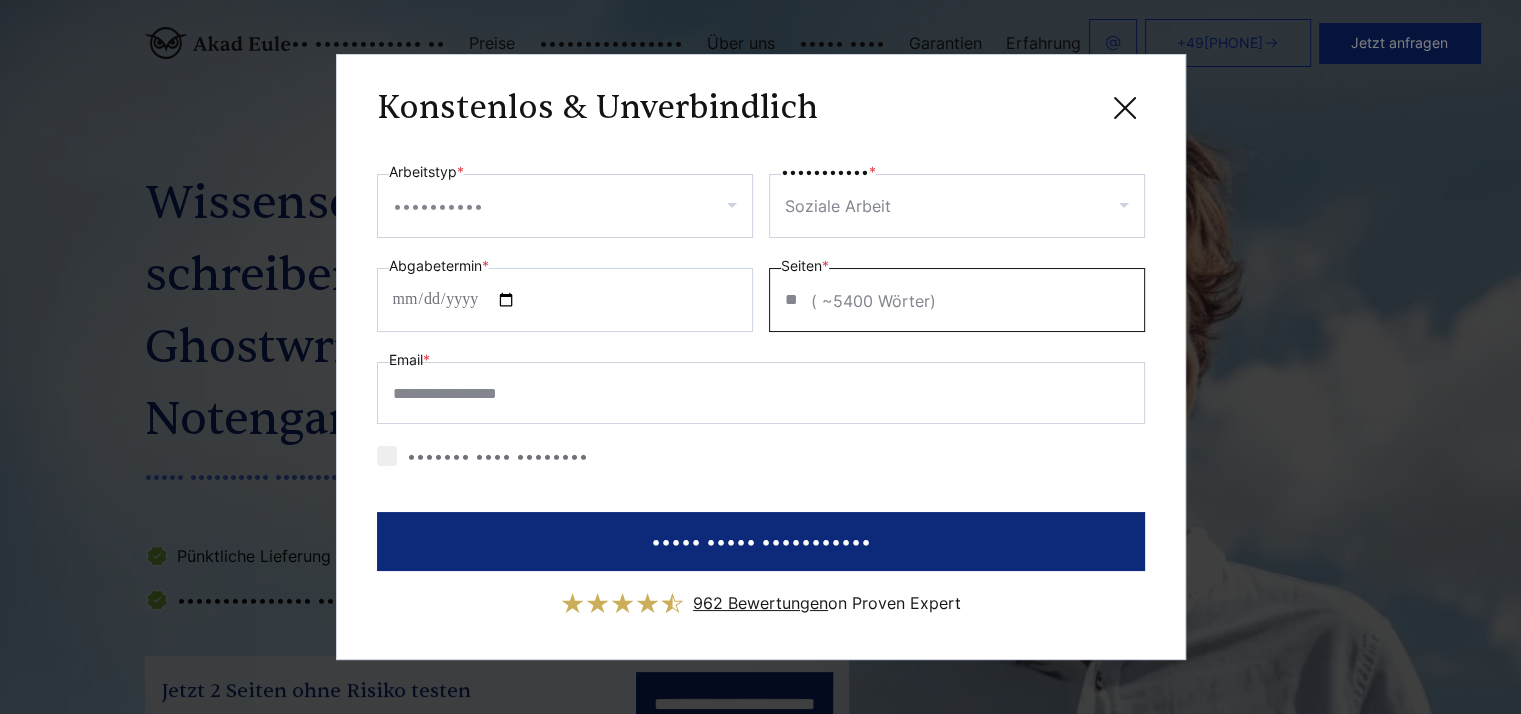 click on "**" at bounding box center (957, 300) 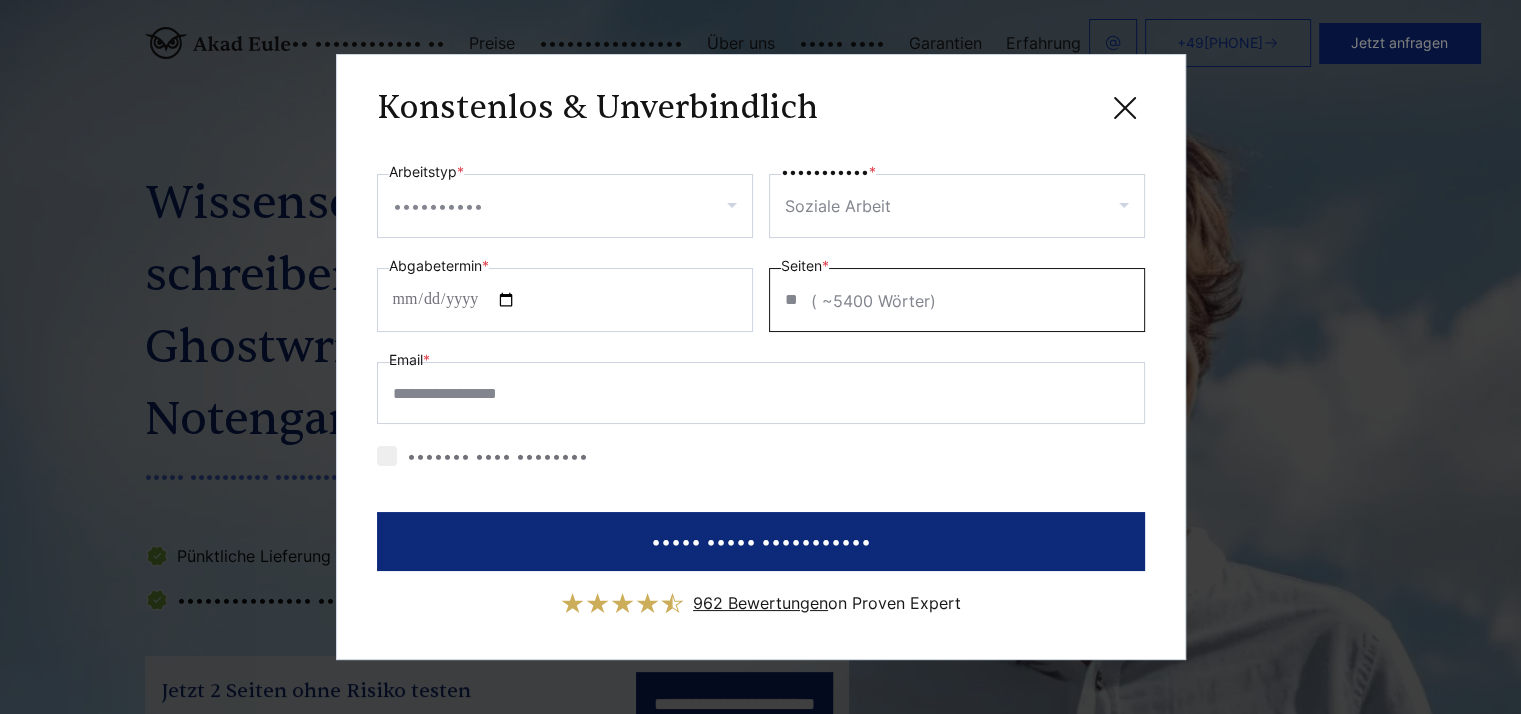 click on "**" at bounding box center [957, 300] 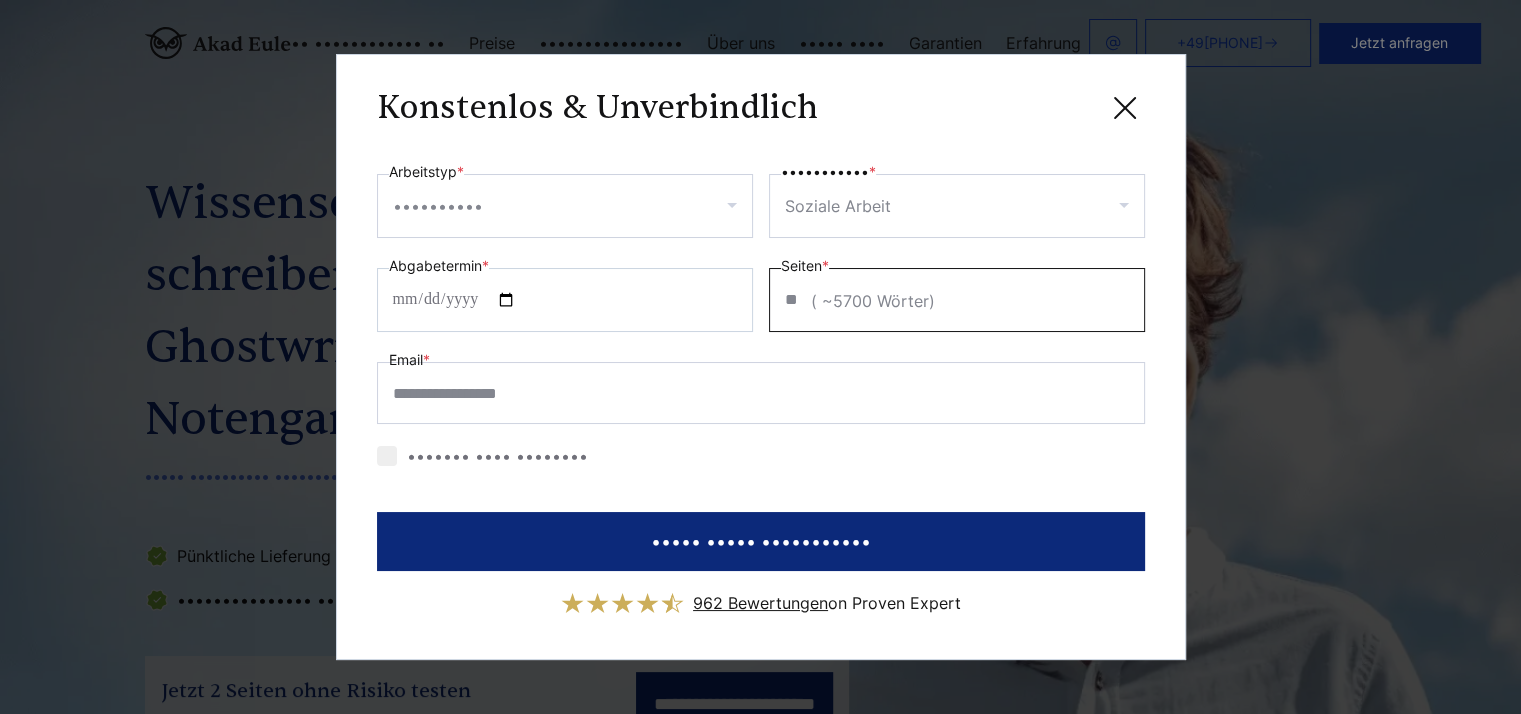 click on "**" at bounding box center [957, 300] 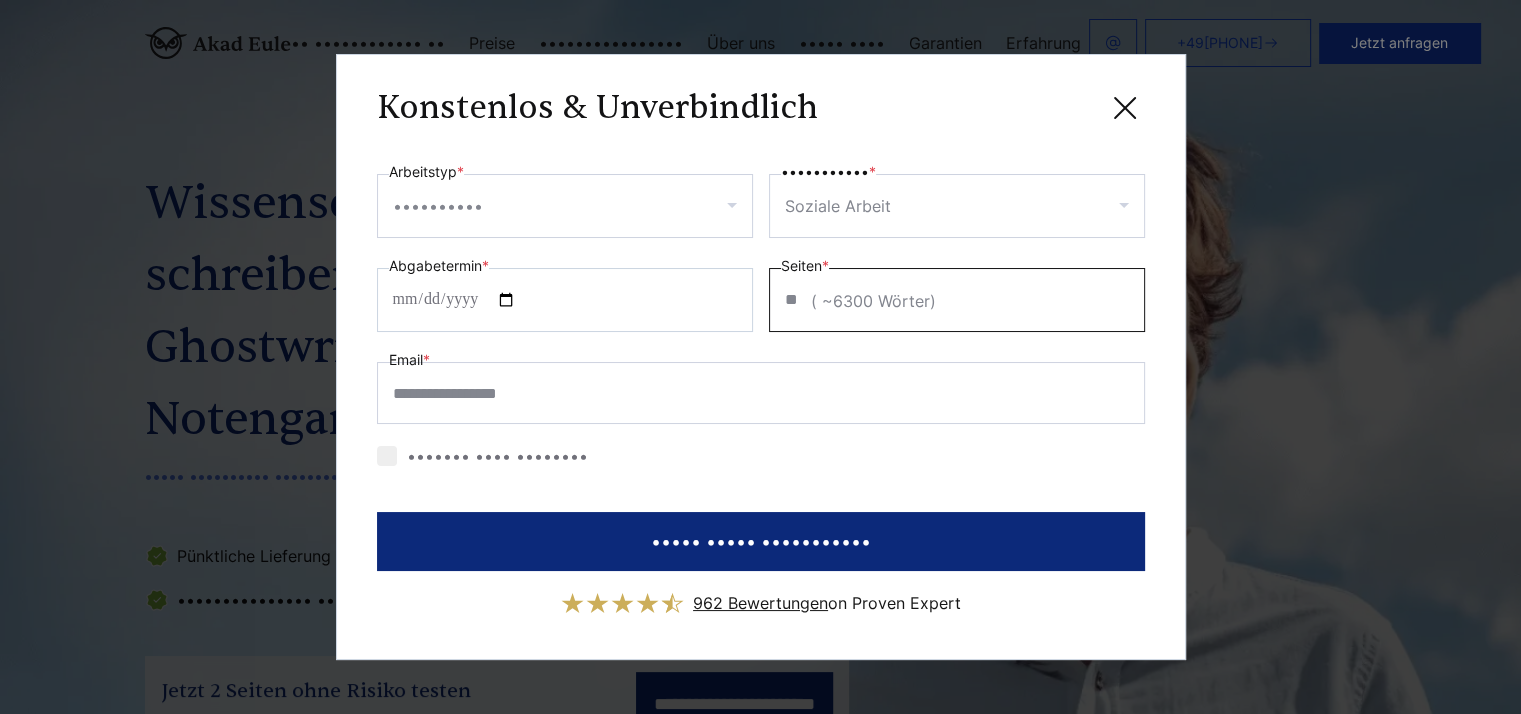 click on "**" at bounding box center [957, 300] 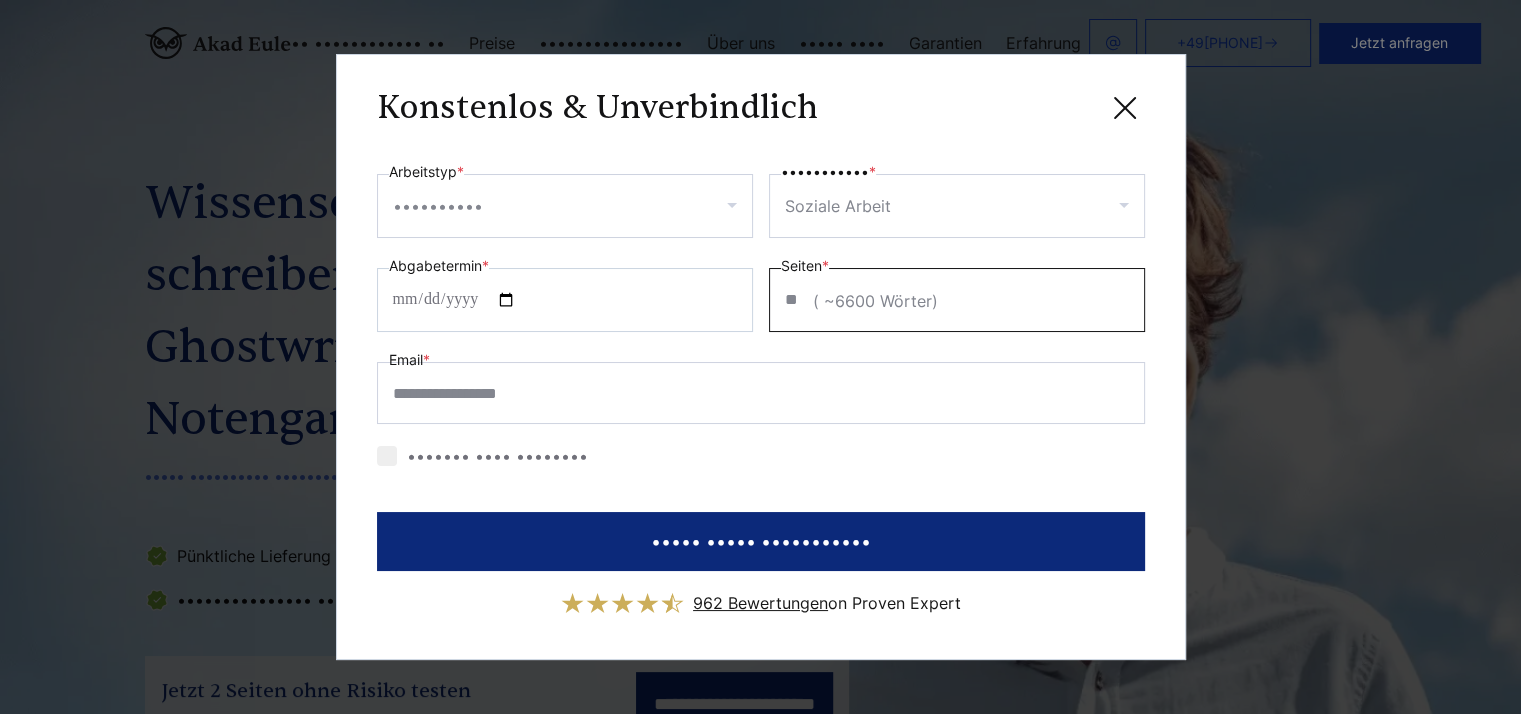 click on "**" at bounding box center (957, 300) 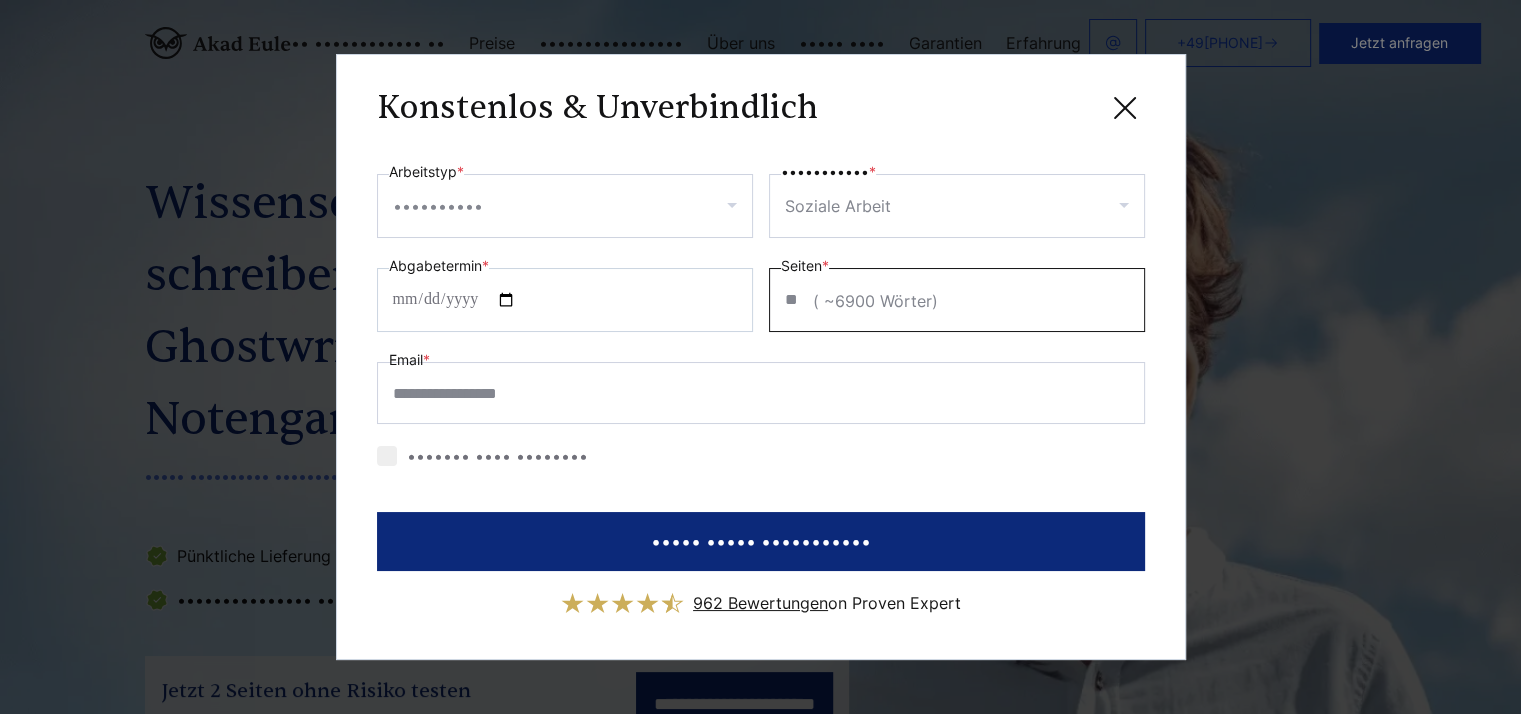 click on "**" at bounding box center (957, 300) 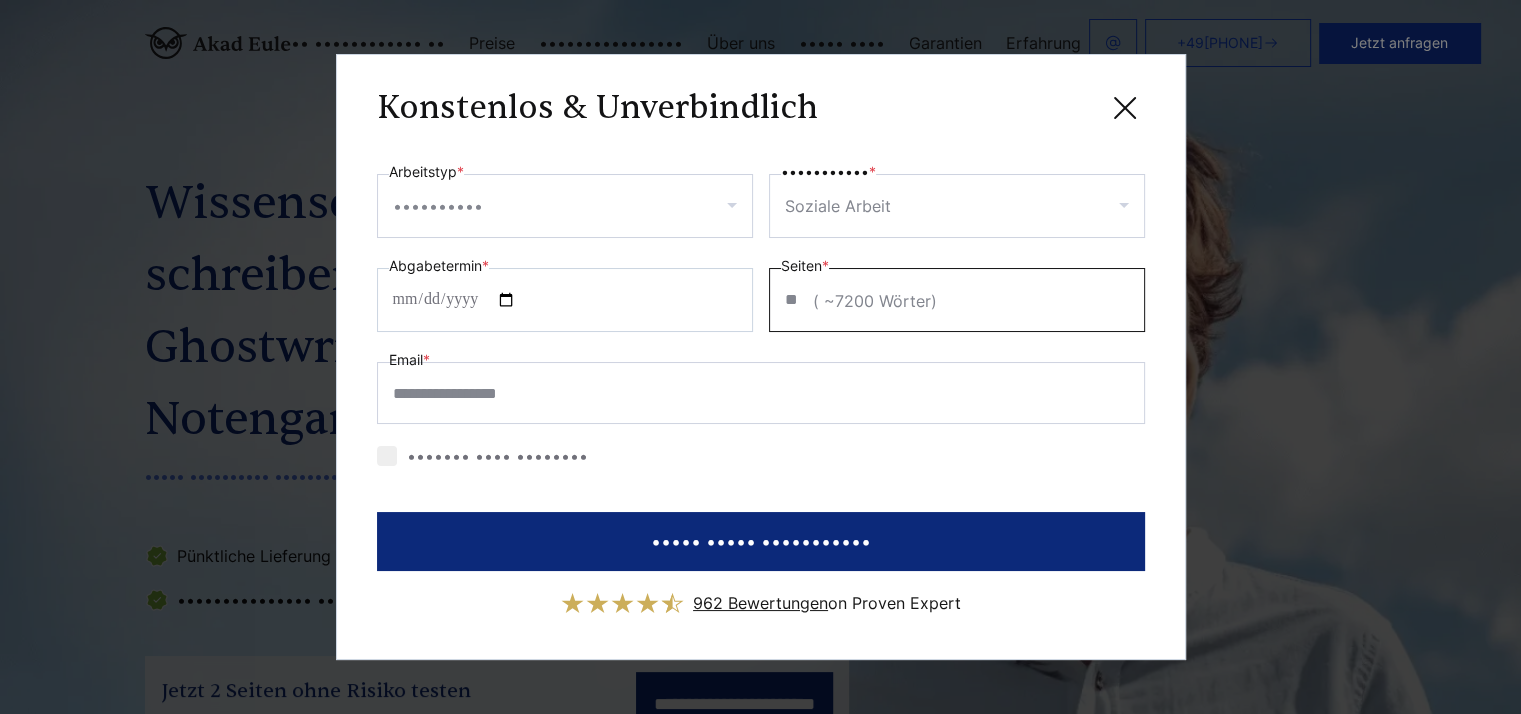 click on "**" at bounding box center [957, 300] 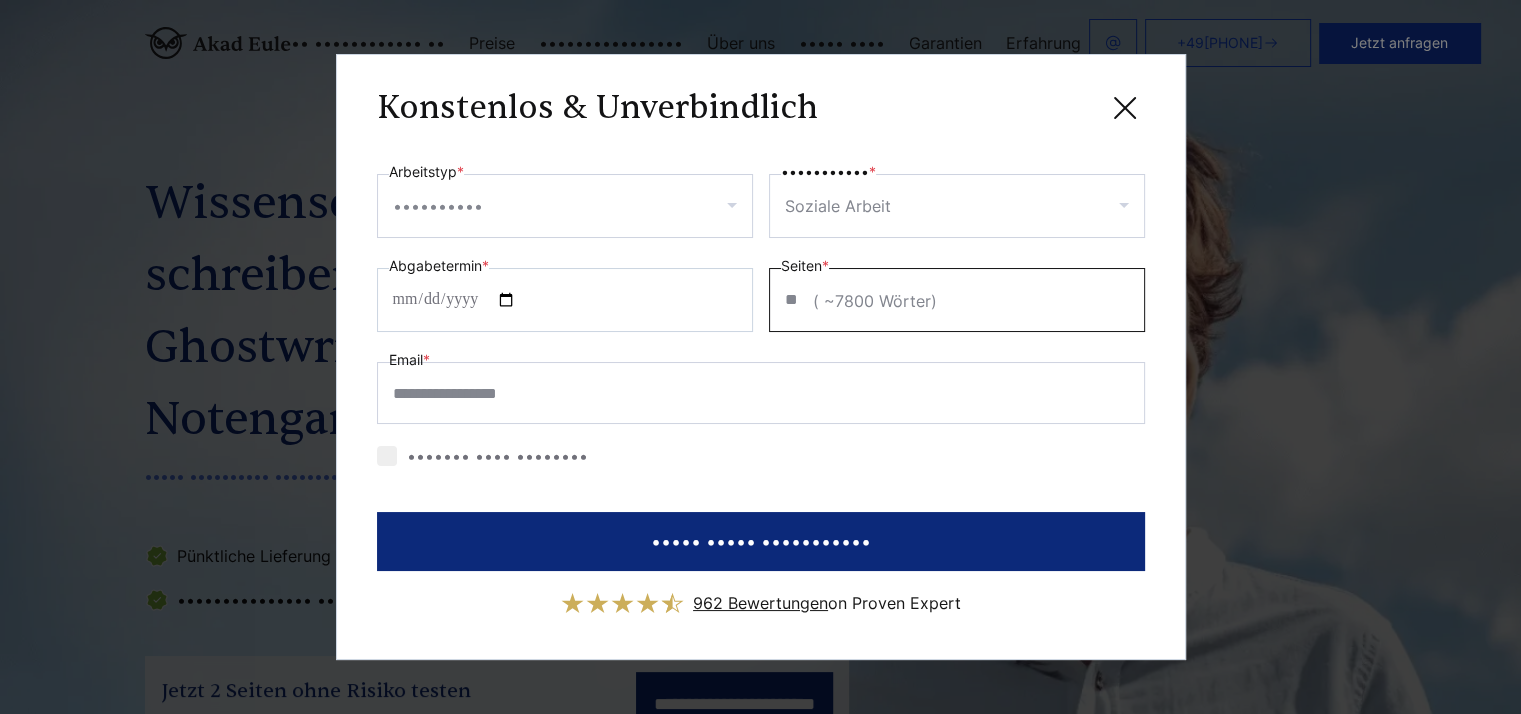 click on "**" at bounding box center (957, 300) 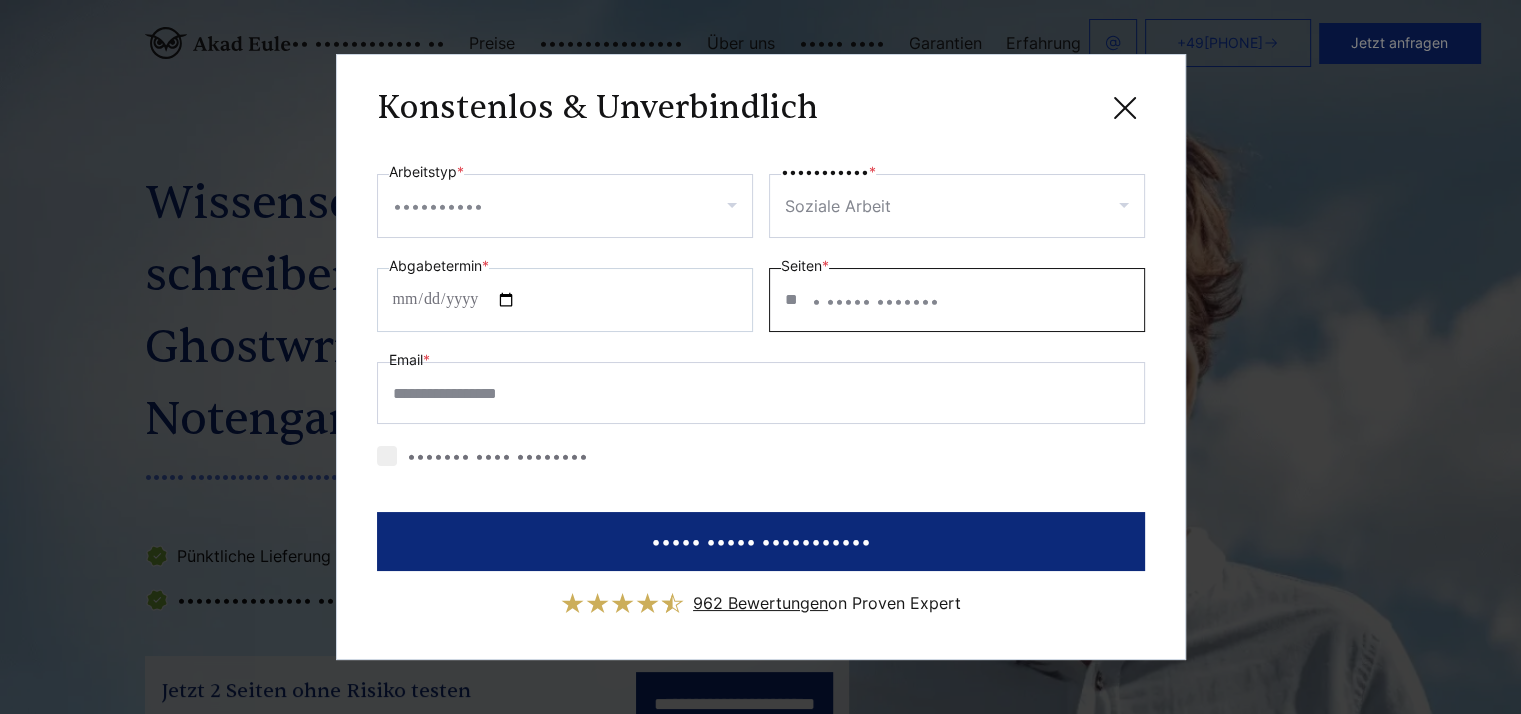 click on "**" at bounding box center [957, 300] 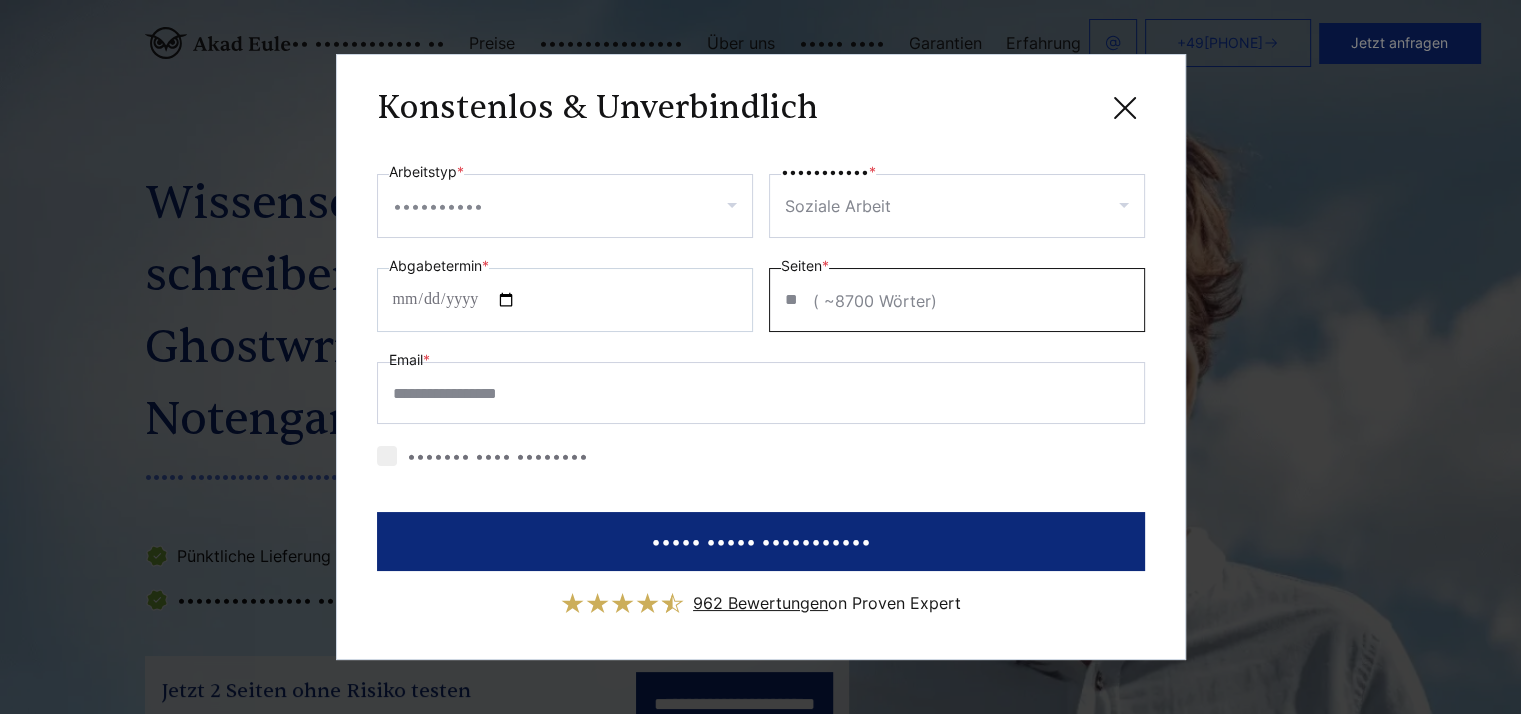 click on "**" at bounding box center (957, 300) 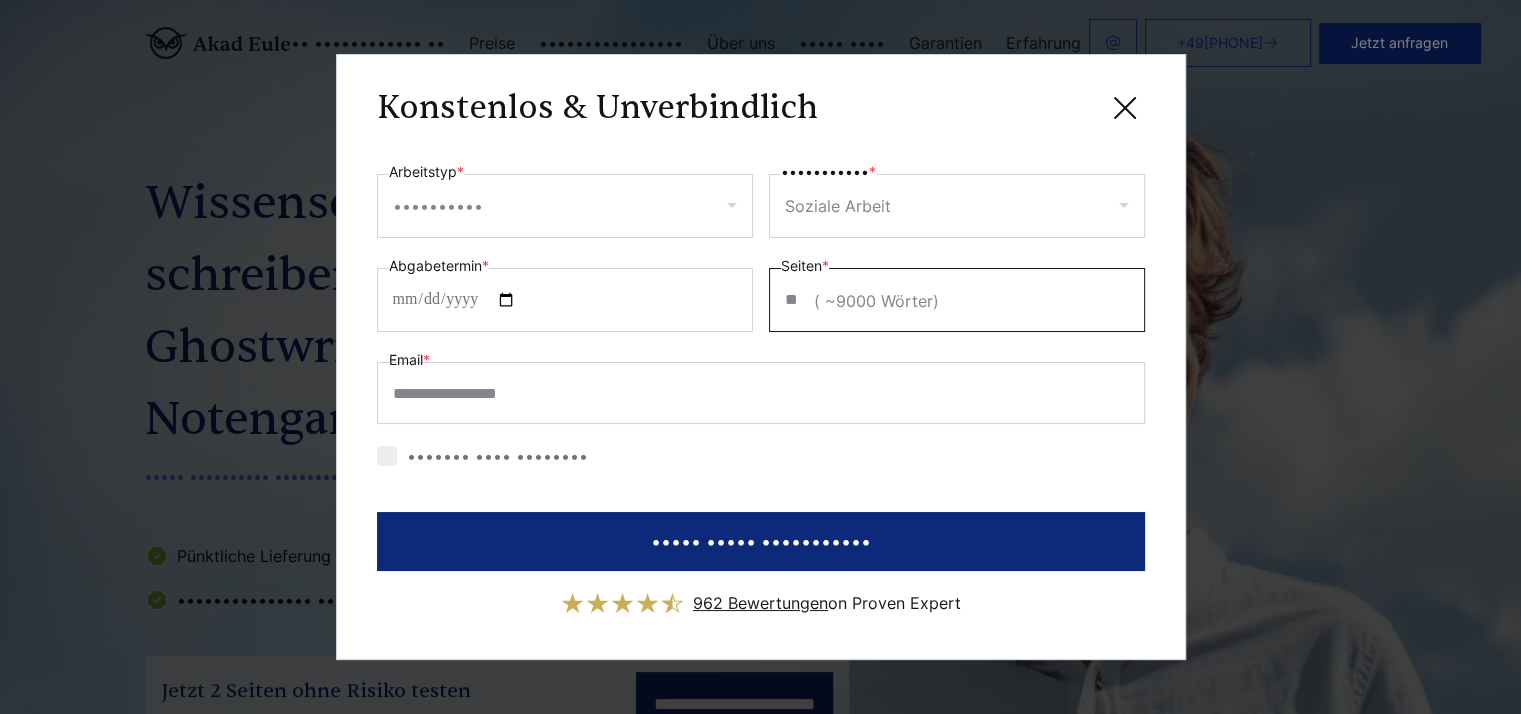 click on "**" at bounding box center (957, 300) 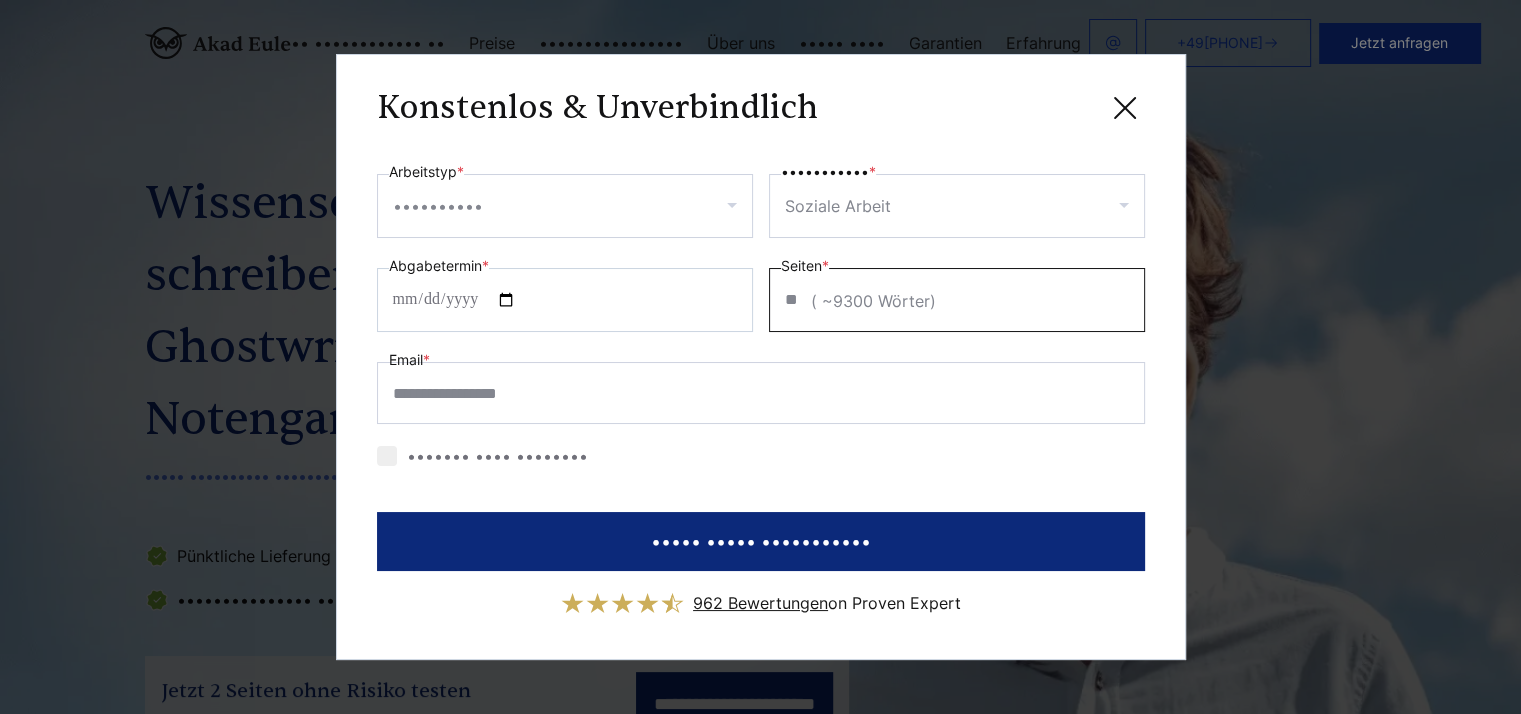 click on "**" at bounding box center (957, 300) 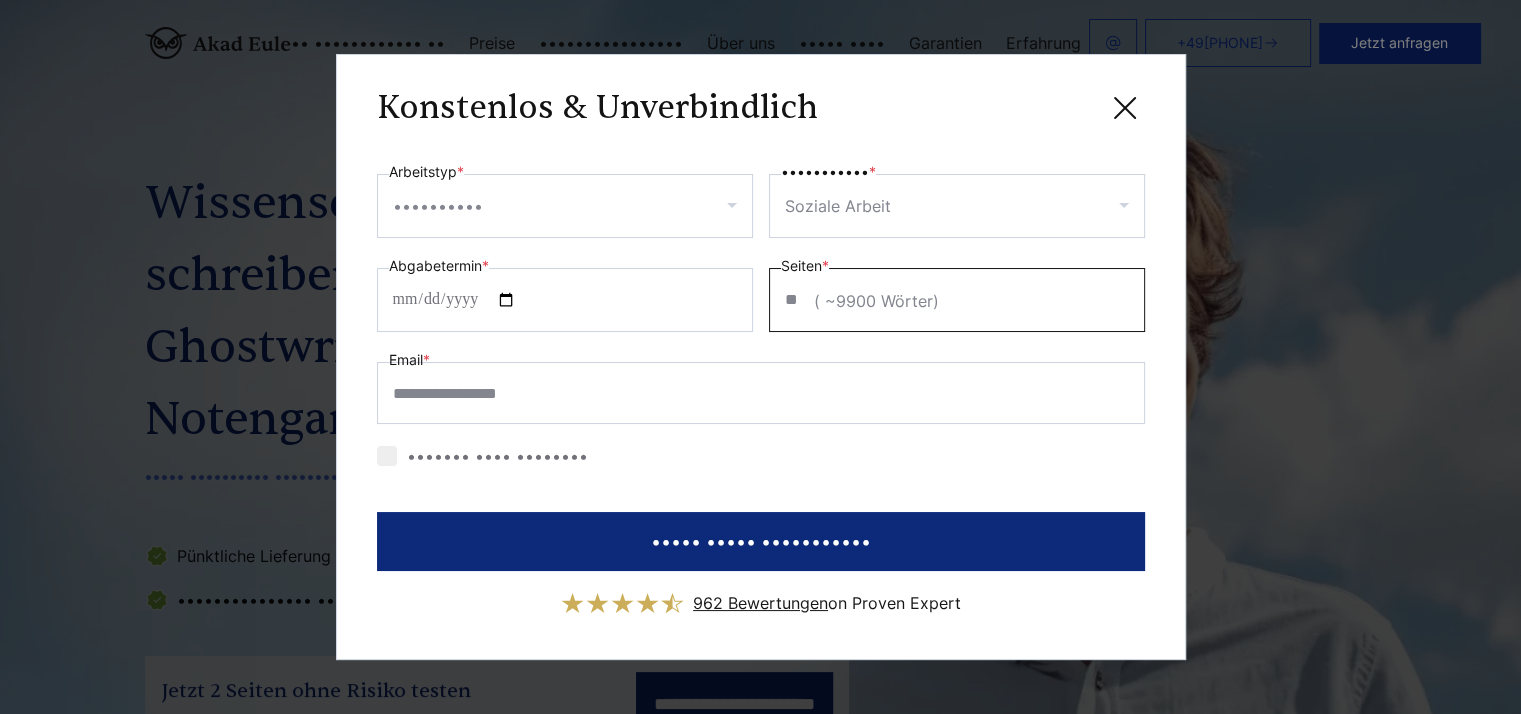 click on "**" at bounding box center (957, 300) 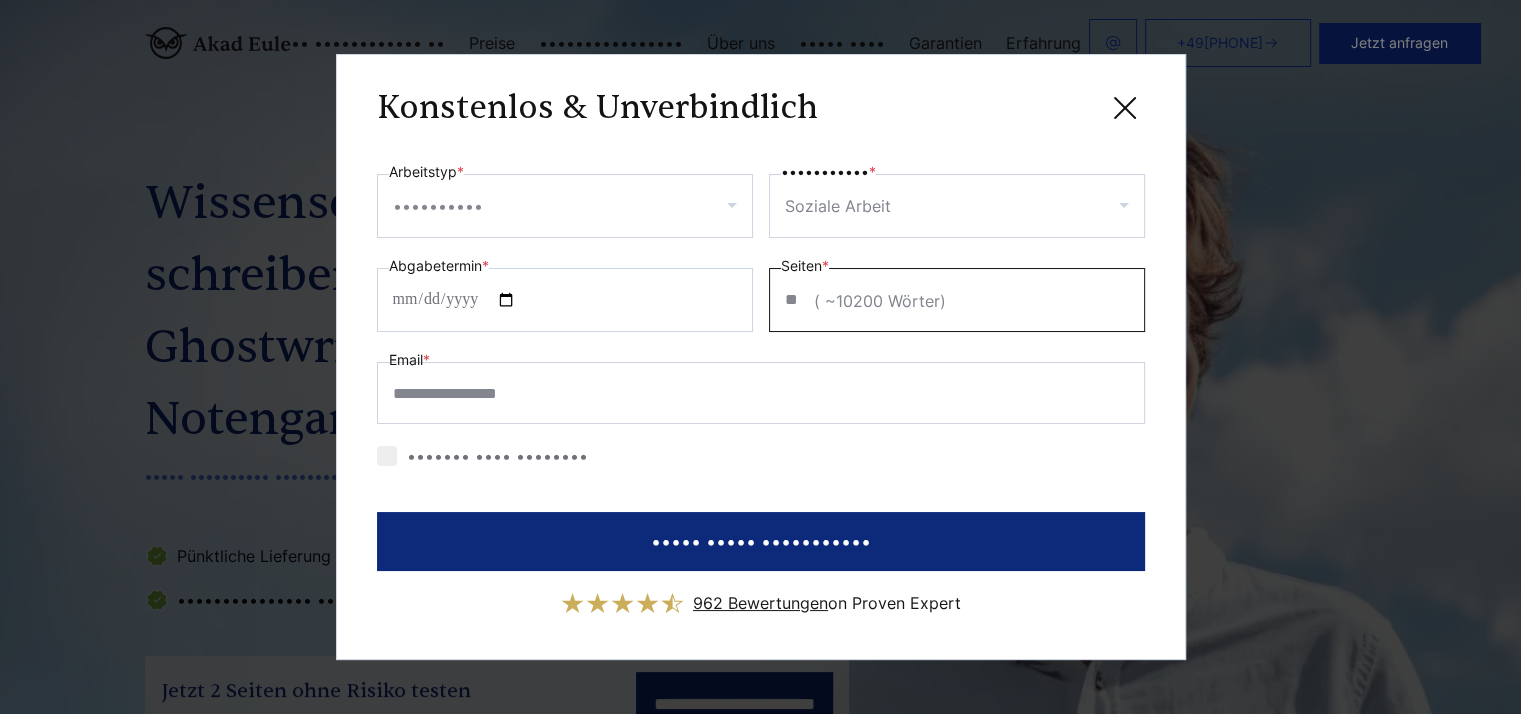 click on "**" at bounding box center (957, 300) 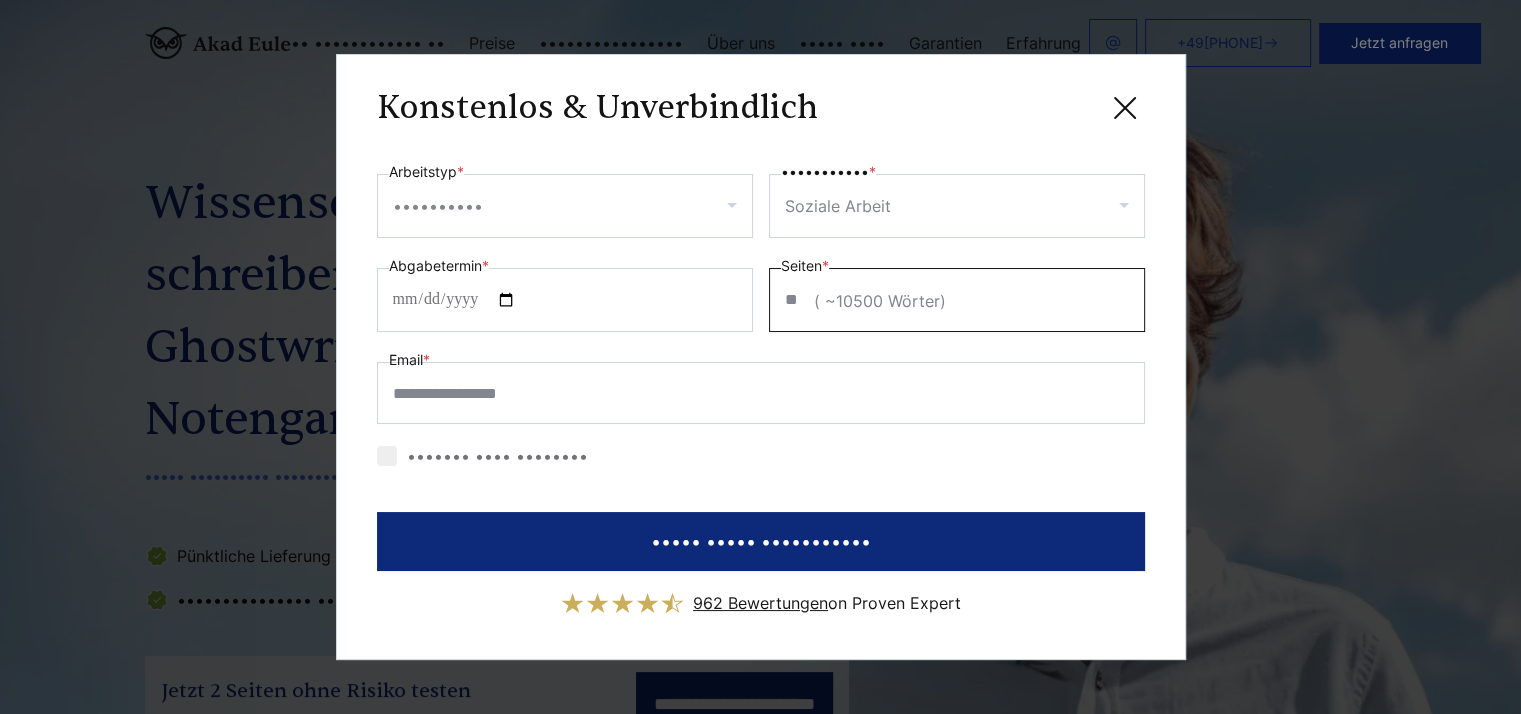 click on "**" at bounding box center (957, 300) 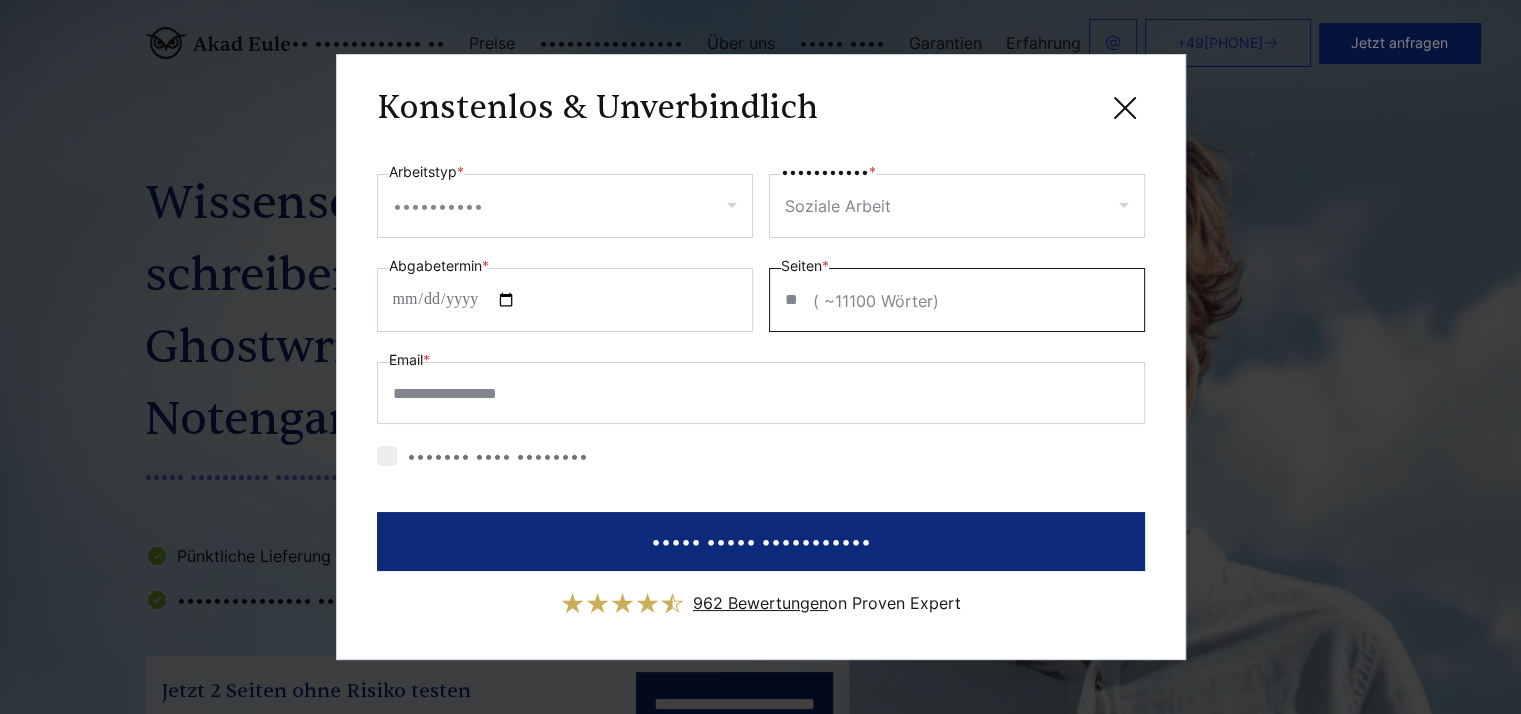 click on "**" at bounding box center [957, 300] 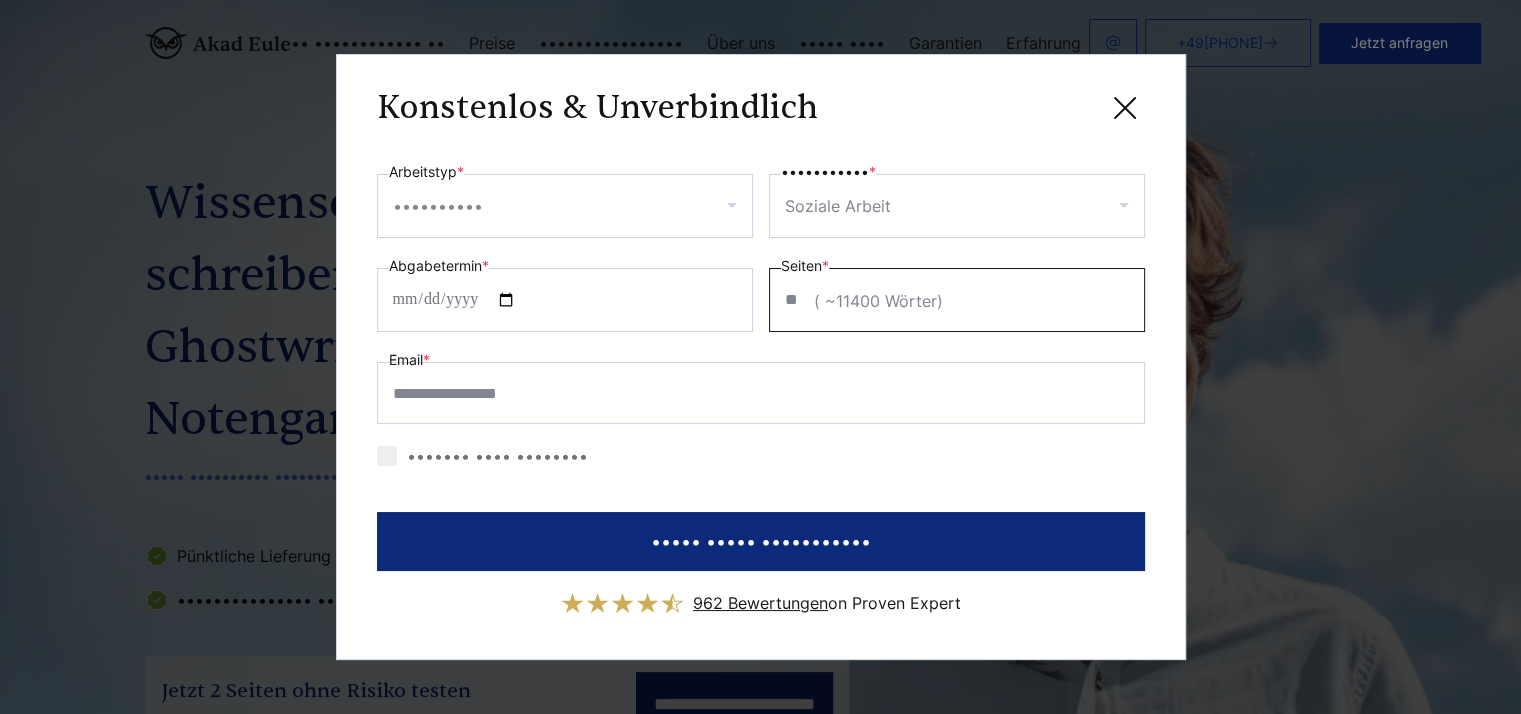 click on "**" at bounding box center (957, 300) 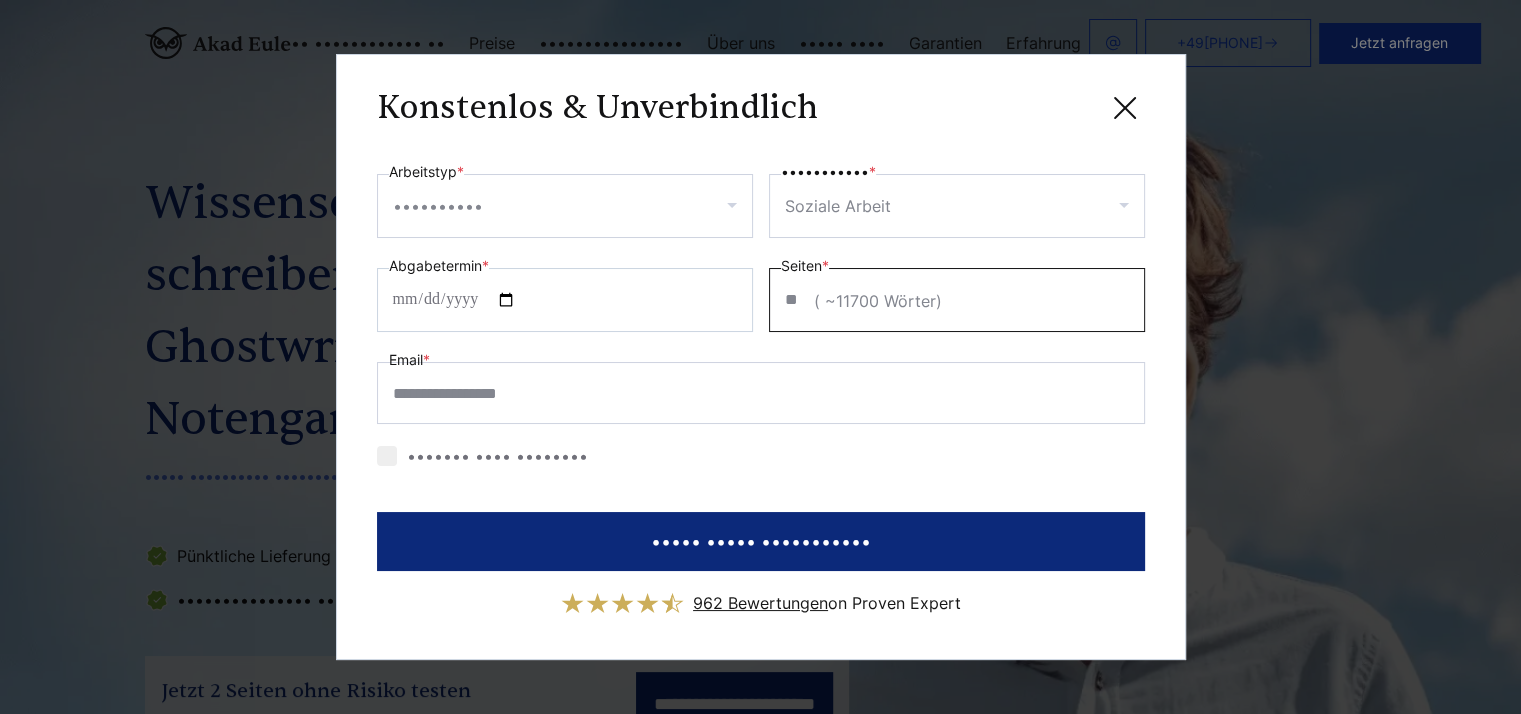 click on "**" at bounding box center [957, 300] 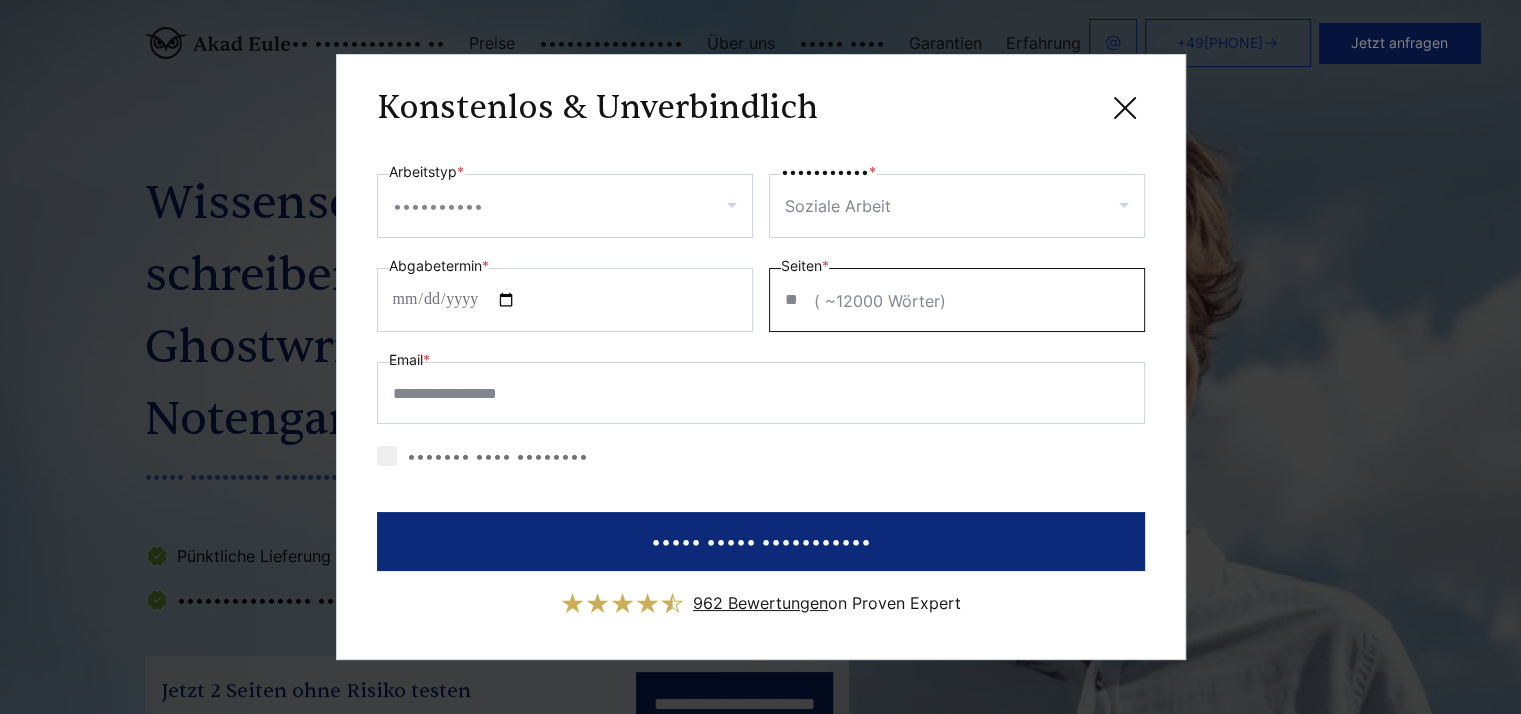 click on "**" at bounding box center (957, 300) 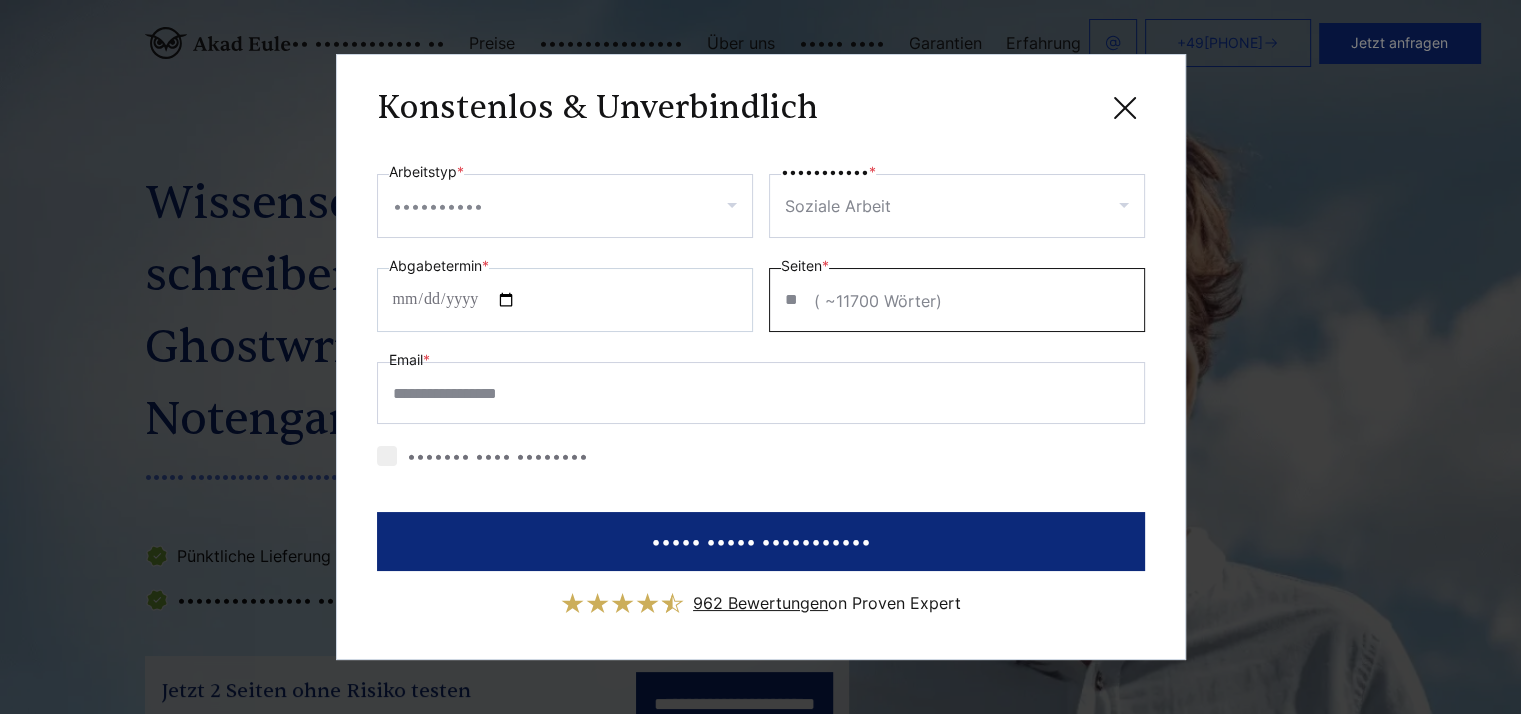 click on "**" at bounding box center (957, 300) 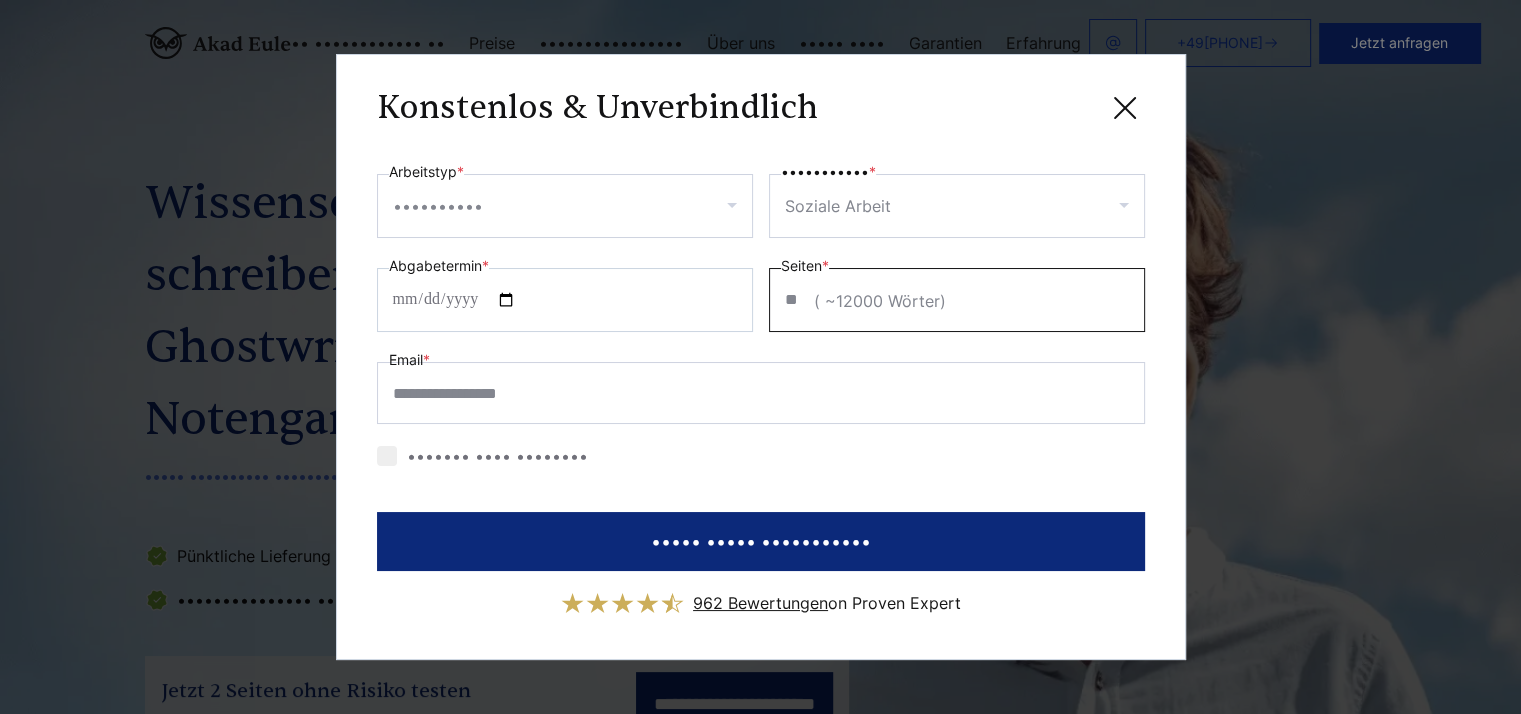 click on "**" at bounding box center [957, 300] 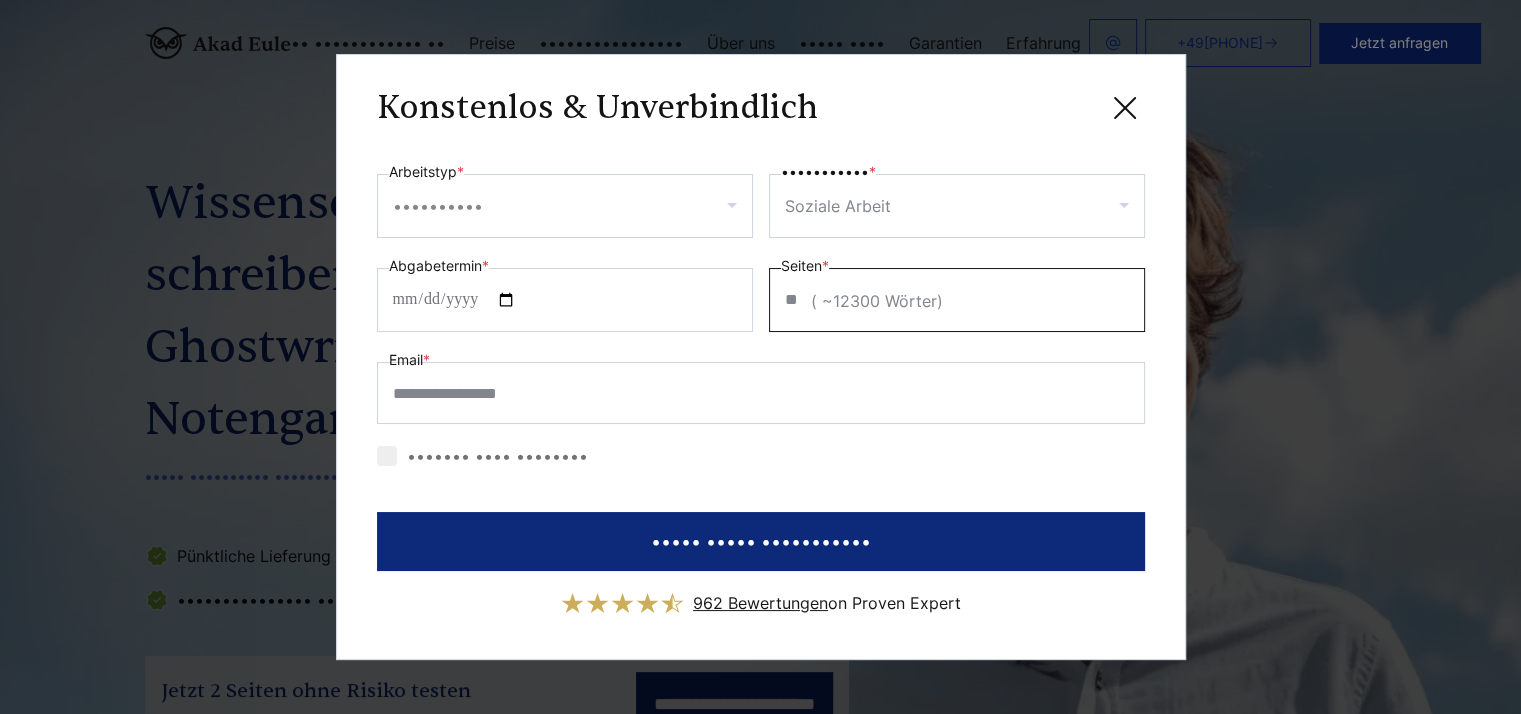 click on "**" at bounding box center (957, 300) 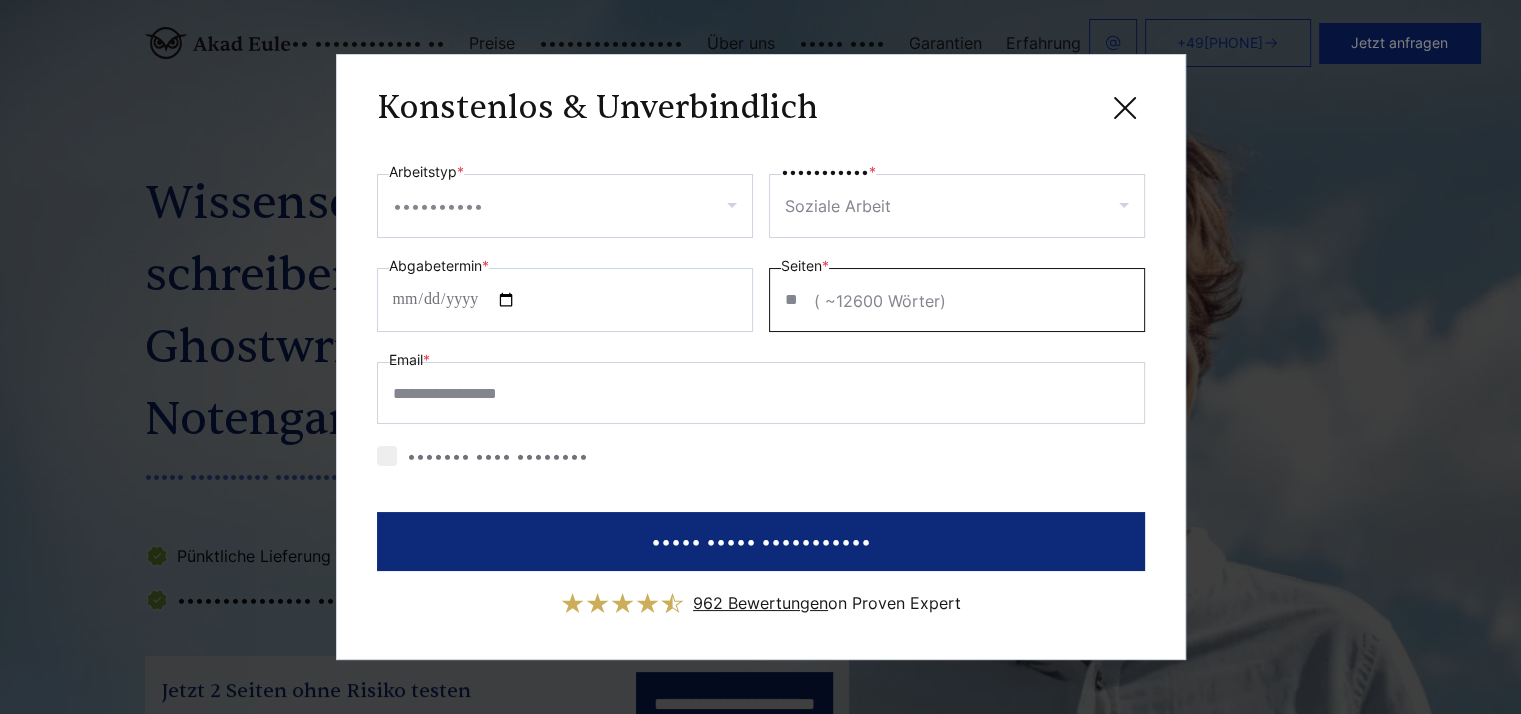 click on "**" at bounding box center (957, 300) 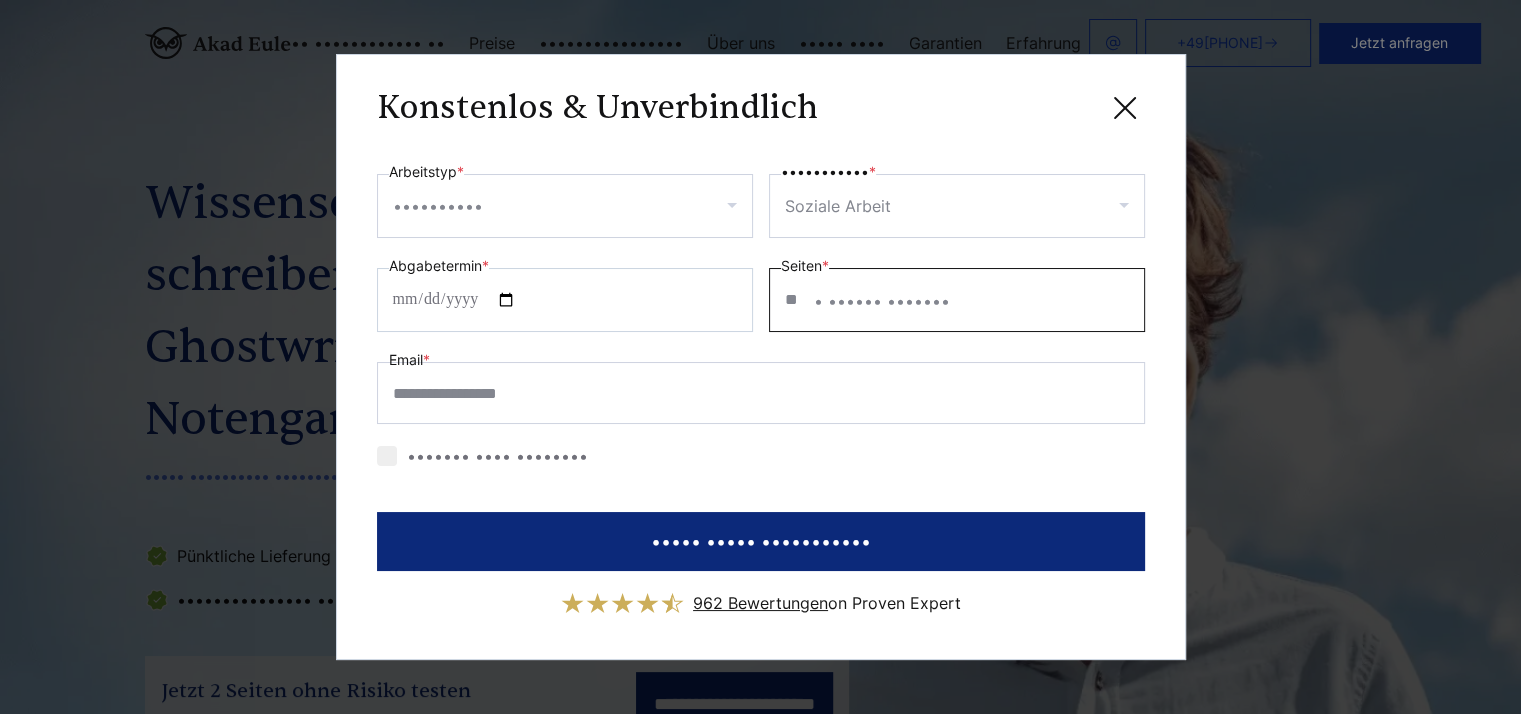 click on "**" at bounding box center (957, 300) 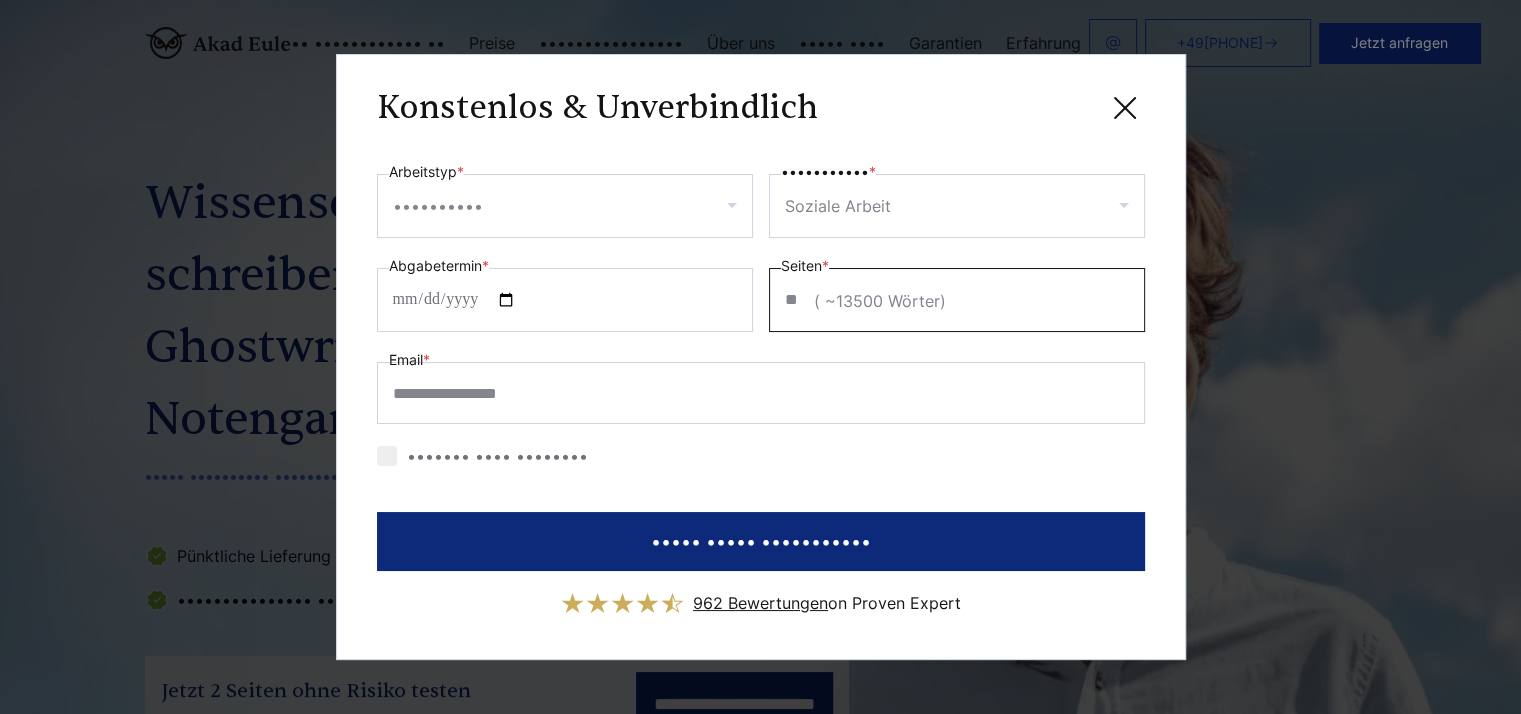 click on "**" at bounding box center [957, 300] 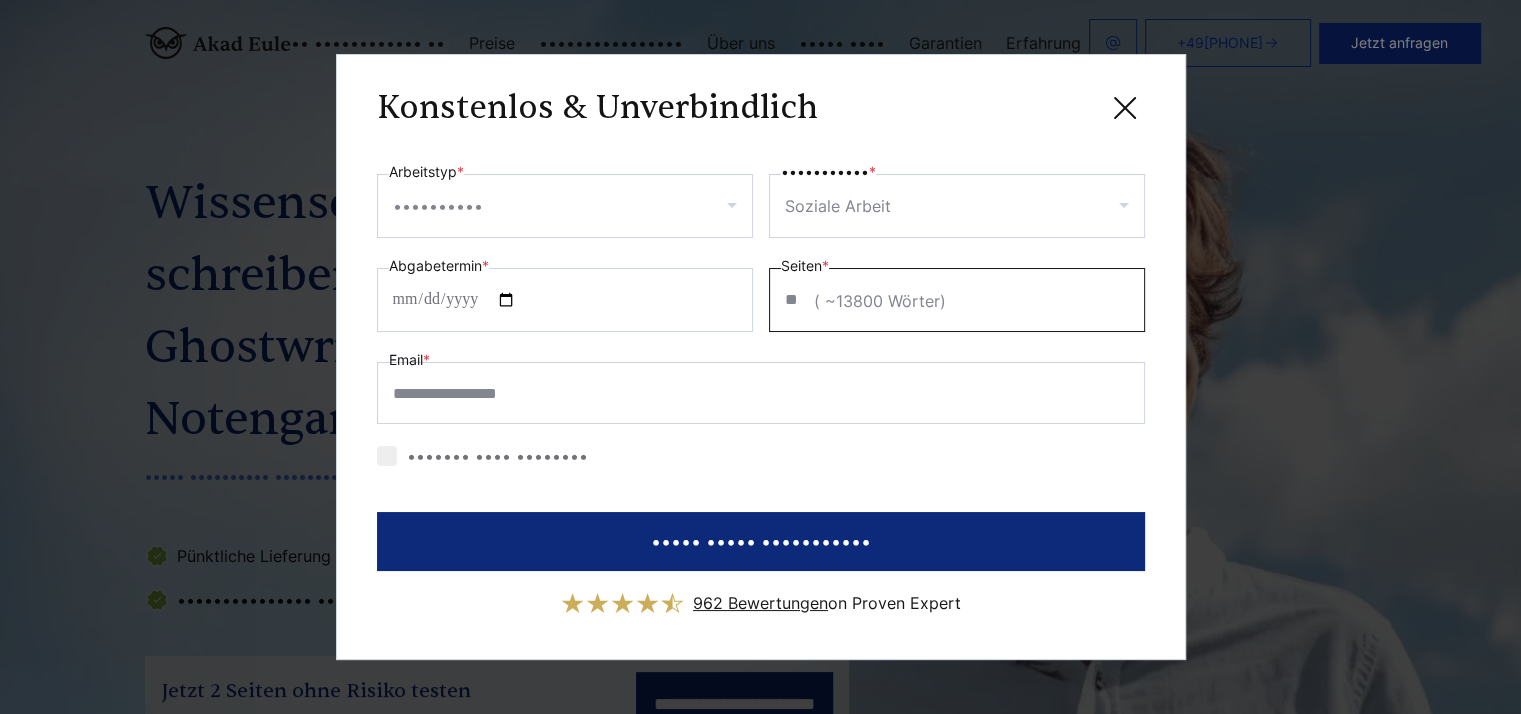 click on "**" at bounding box center (957, 300) 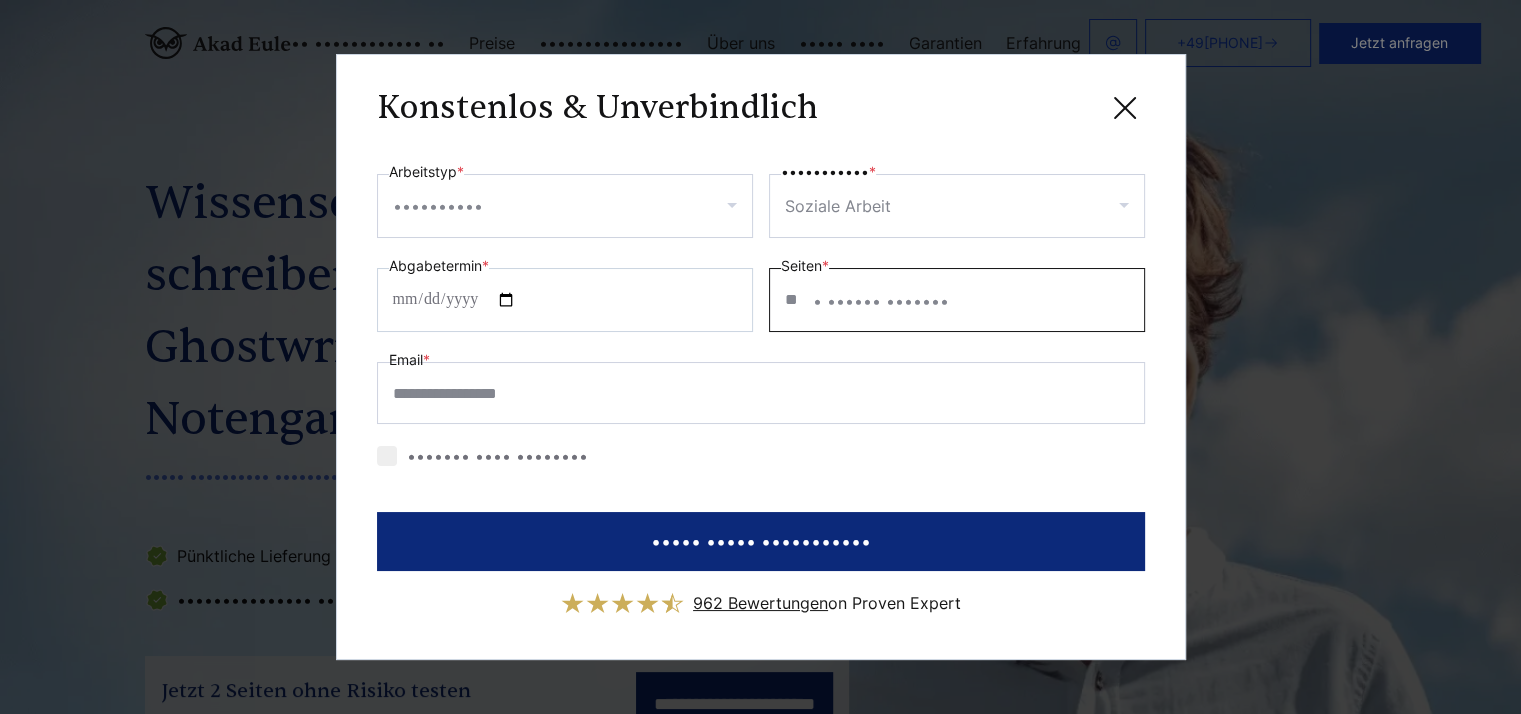 click on "**" at bounding box center (957, 300) 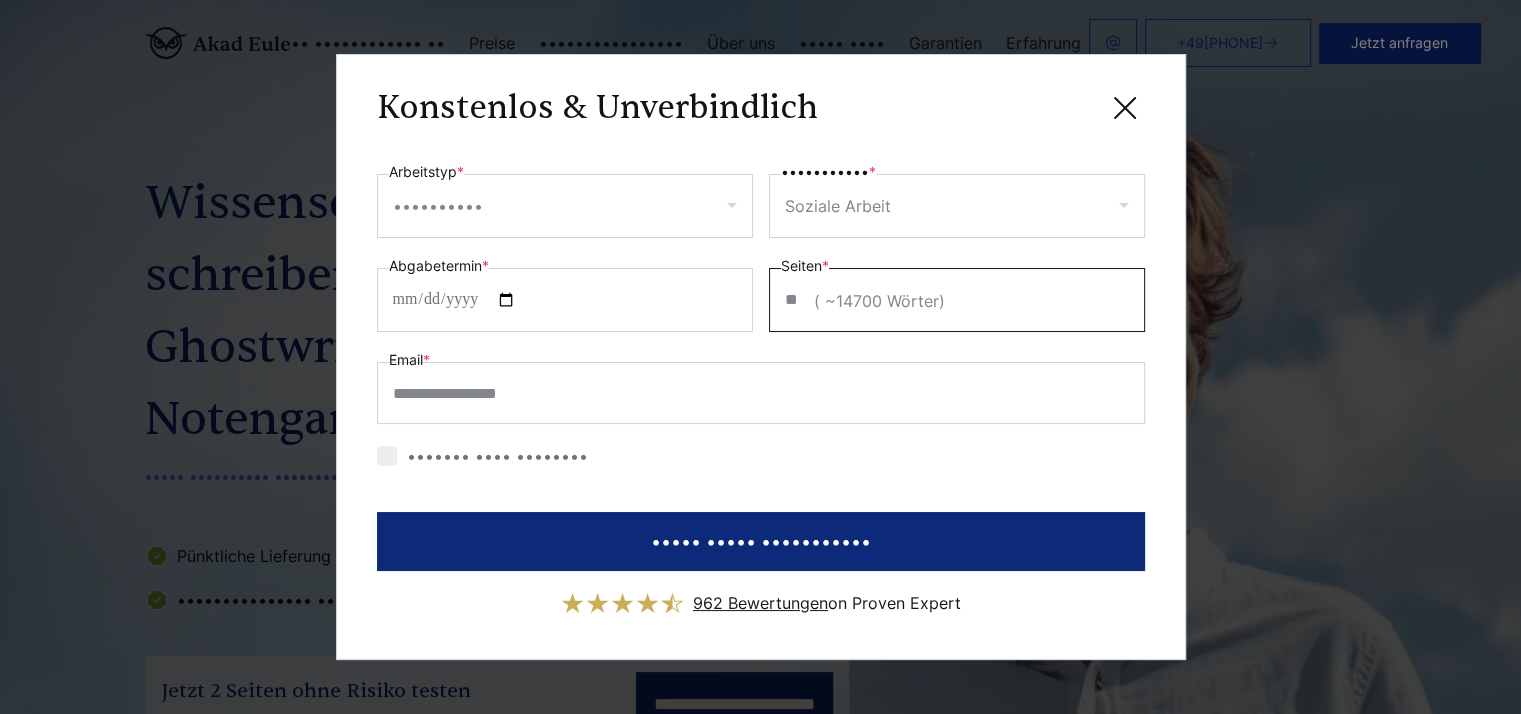 click on "**" at bounding box center (957, 300) 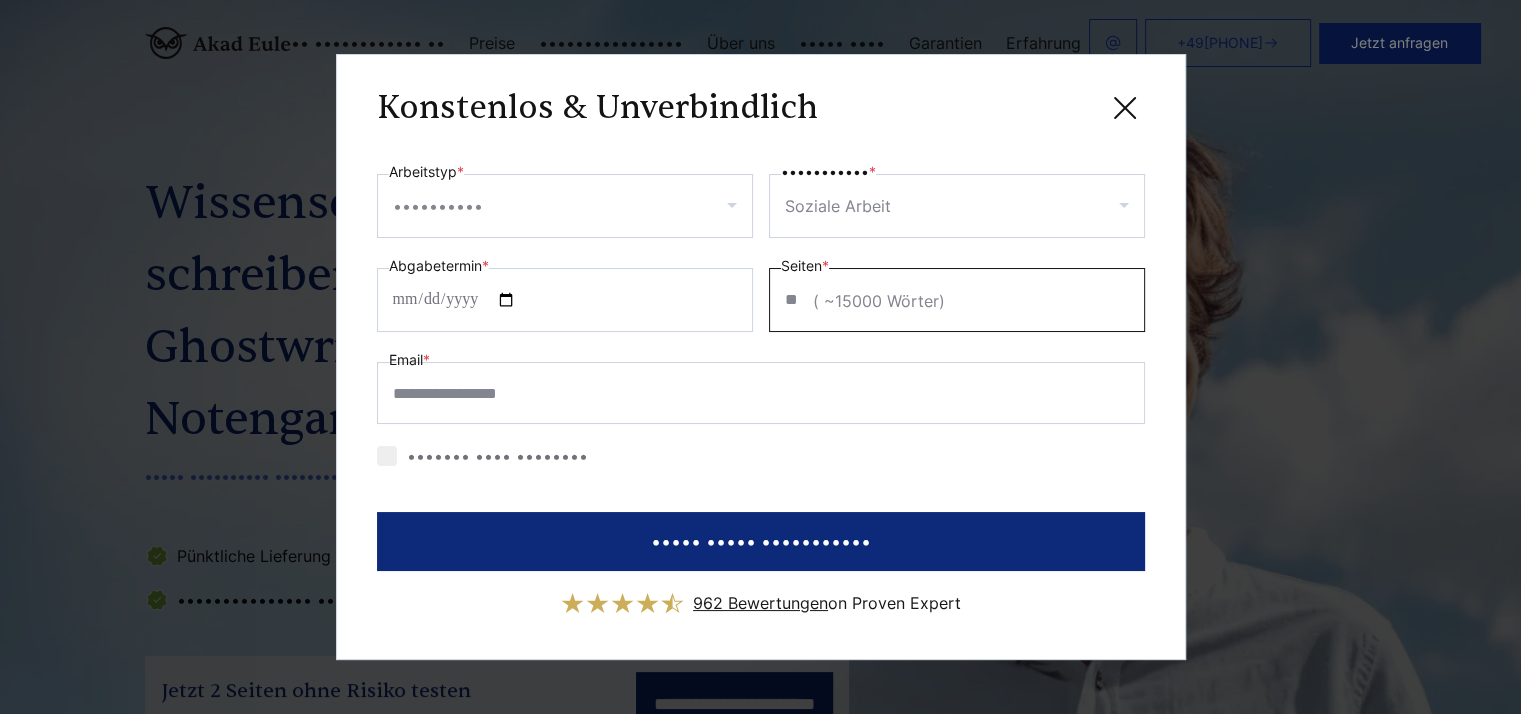 click on "**" at bounding box center [957, 300] 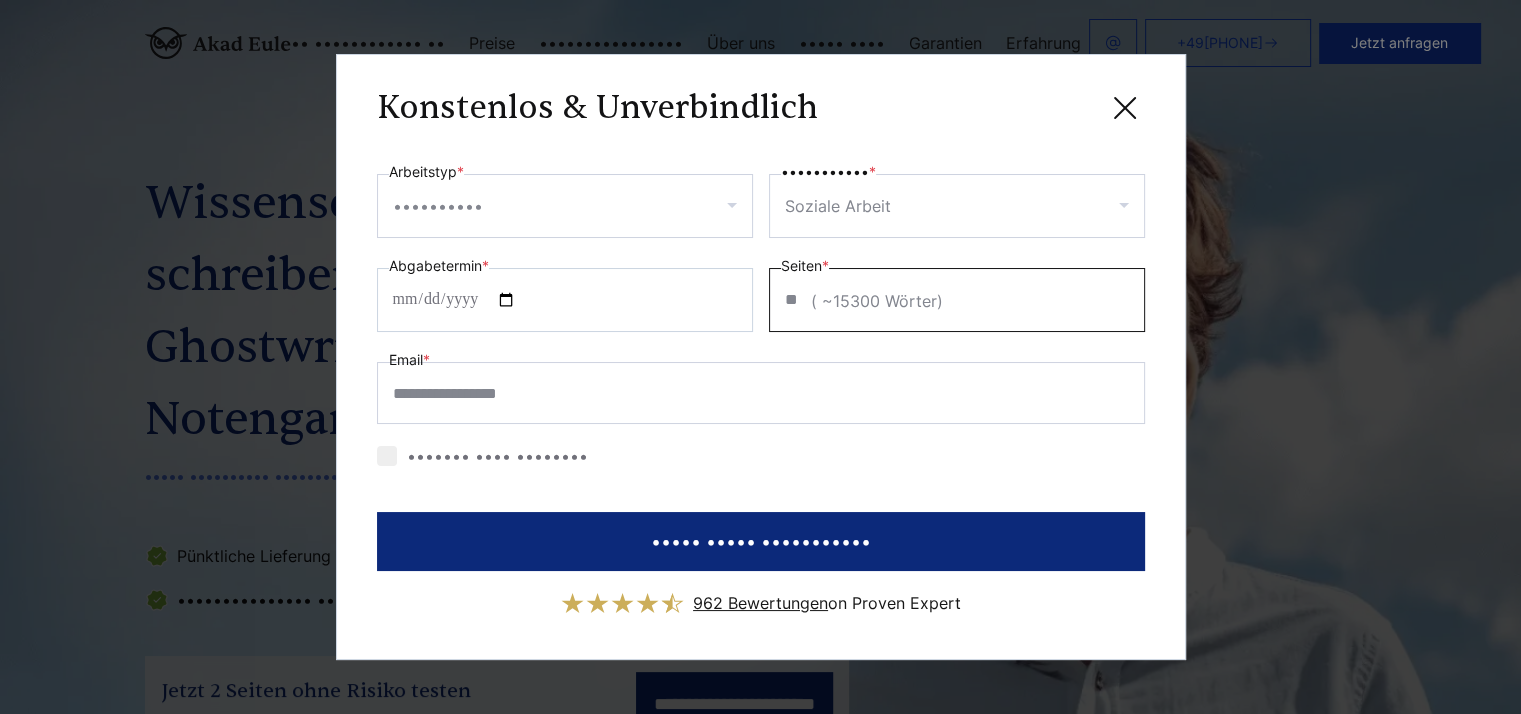 click on "**" at bounding box center (957, 300) 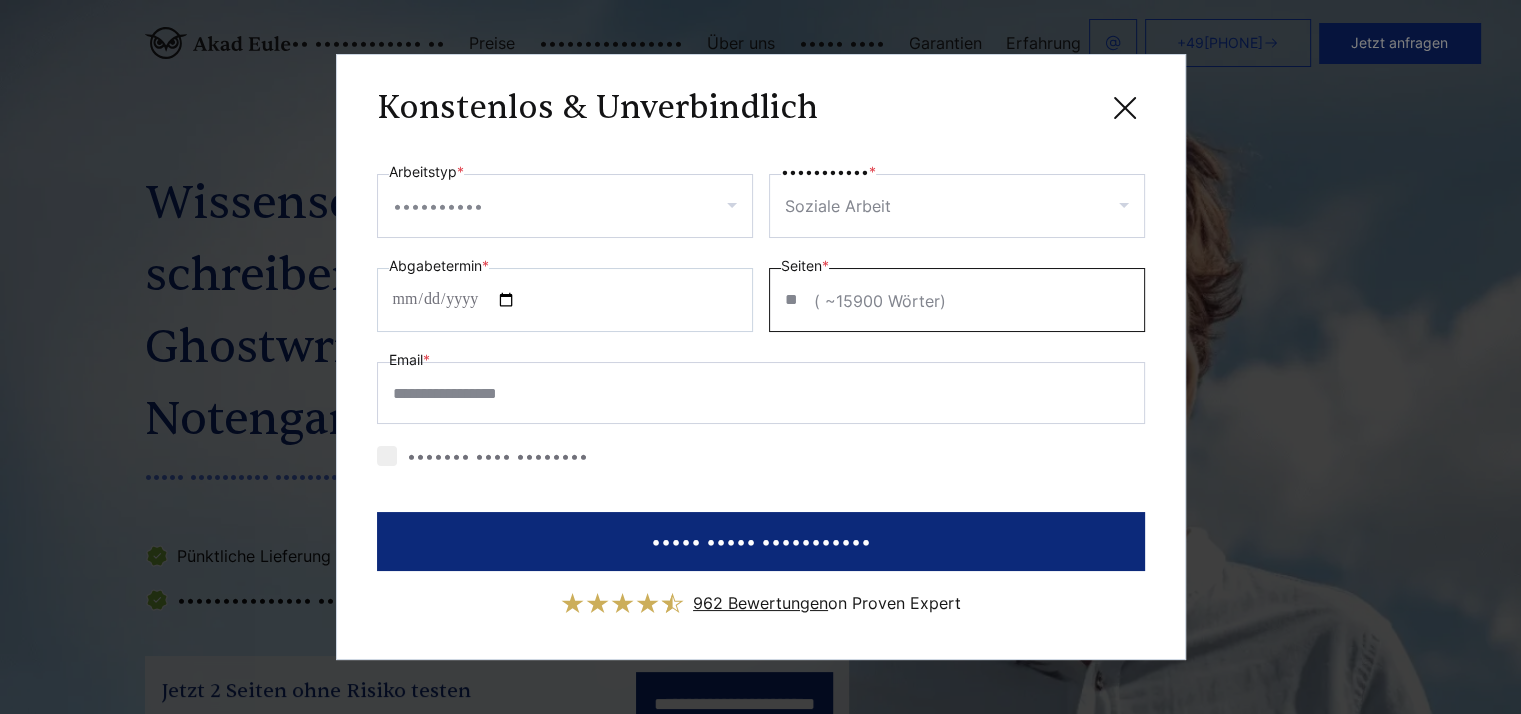 click on "**" at bounding box center [957, 300] 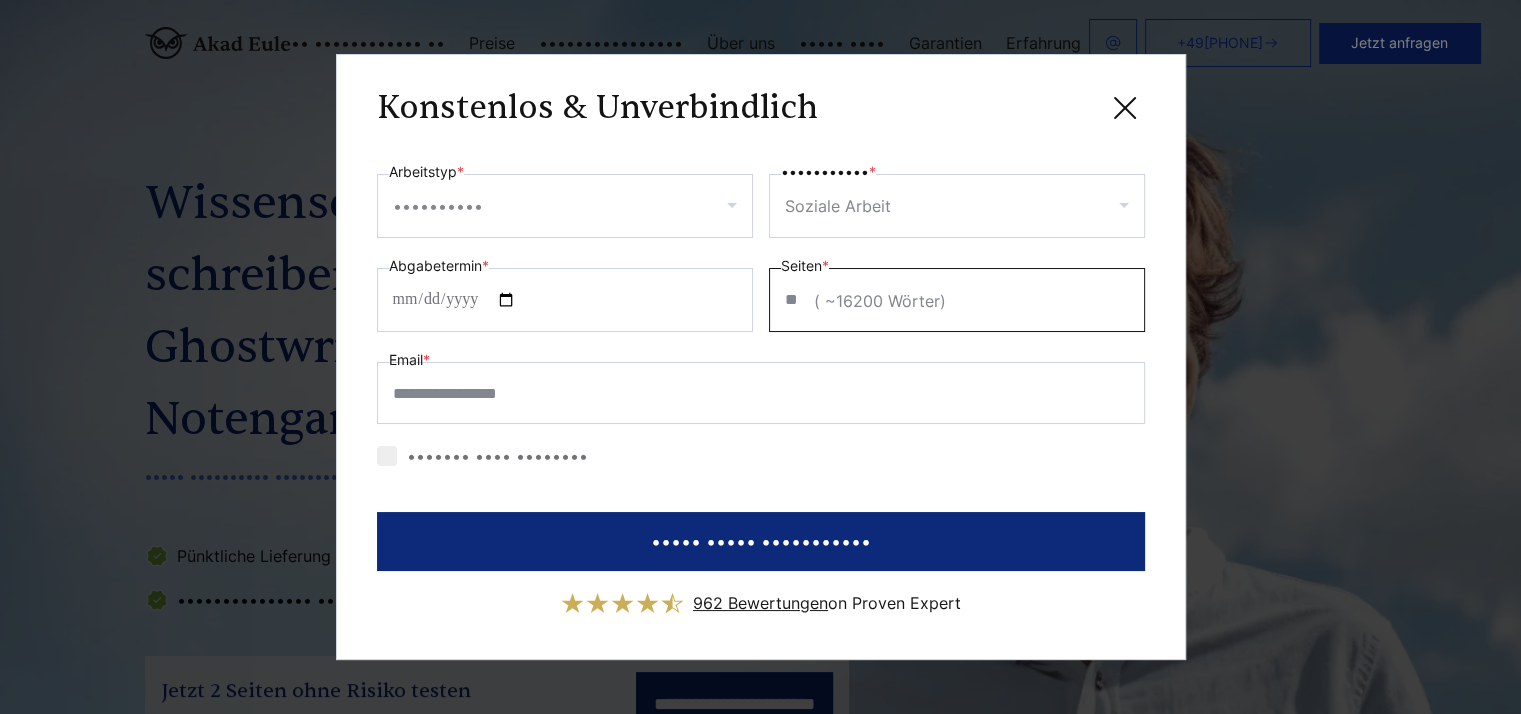click on "**" at bounding box center (957, 300) 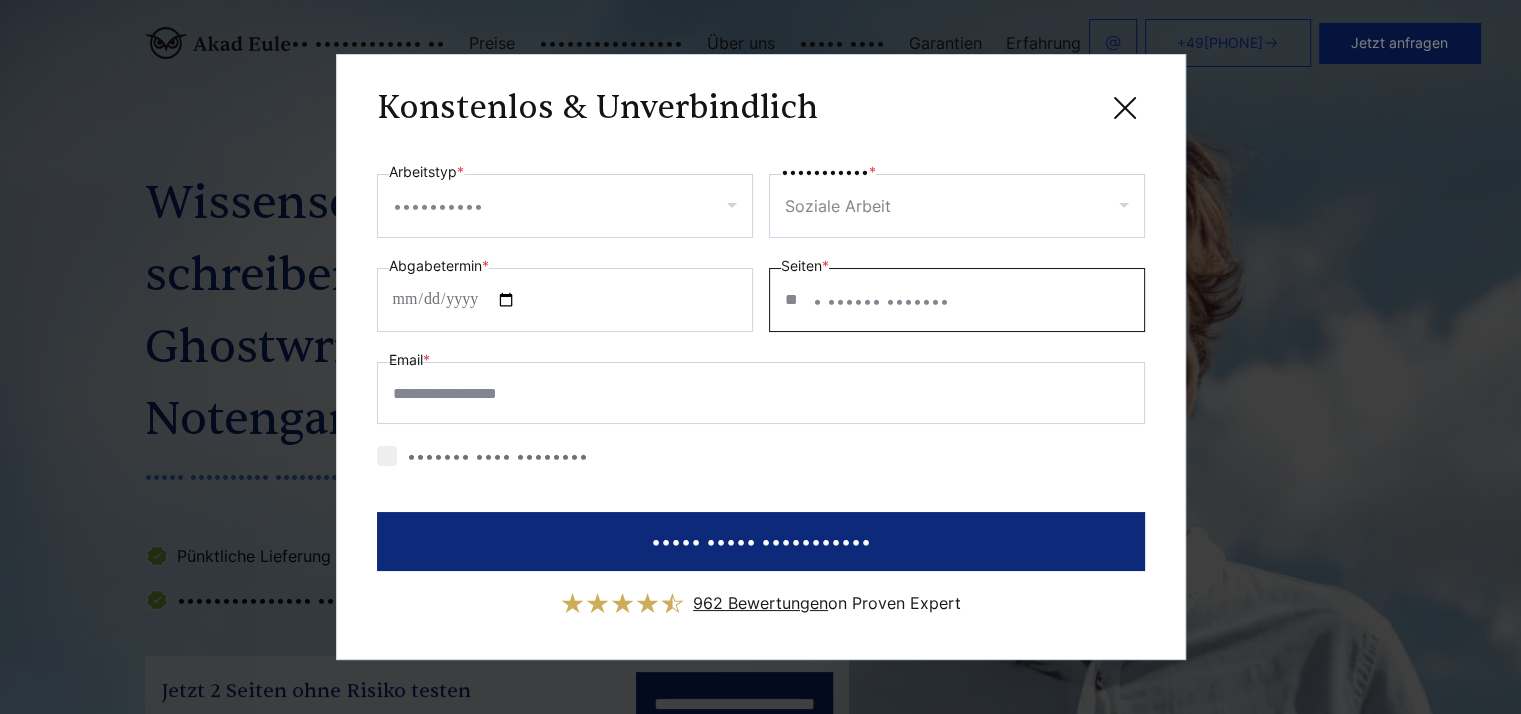 click on "**" at bounding box center (957, 300) 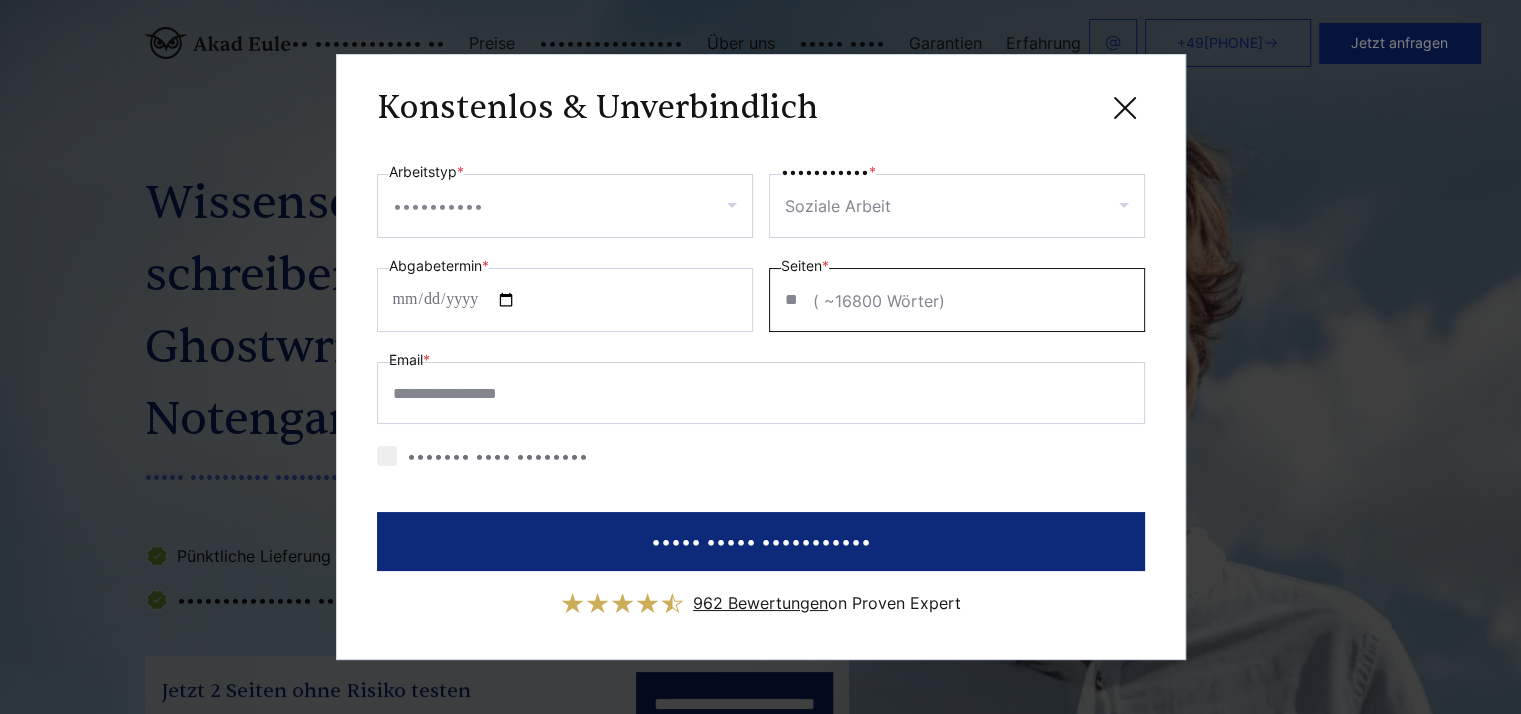 click on "**" at bounding box center (957, 300) 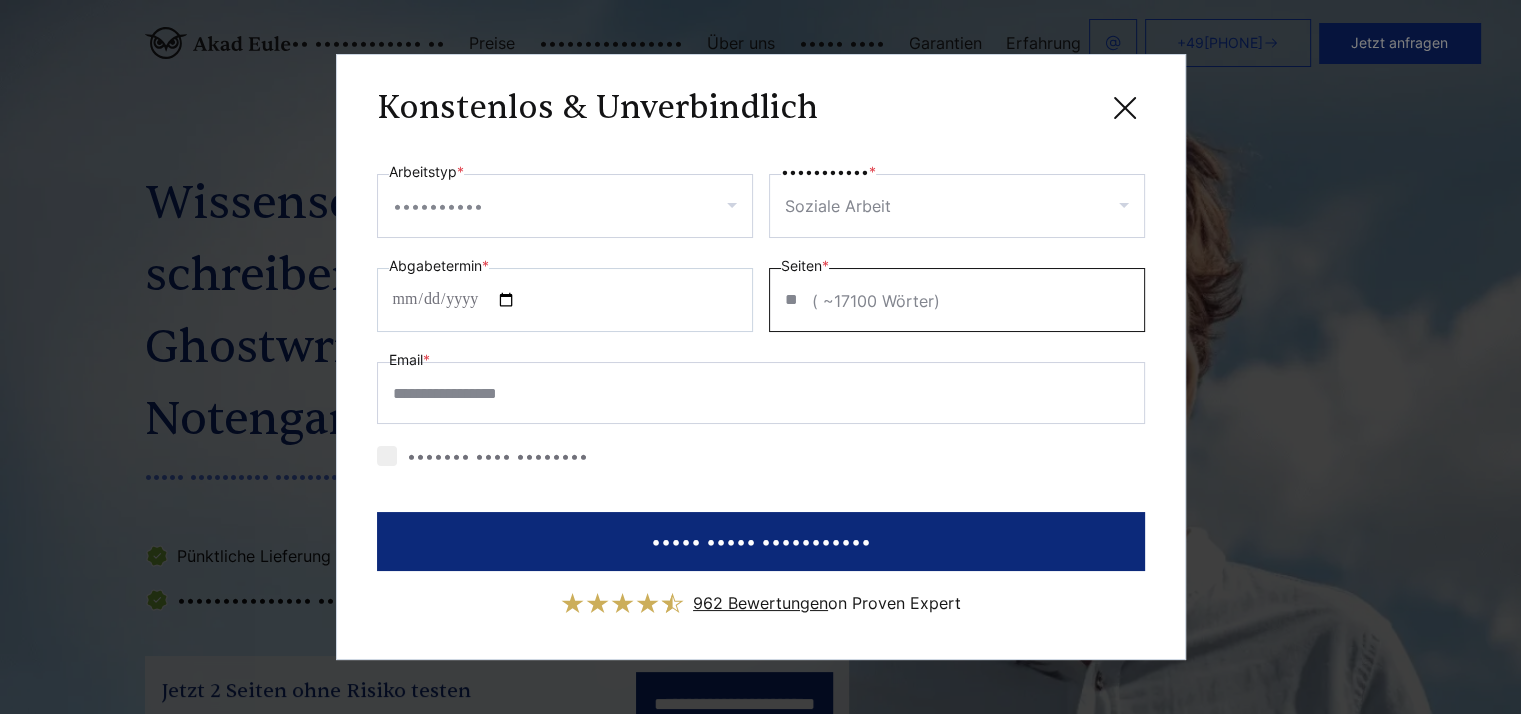 click on "**" at bounding box center (957, 300) 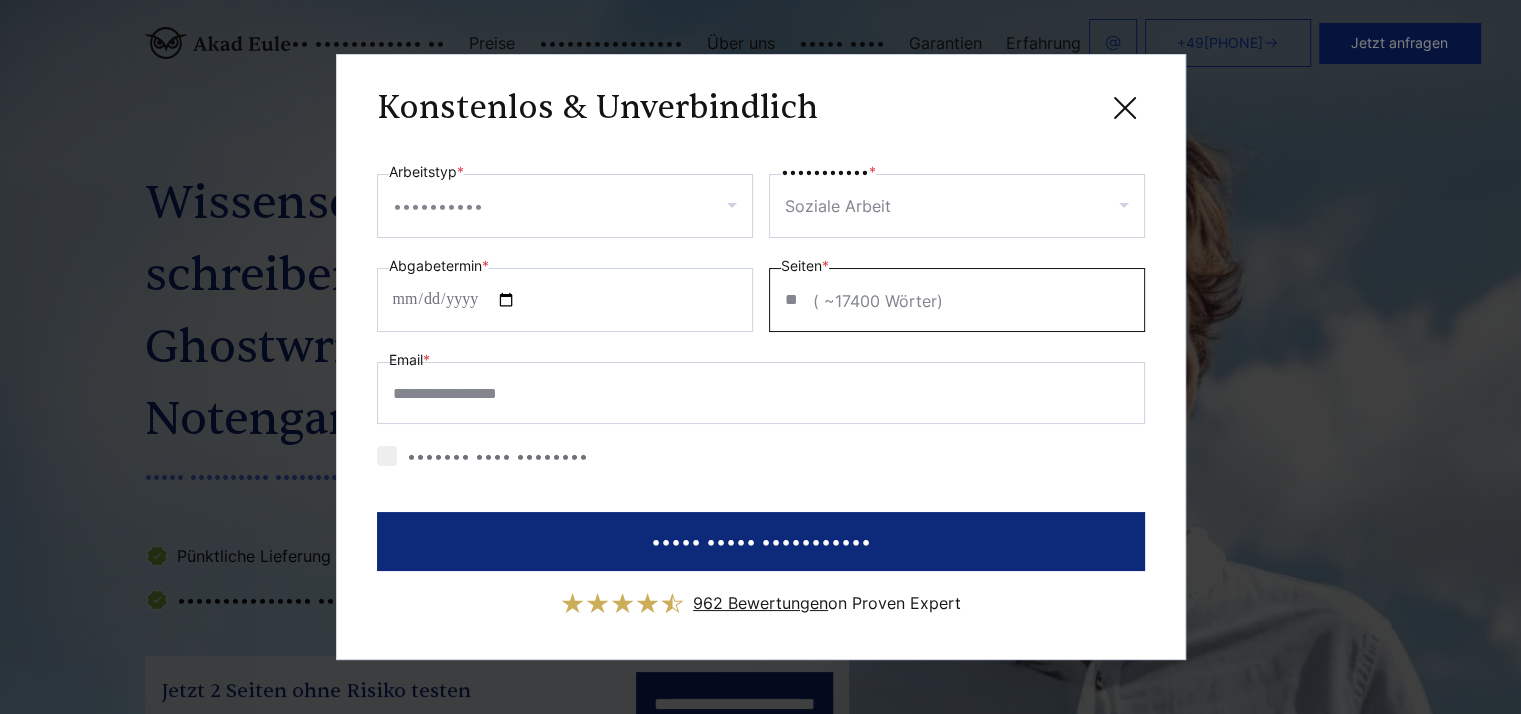 click on "**" at bounding box center (957, 300) 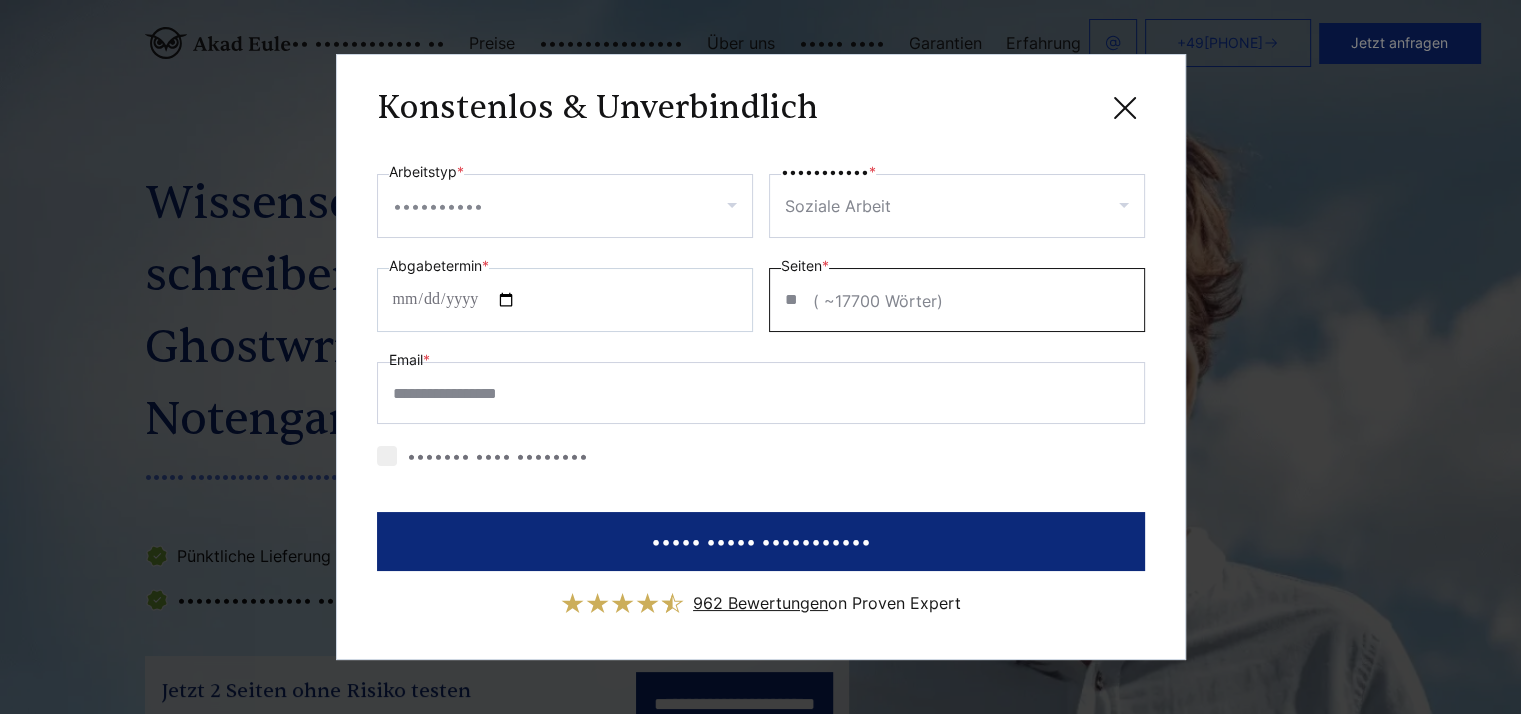 click on "**" at bounding box center (957, 300) 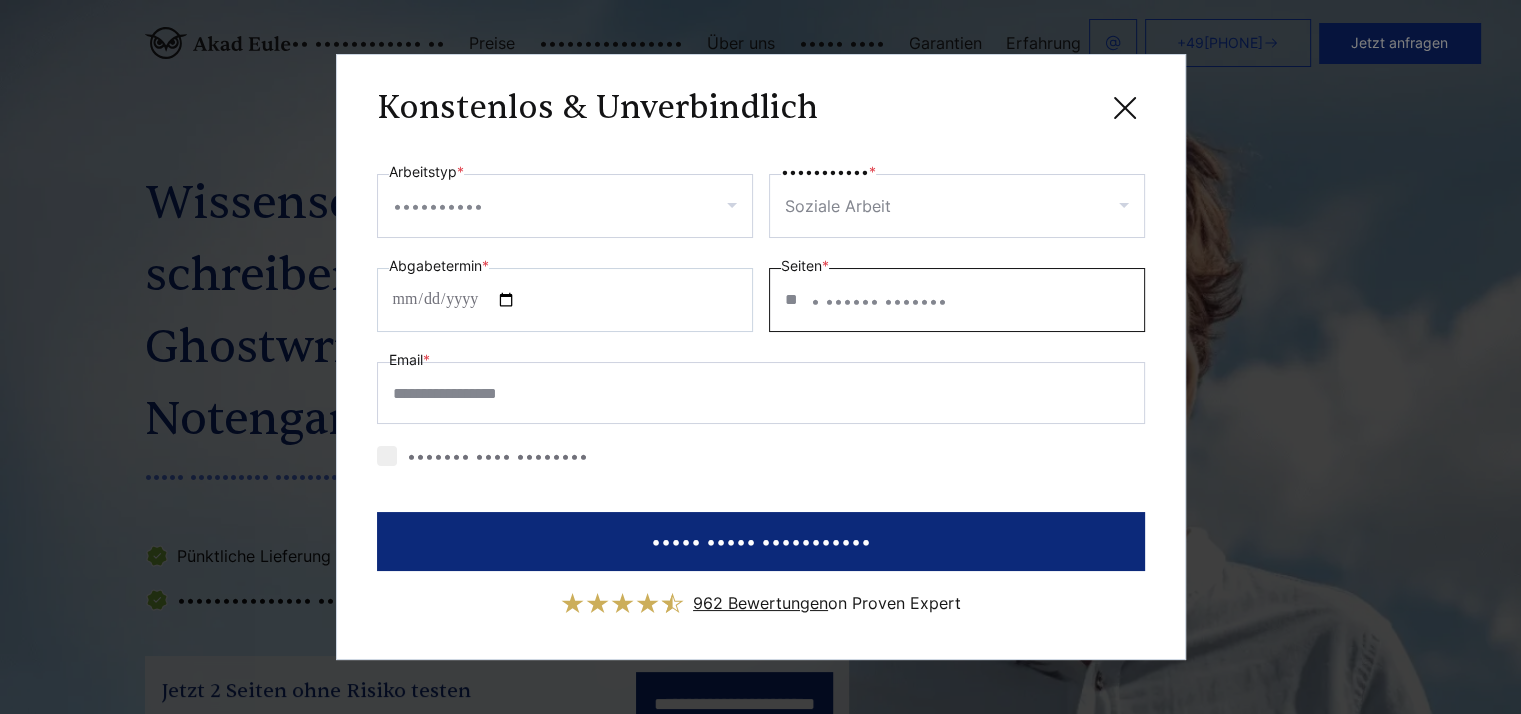 click on "**" at bounding box center (957, 300) 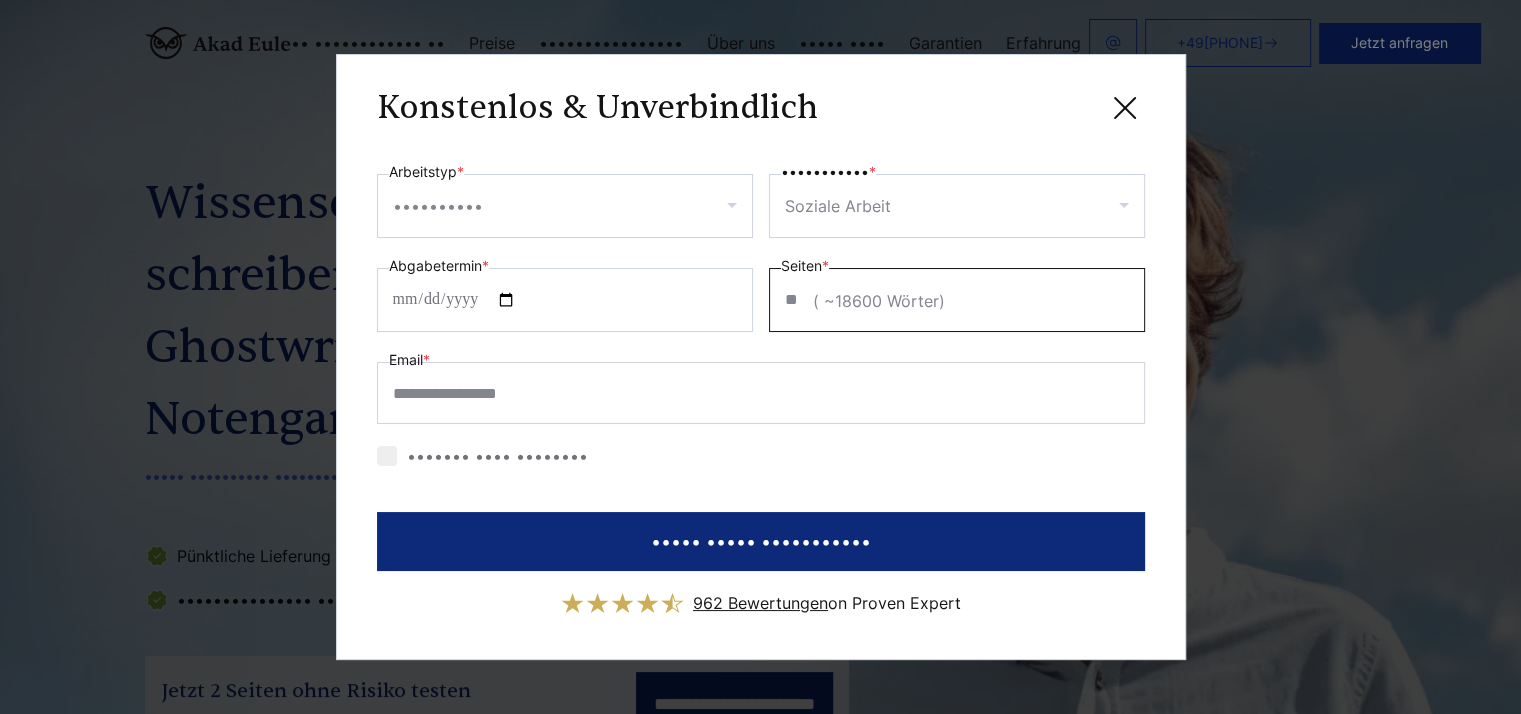 click on "**" at bounding box center (957, 300) 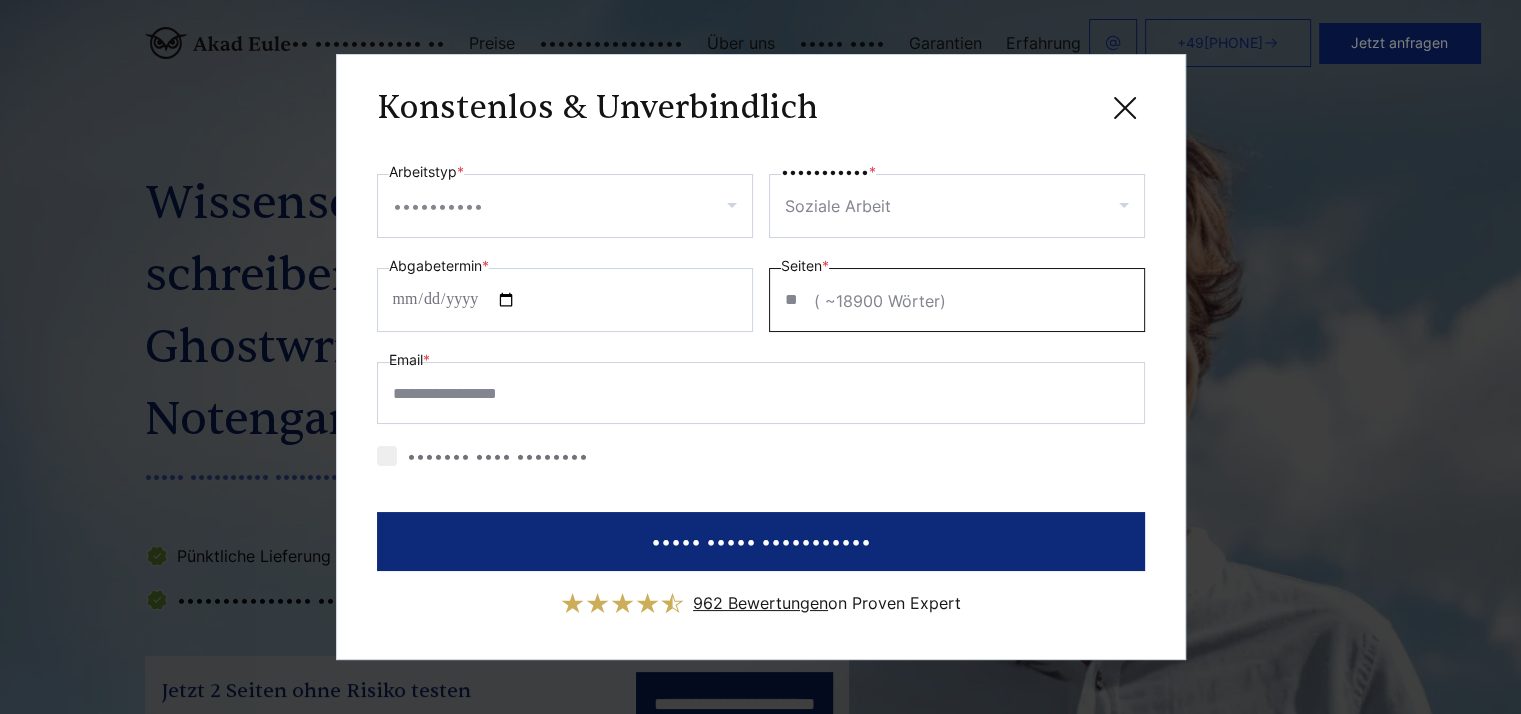 click on "**" at bounding box center (957, 300) 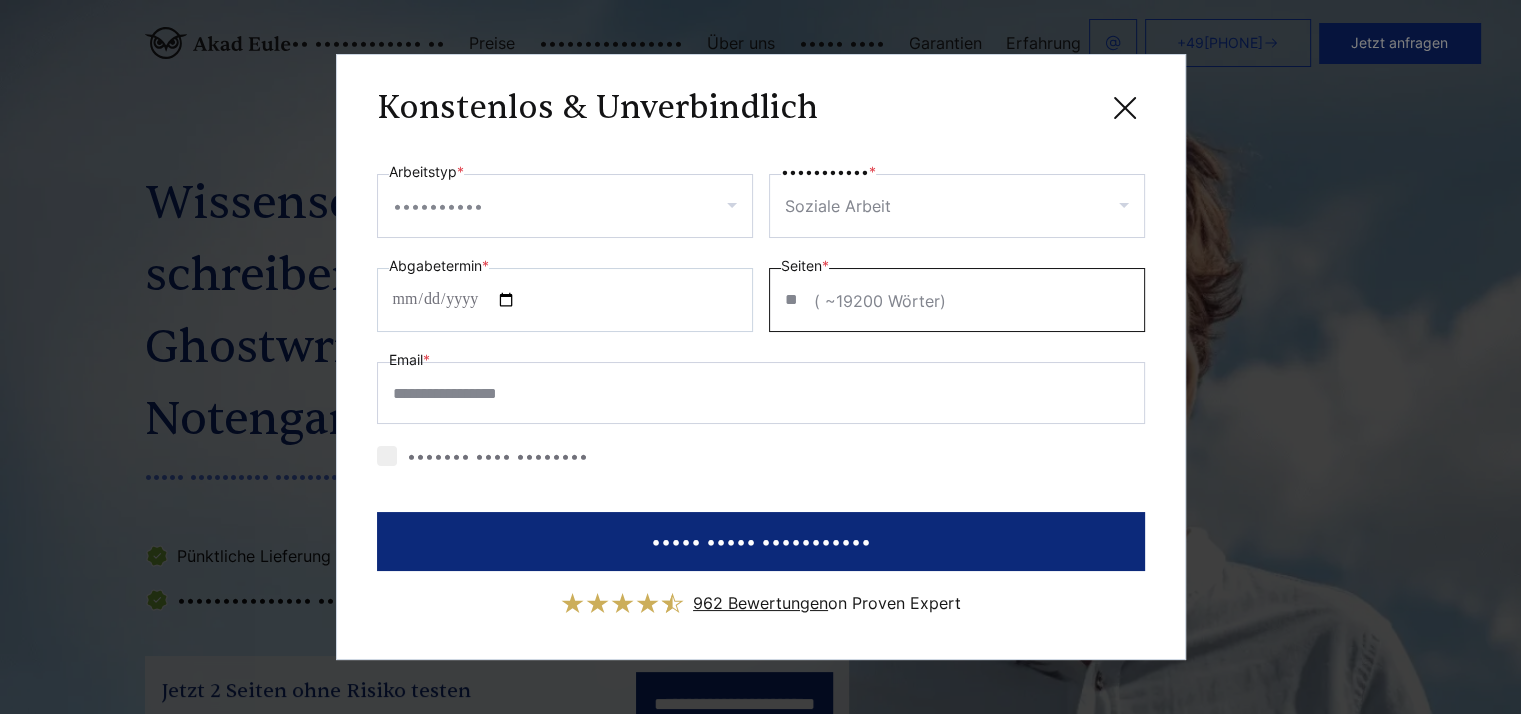 click on "**" at bounding box center (957, 300) 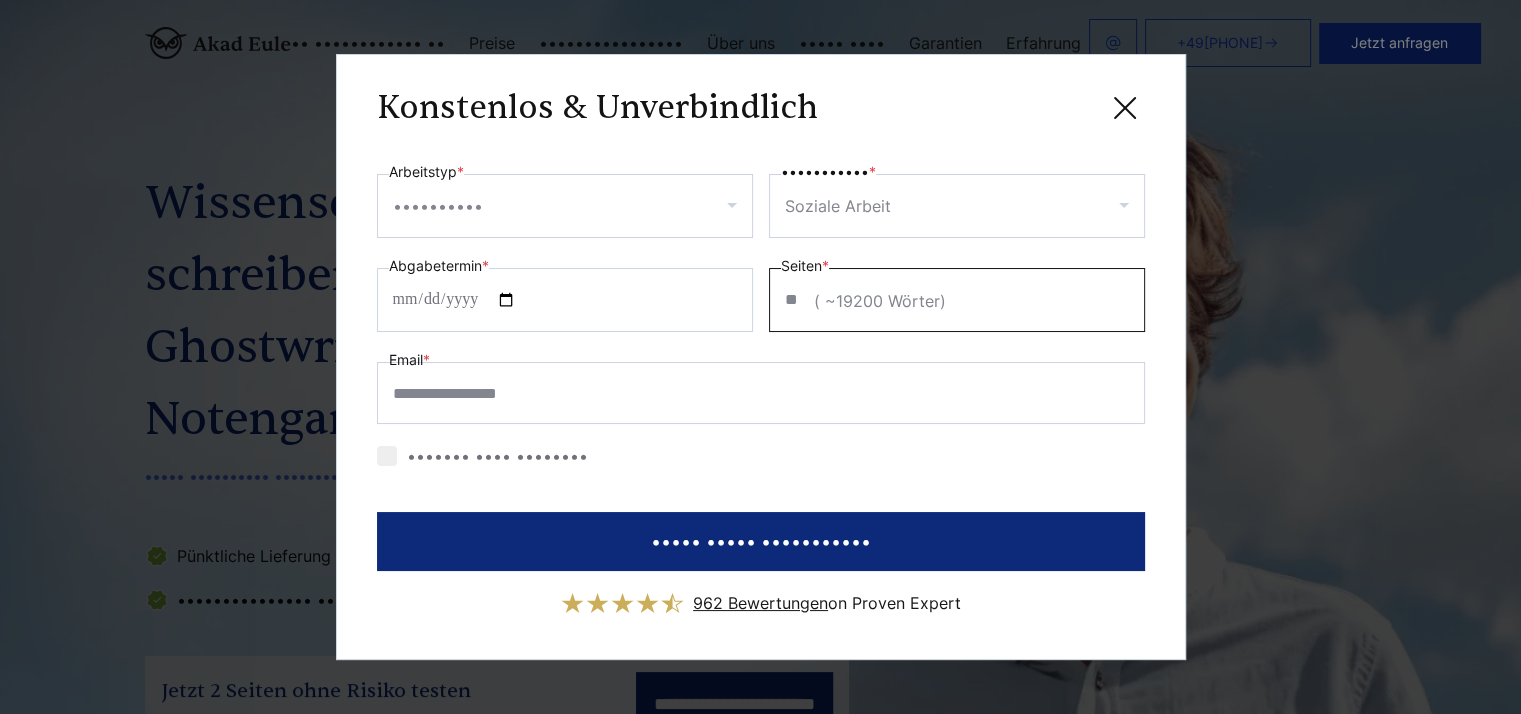 click on "**" at bounding box center [957, 300] 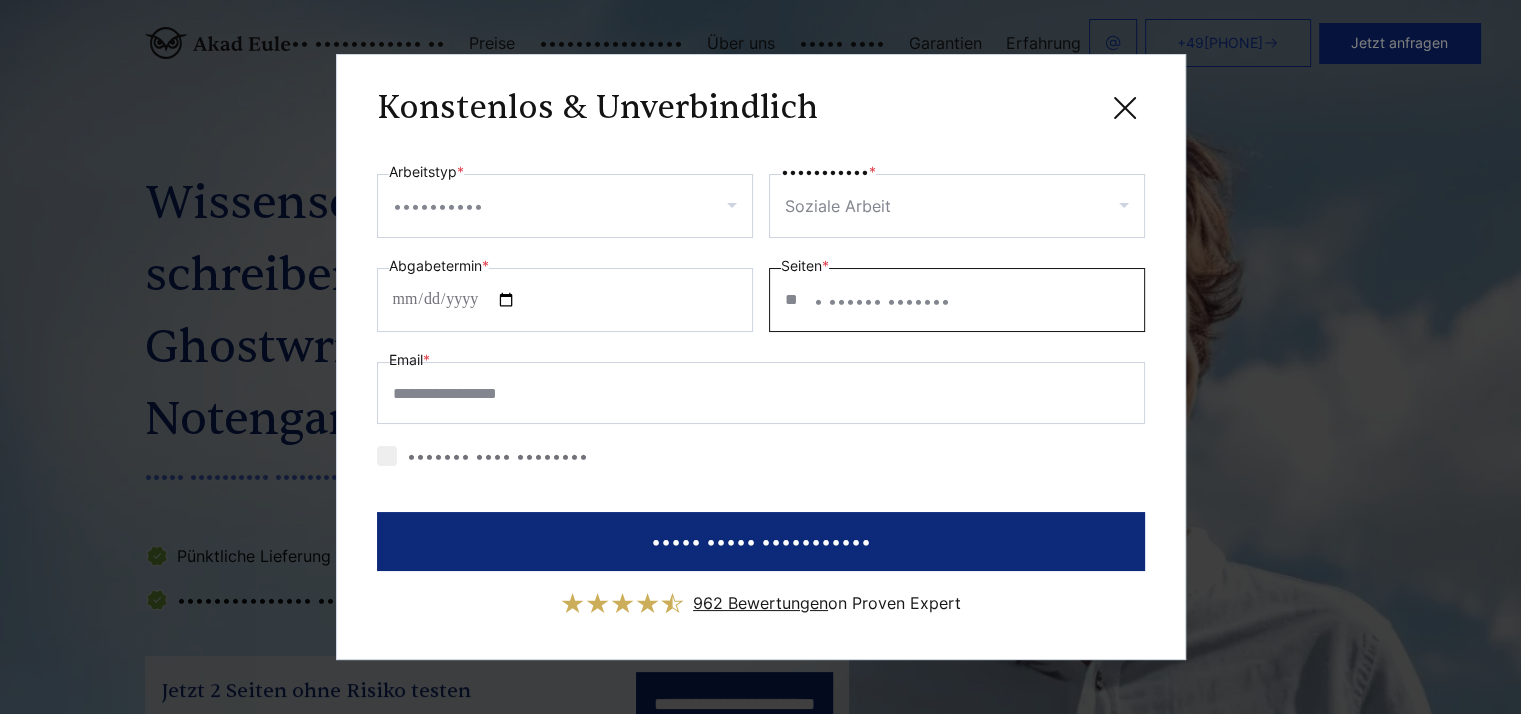 click on "**" at bounding box center (957, 300) 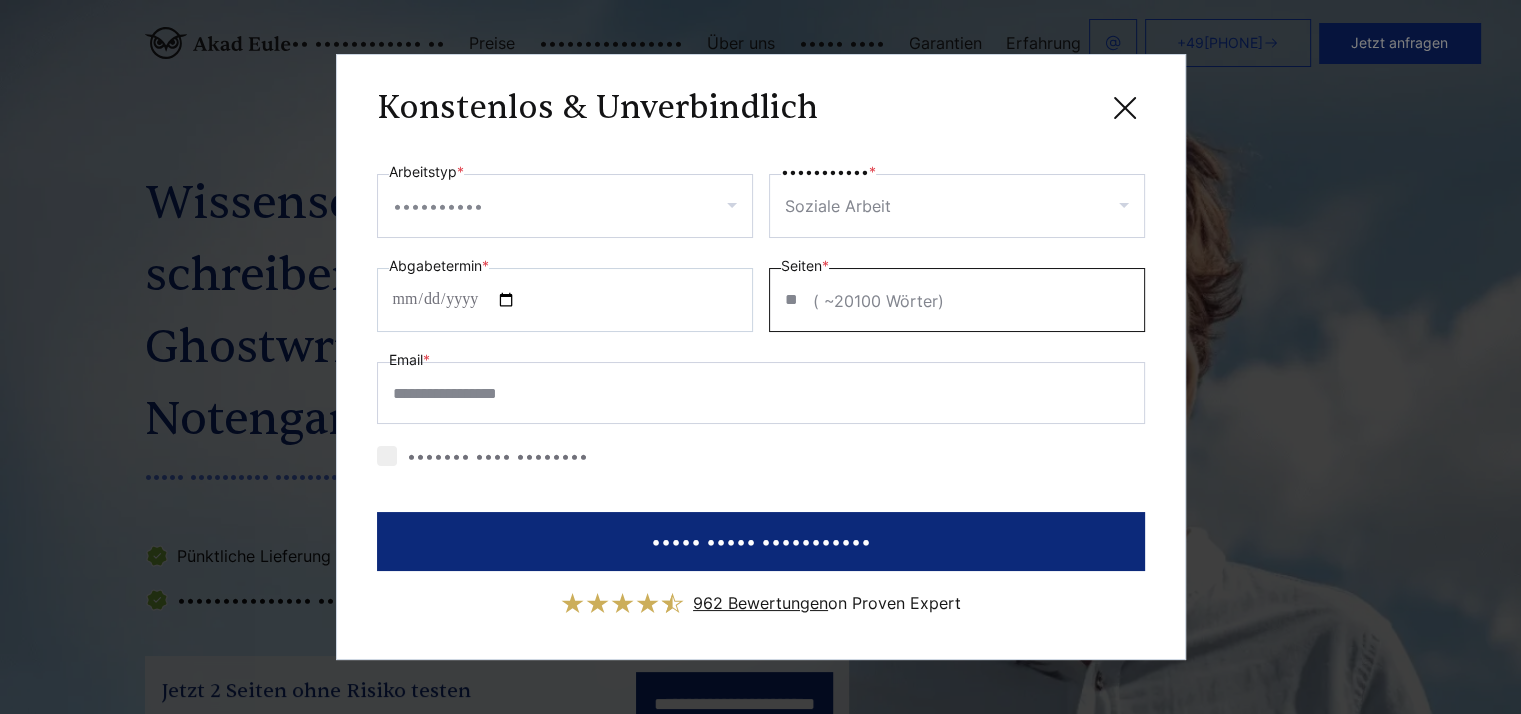 click on "**" at bounding box center (957, 300) 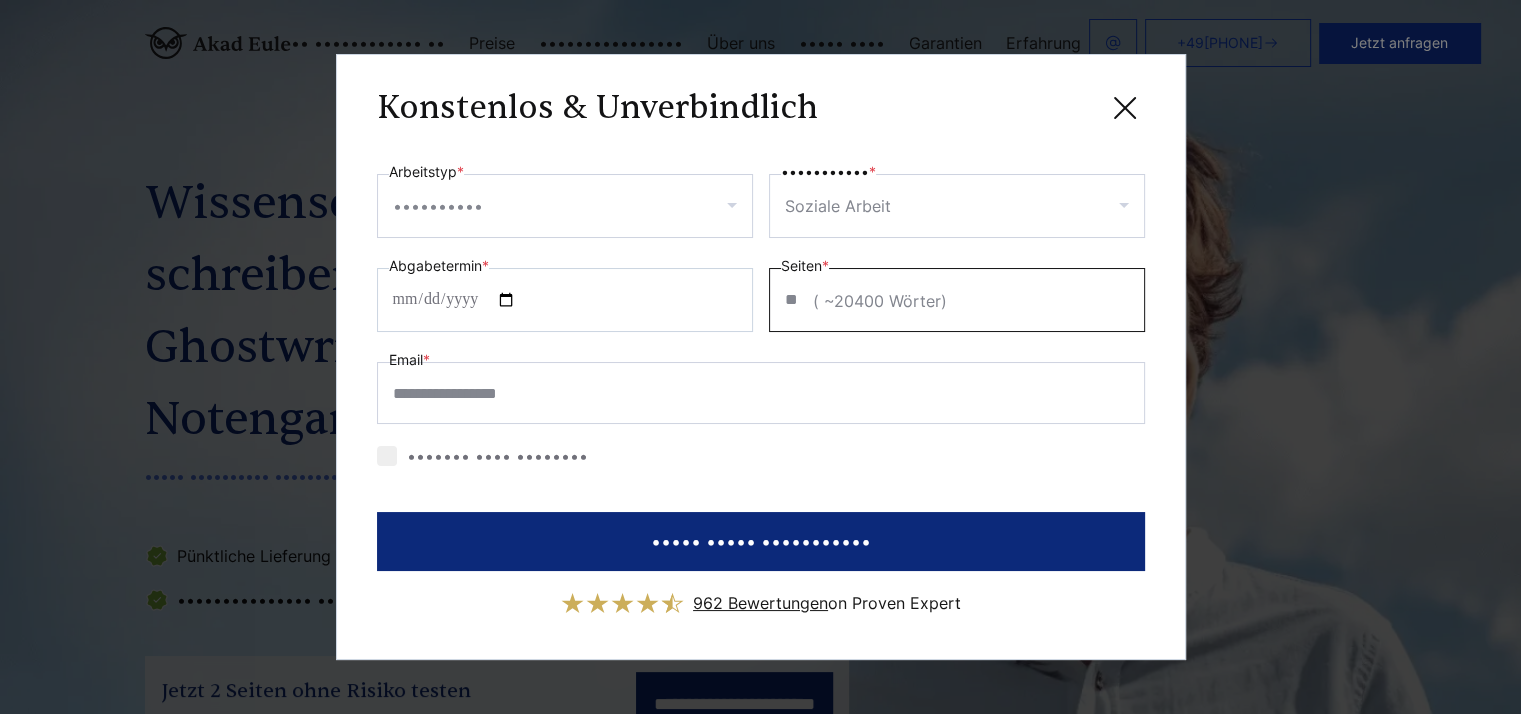 click on "**" at bounding box center [957, 300] 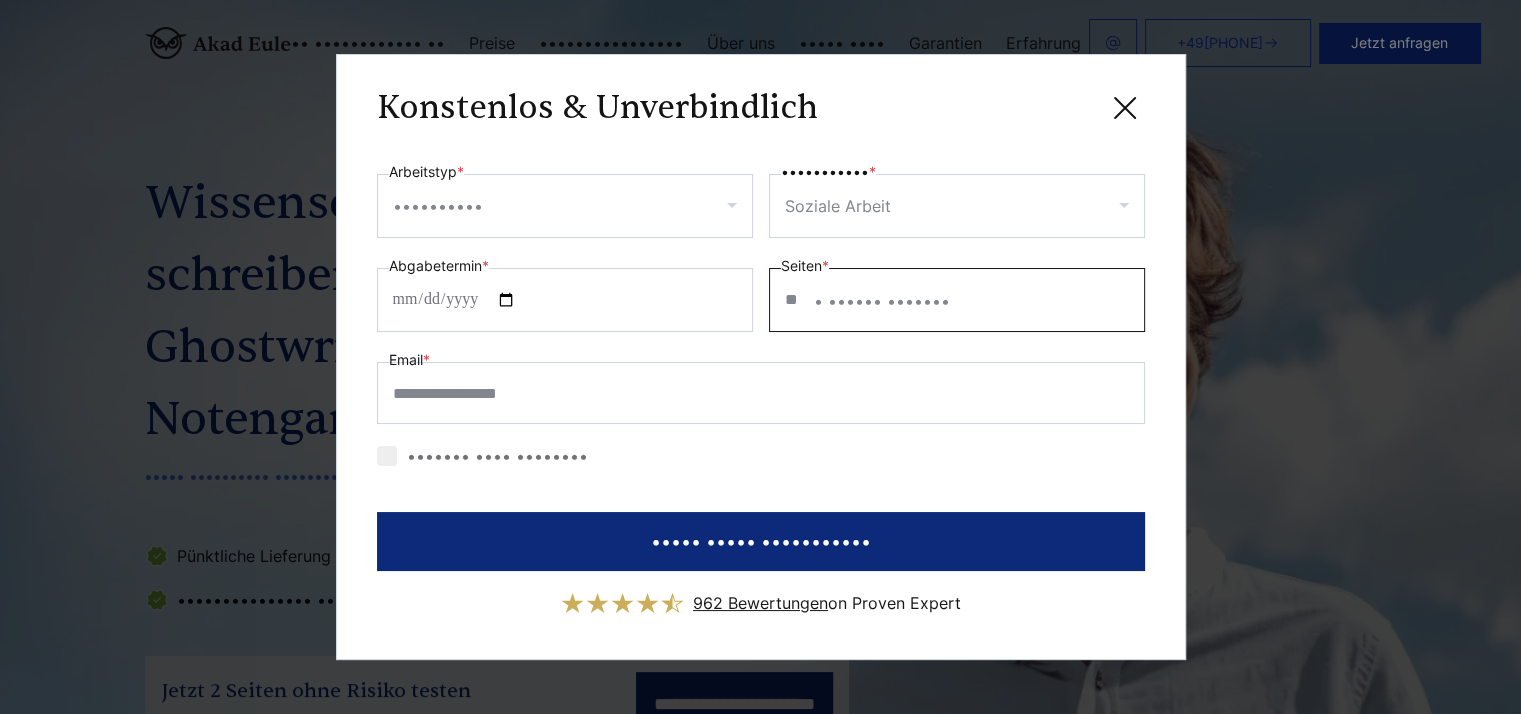 click on "**" at bounding box center [957, 300] 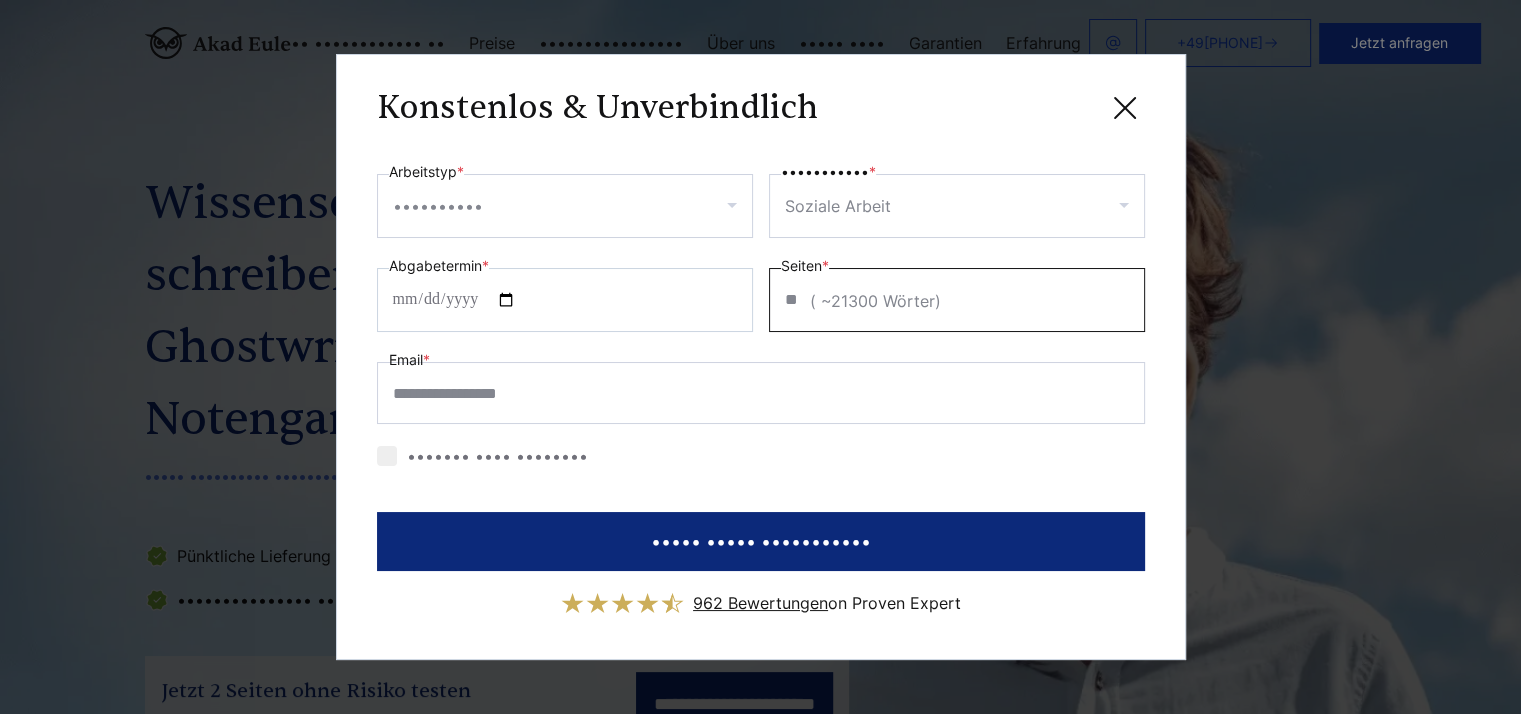 click on "**" at bounding box center (957, 300) 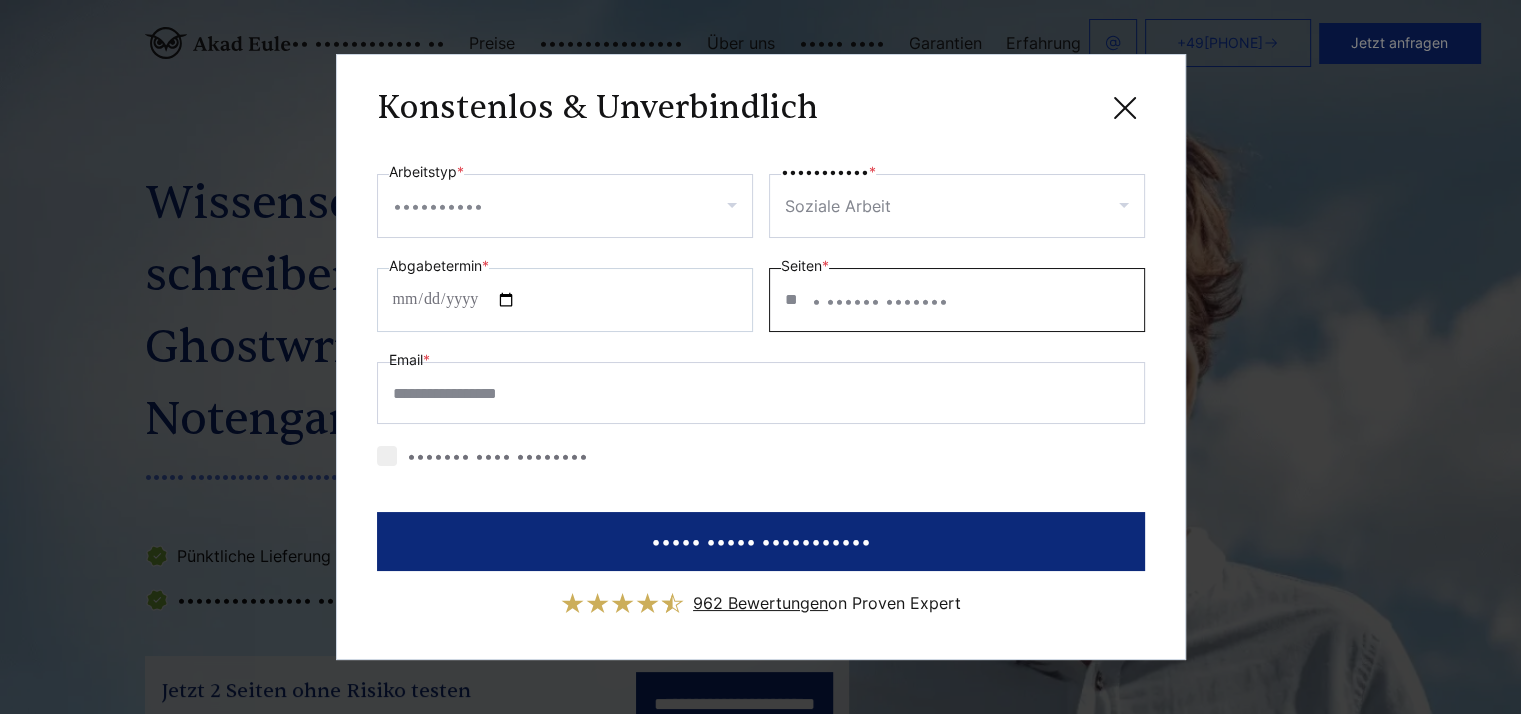 click on "**" at bounding box center [957, 300] 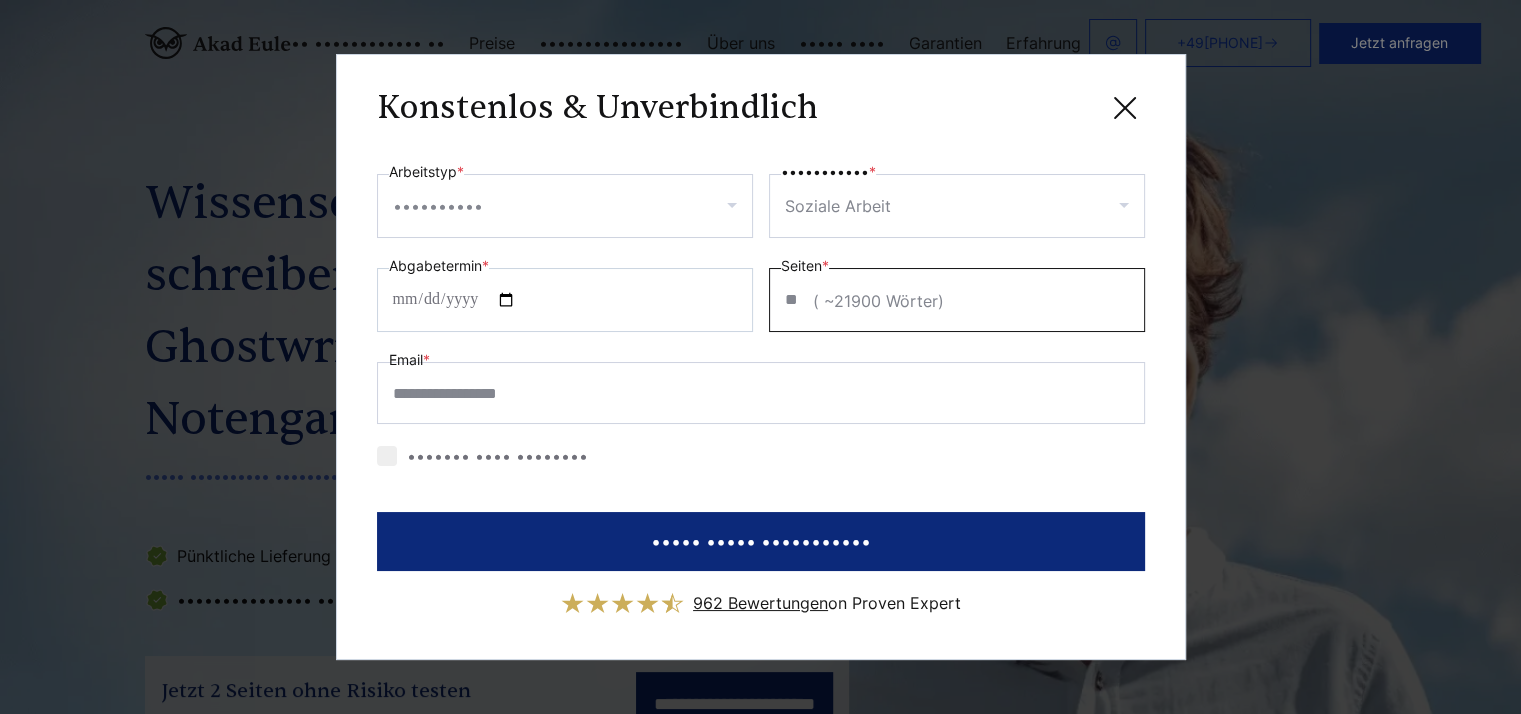 click on "**" at bounding box center [957, 300] 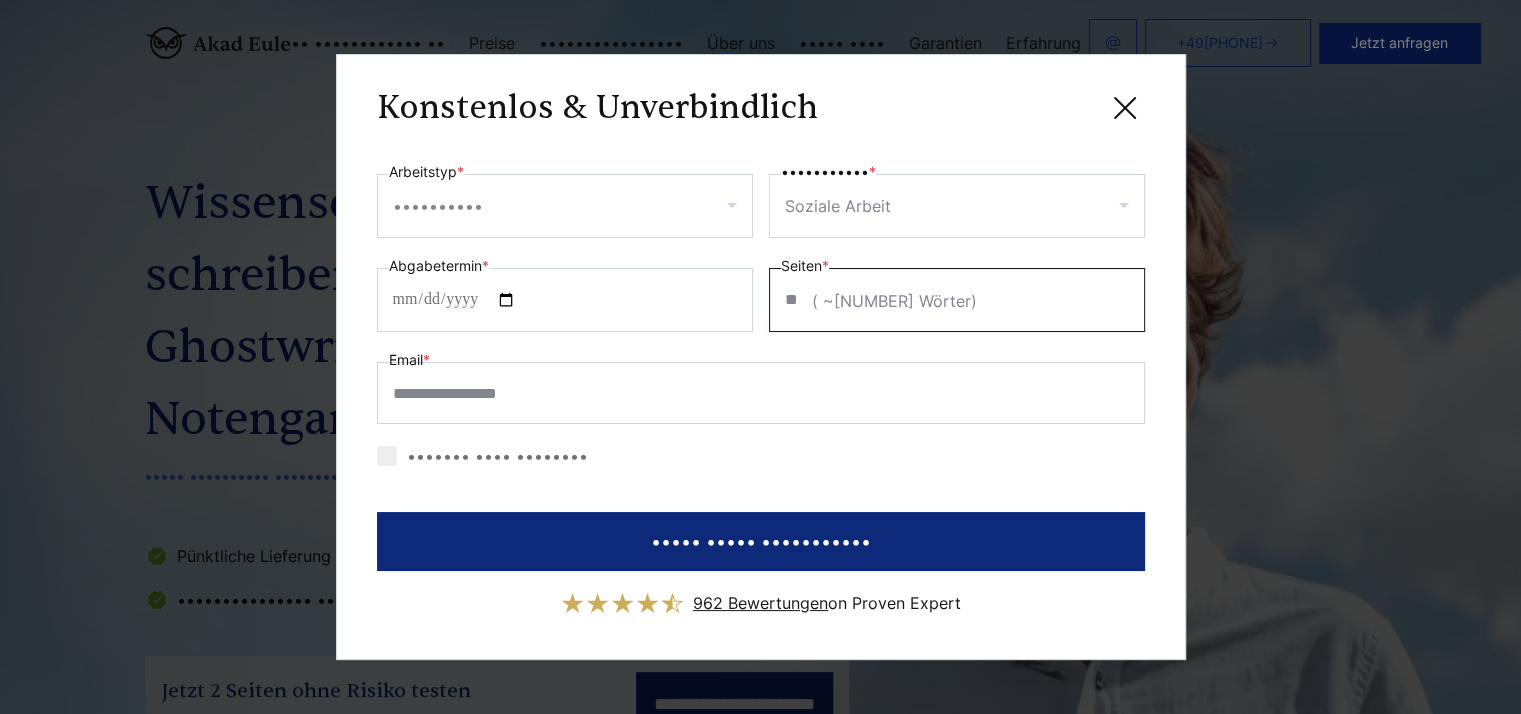 click on "**" at bounding box center [957, 300] 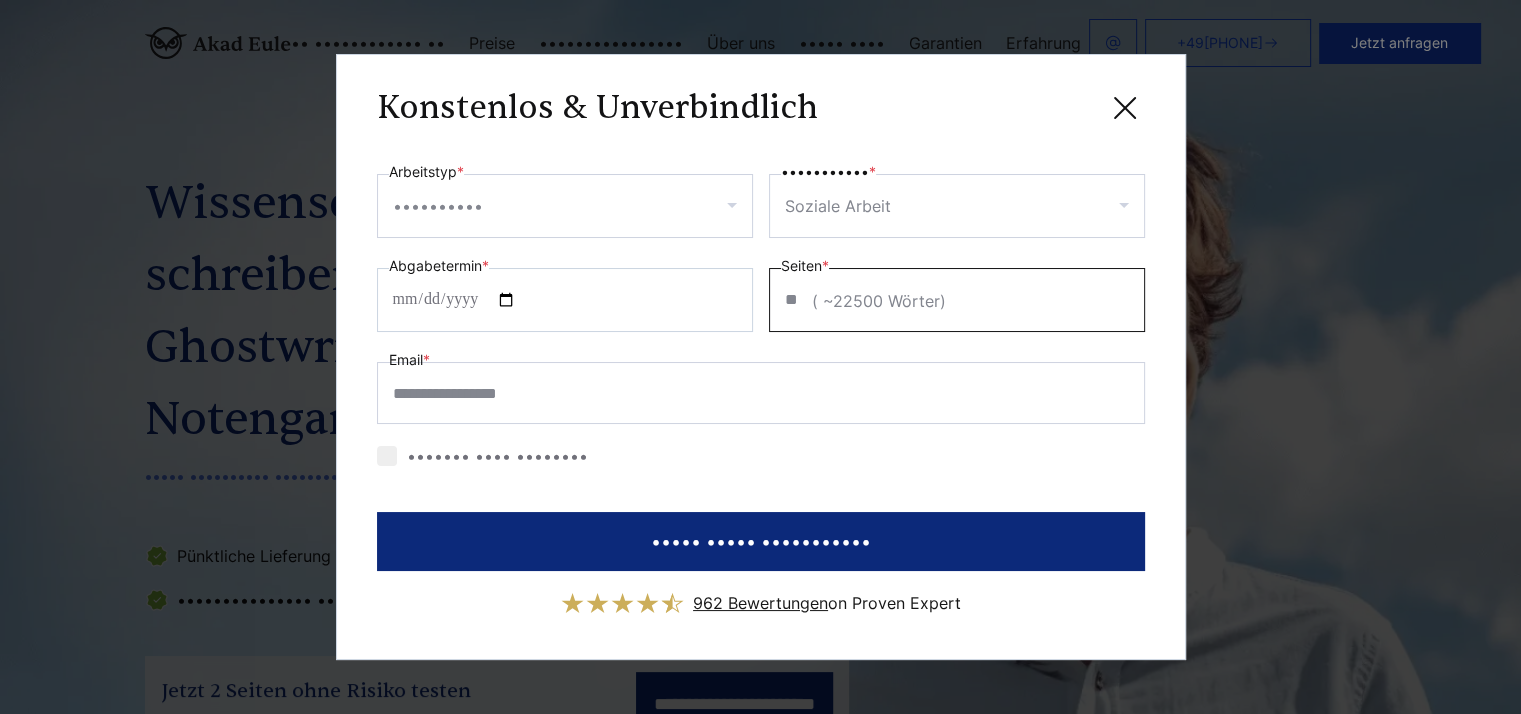 click on "**" at bounding box center (957, 300) 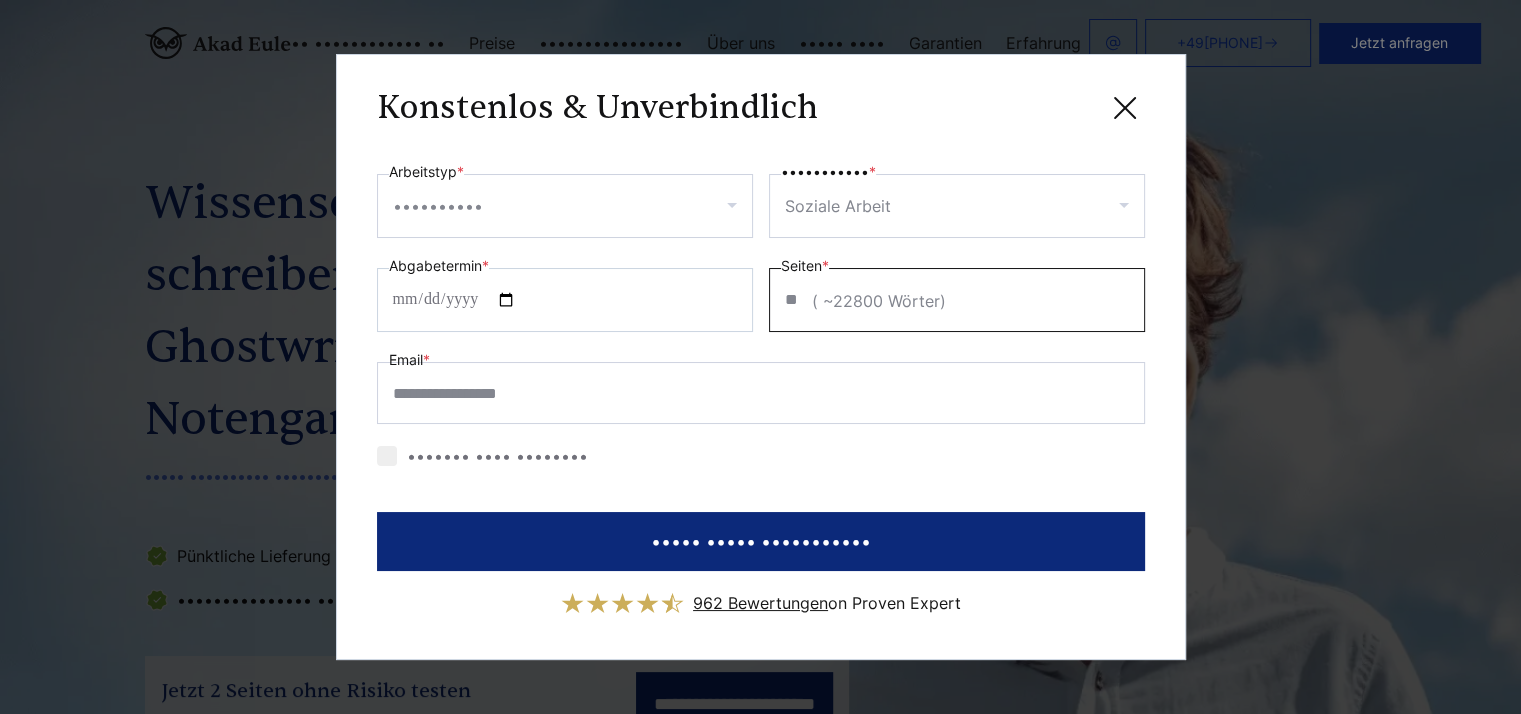 click on "**" at bounding box center [957, 300] 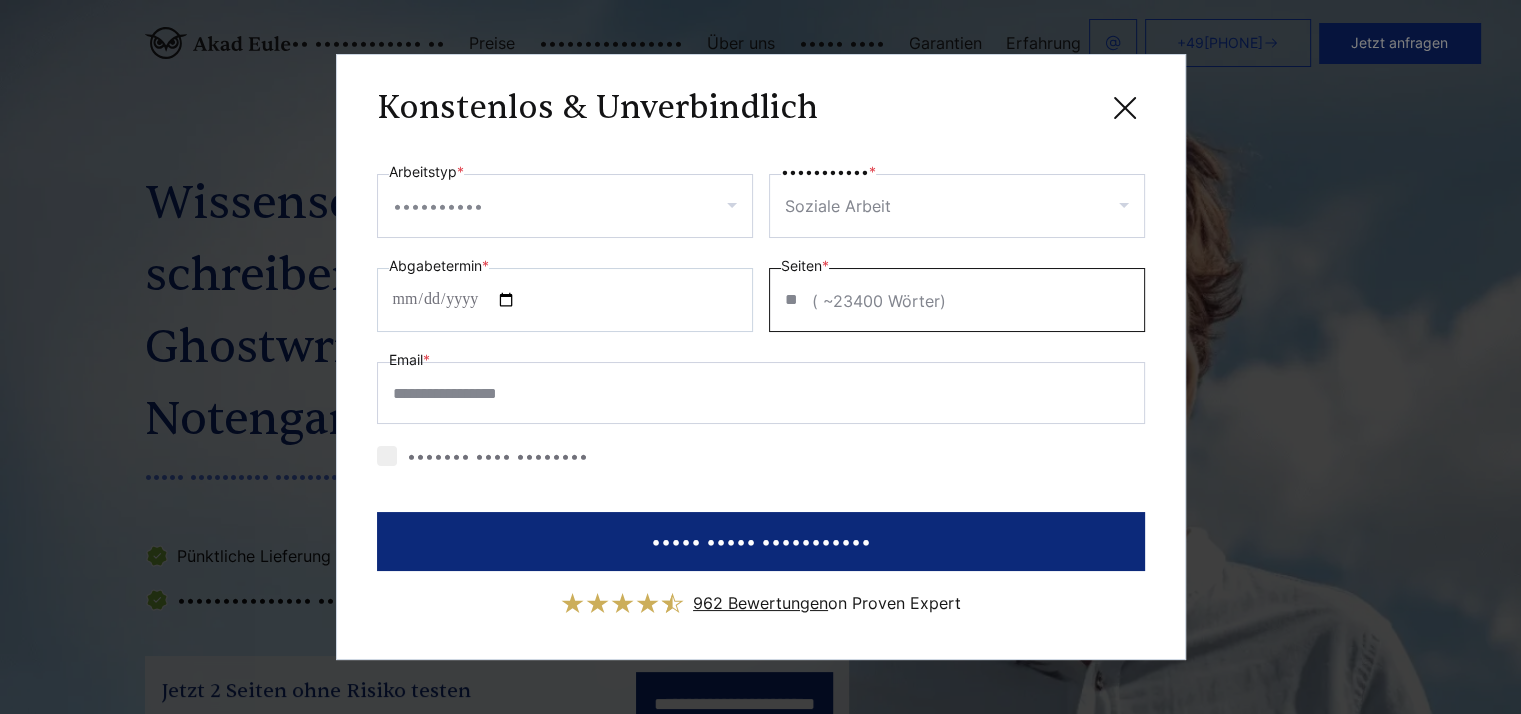 click on "**" at bounding box center (957, 300) 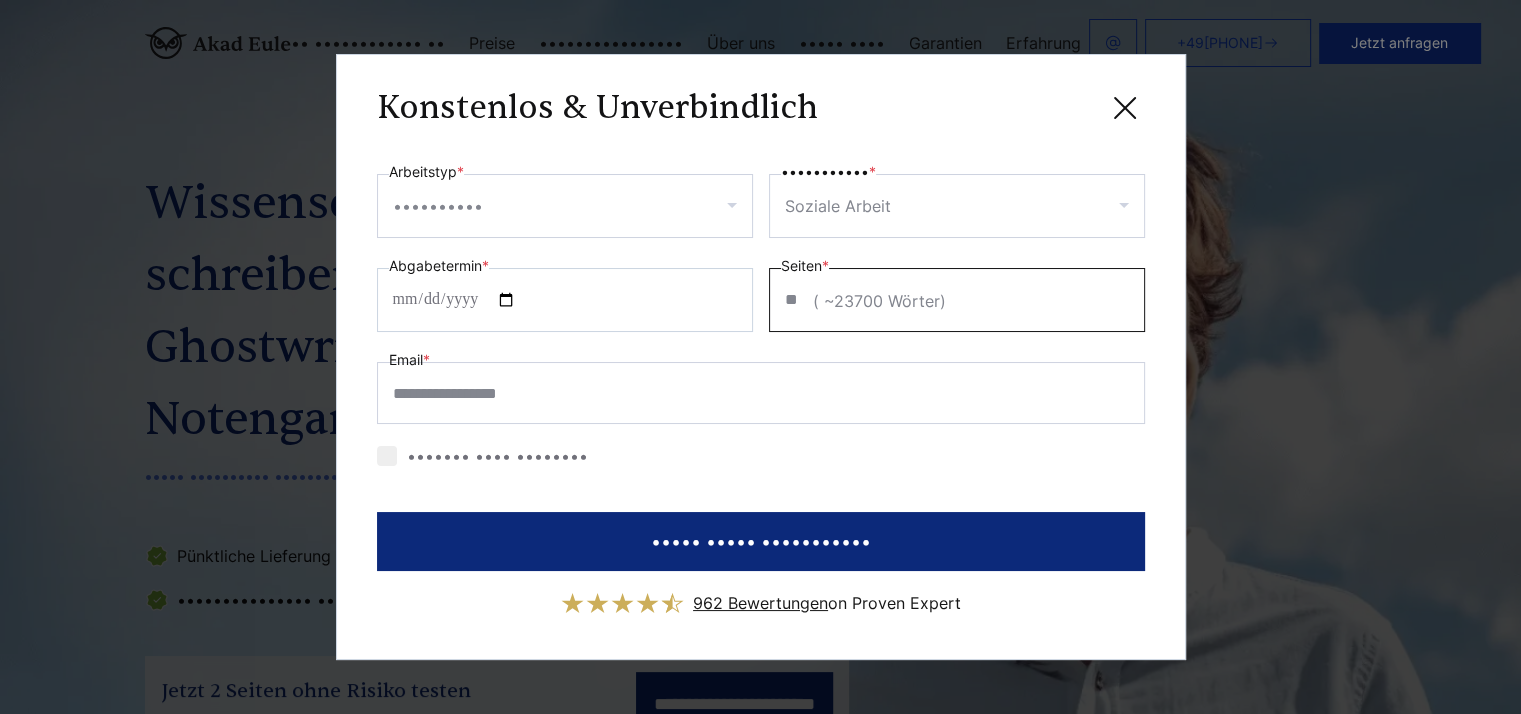 click on "**" at bounding box center [957, 300] 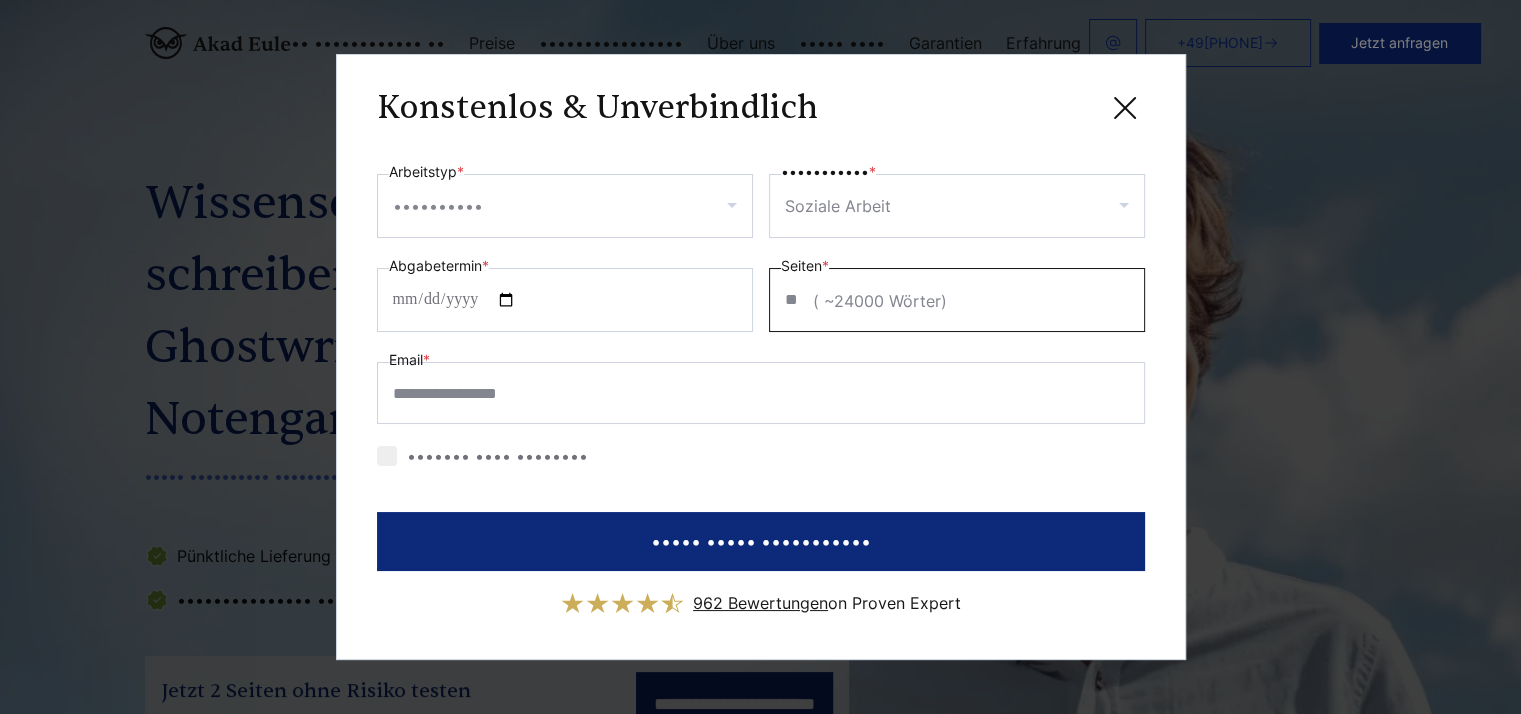 click on "**" at bounding box center [957, 300] 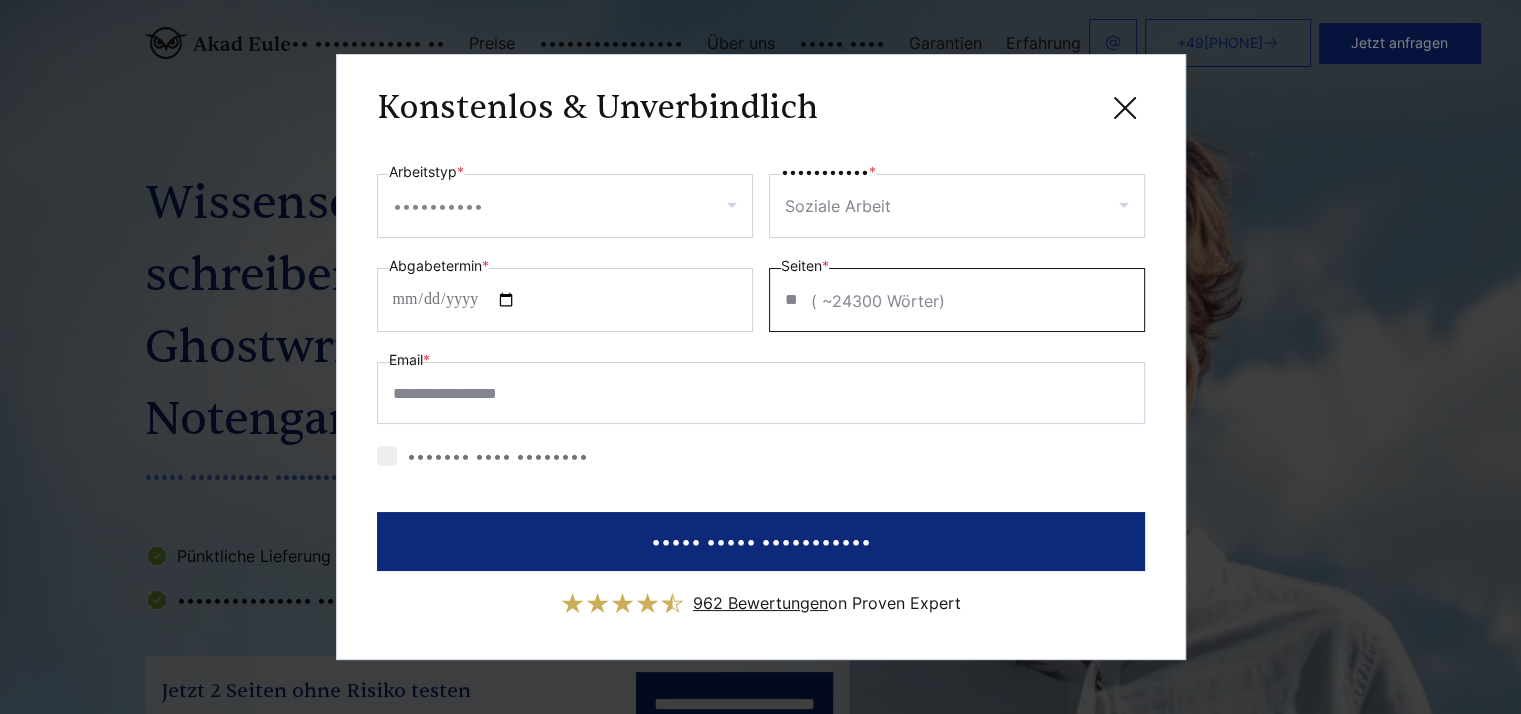 click on "**" at bounding box center [957, 300] 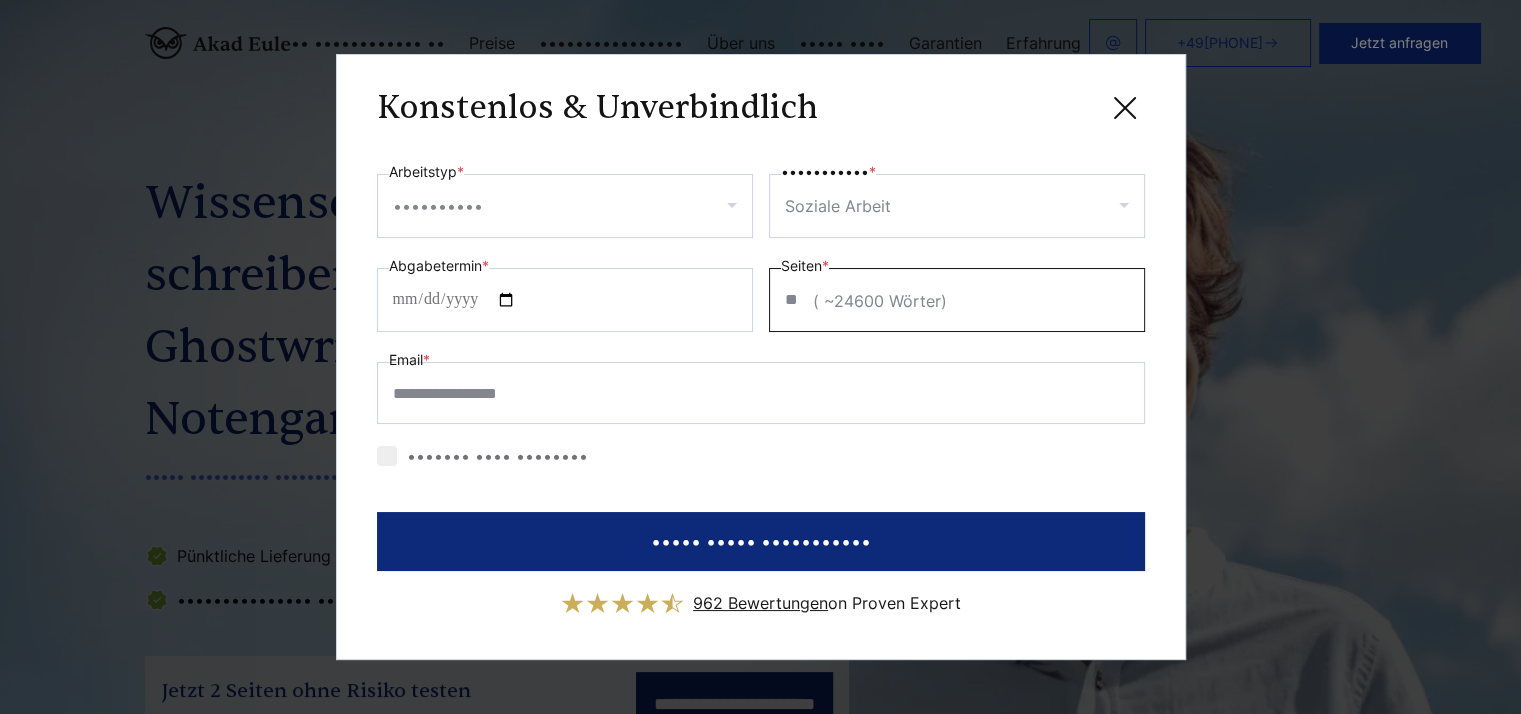 click on "**" at bounding box center (957, 300) 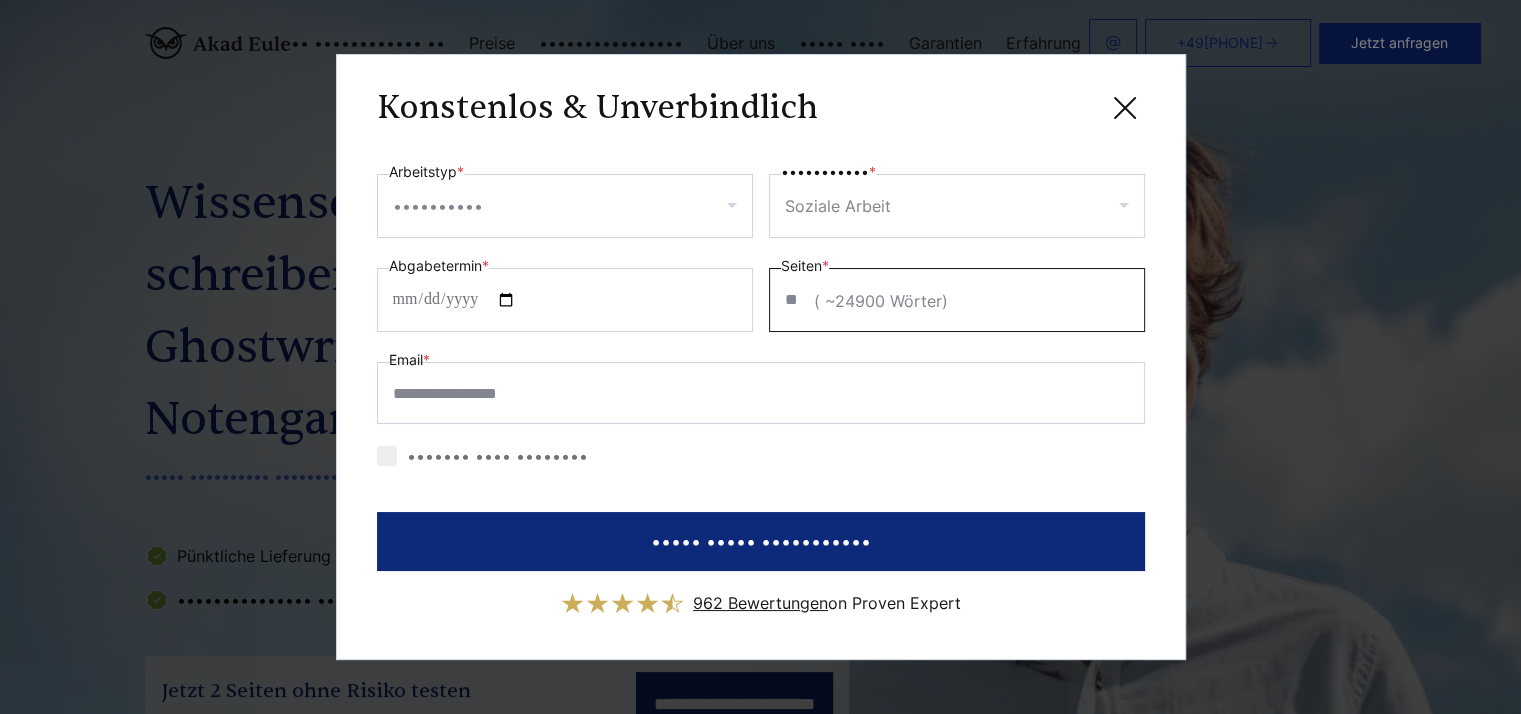 click on "**" at bounding box center [957, 300] 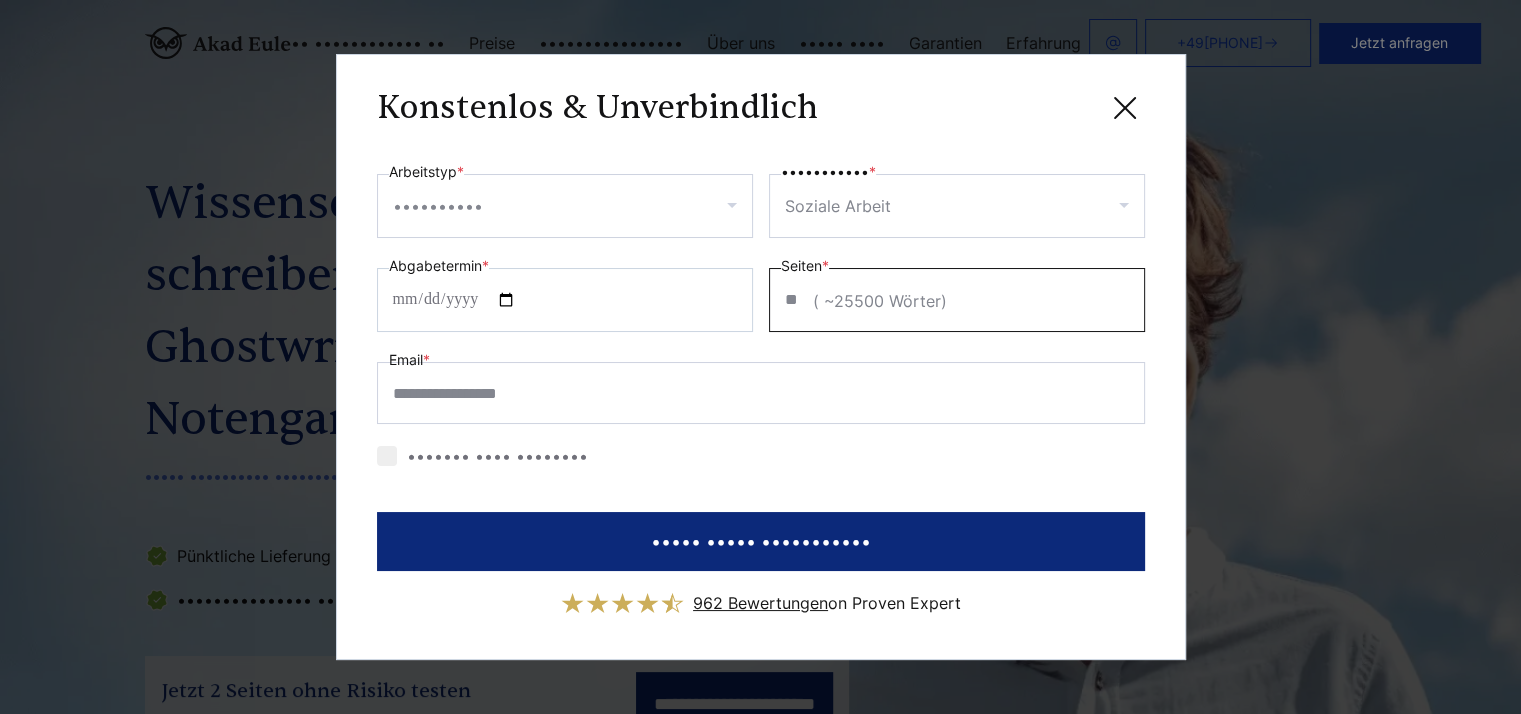 click on "**" at bounding box center (957, 300) 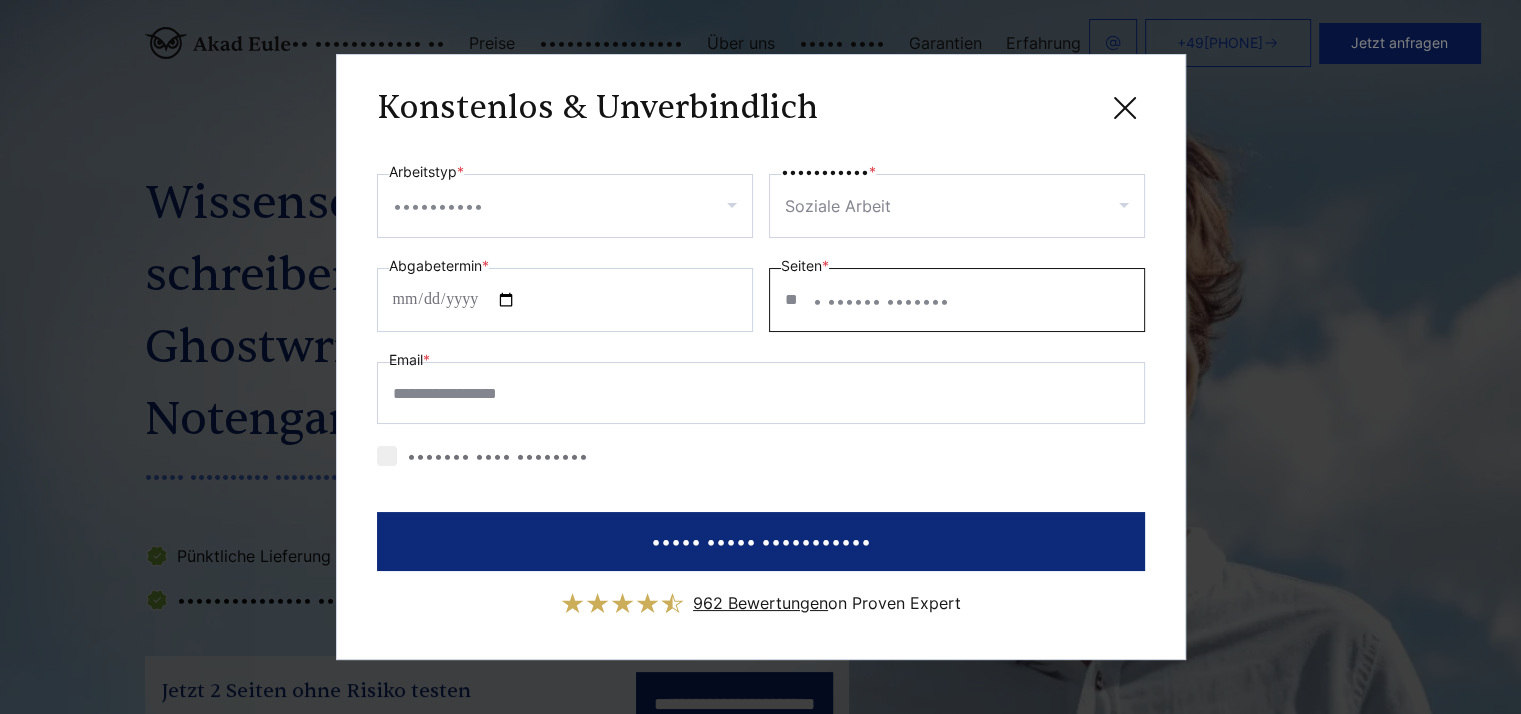 click on "**" at bounding box center (957, 300) 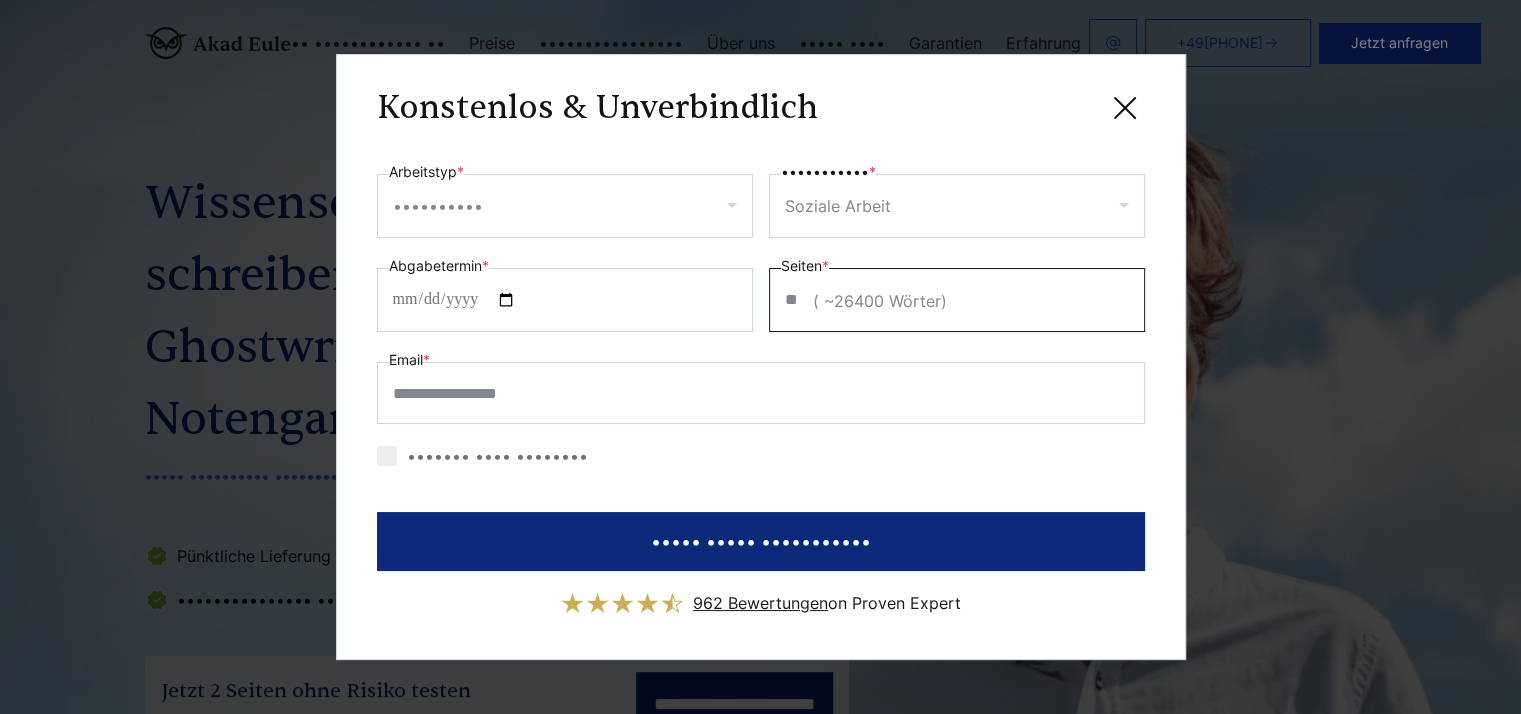 click on "**" at bounding box center (957, 300) 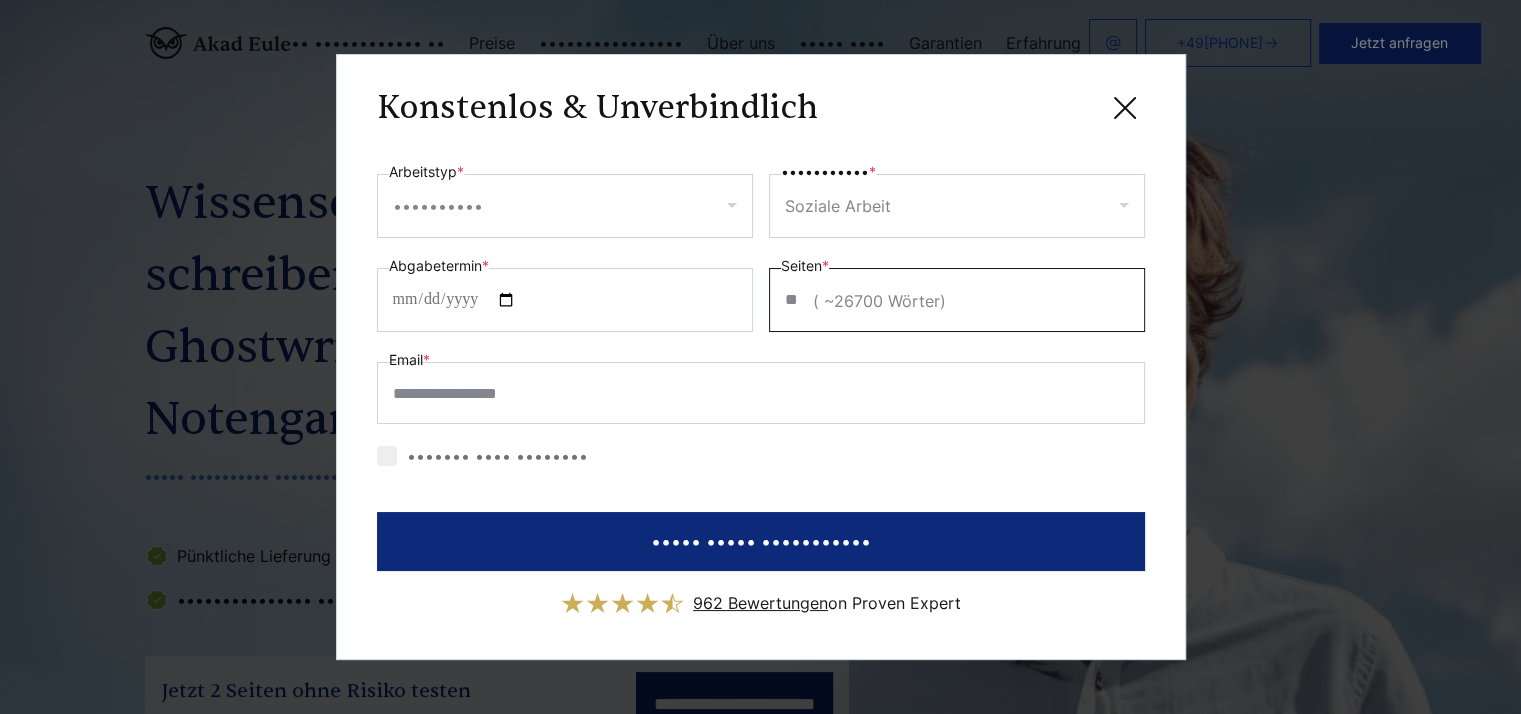 click on "**" at bounding box center (957, 300) 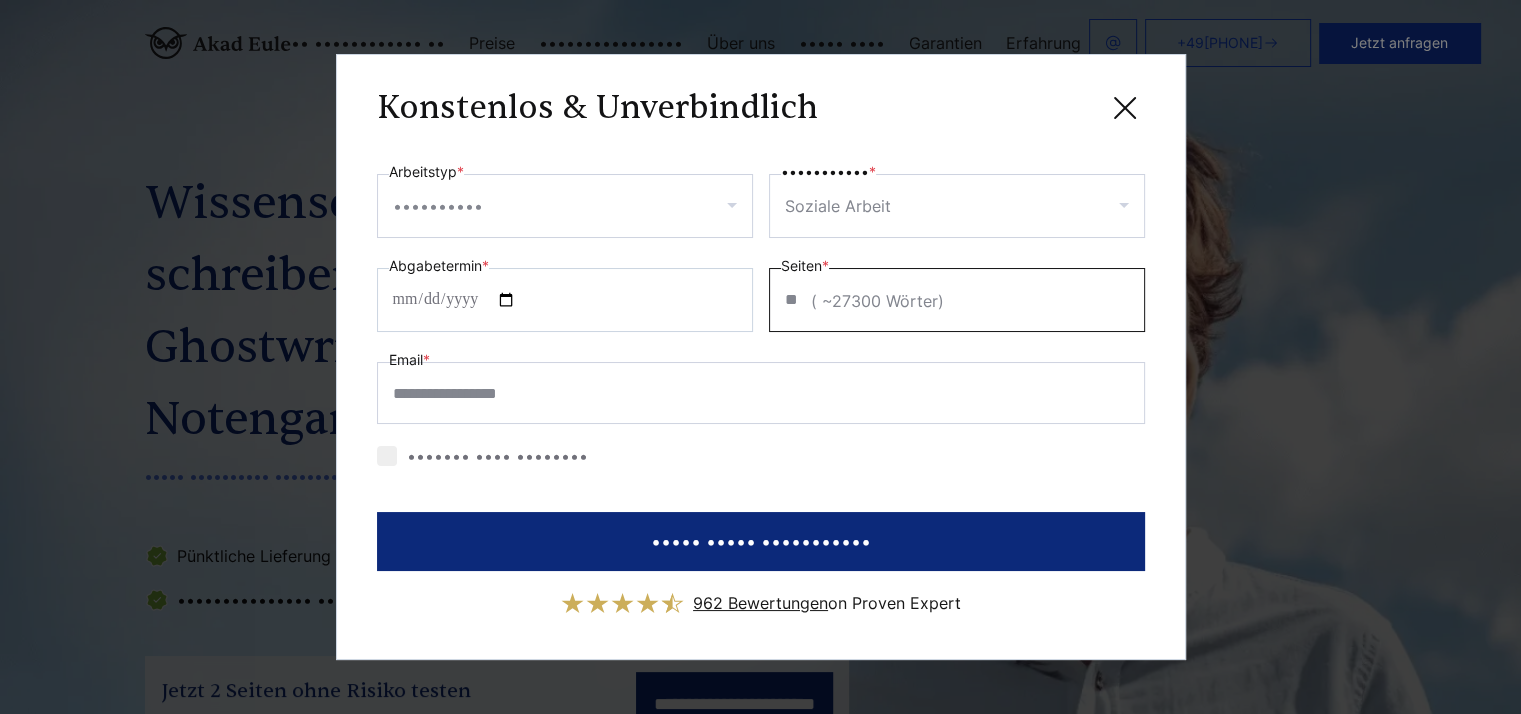click on "**" at bounding box center [957, 300] 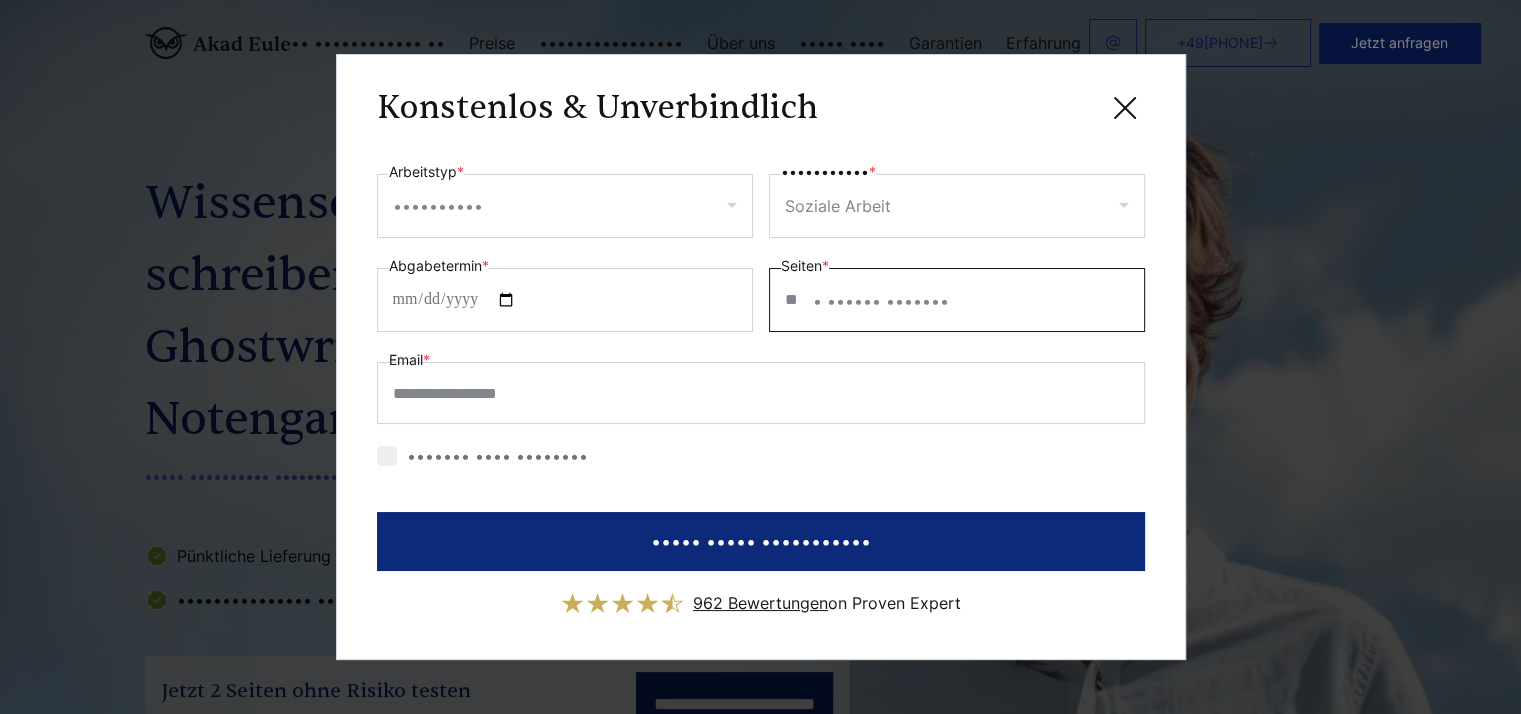 click on "**" at bounding box center (957, 300) 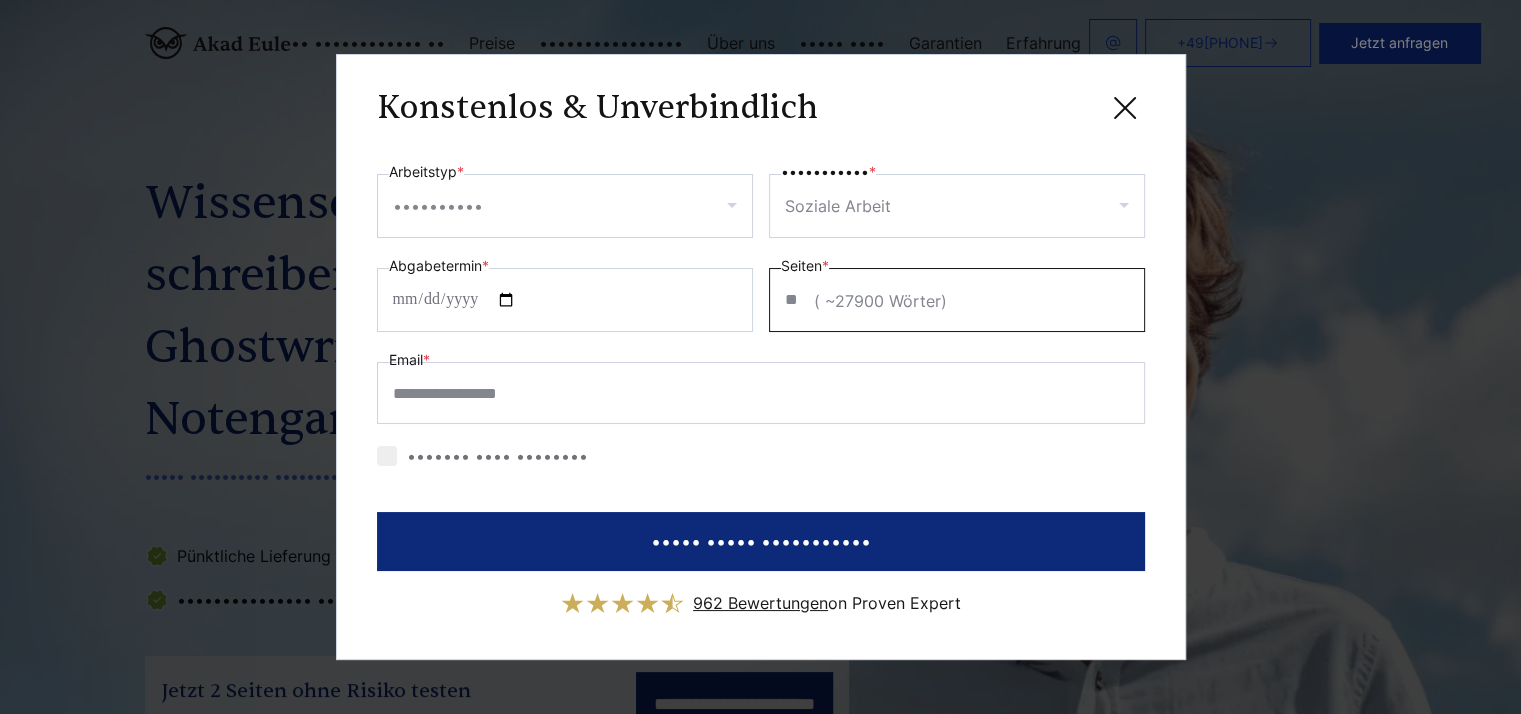 click on "**" at bounding box center [957, 300] 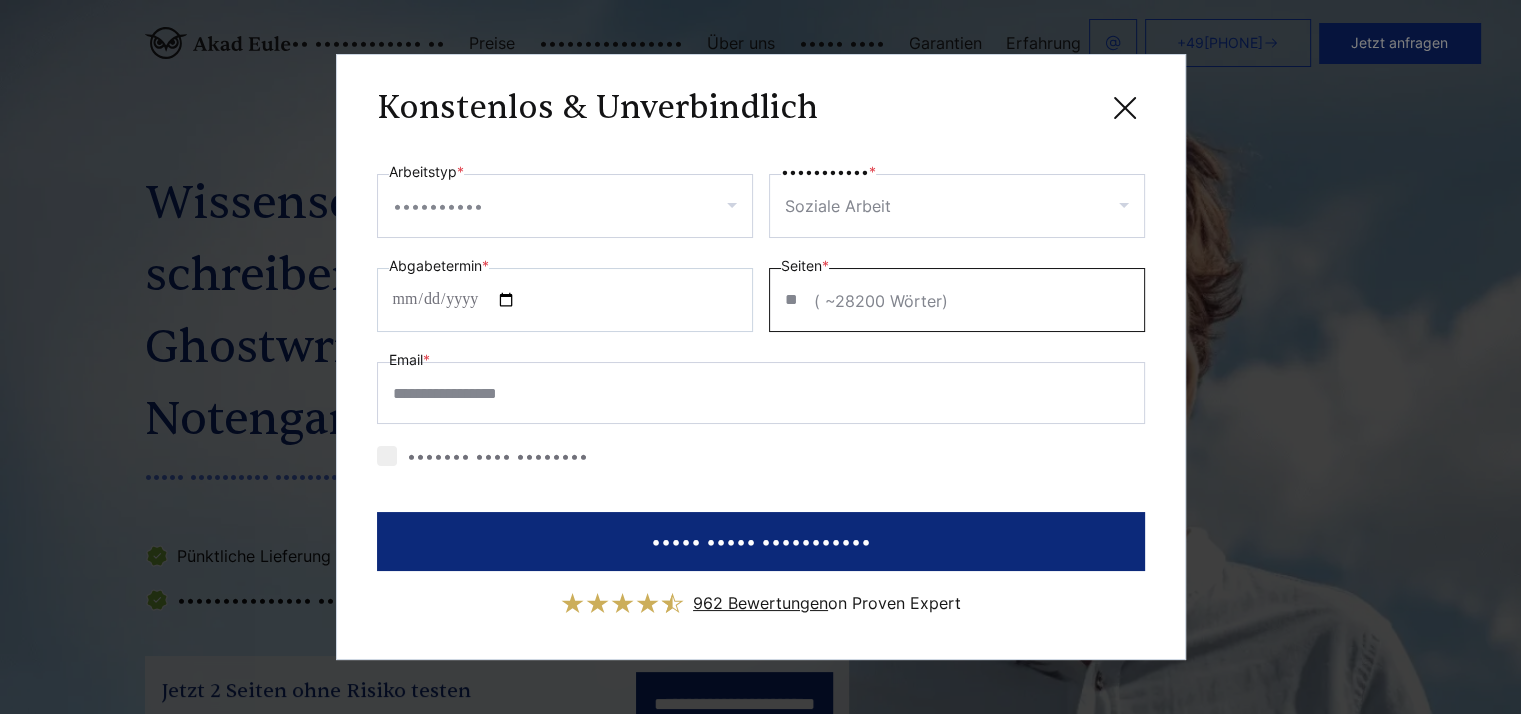 click on "**" at bounding box center (957, 300) 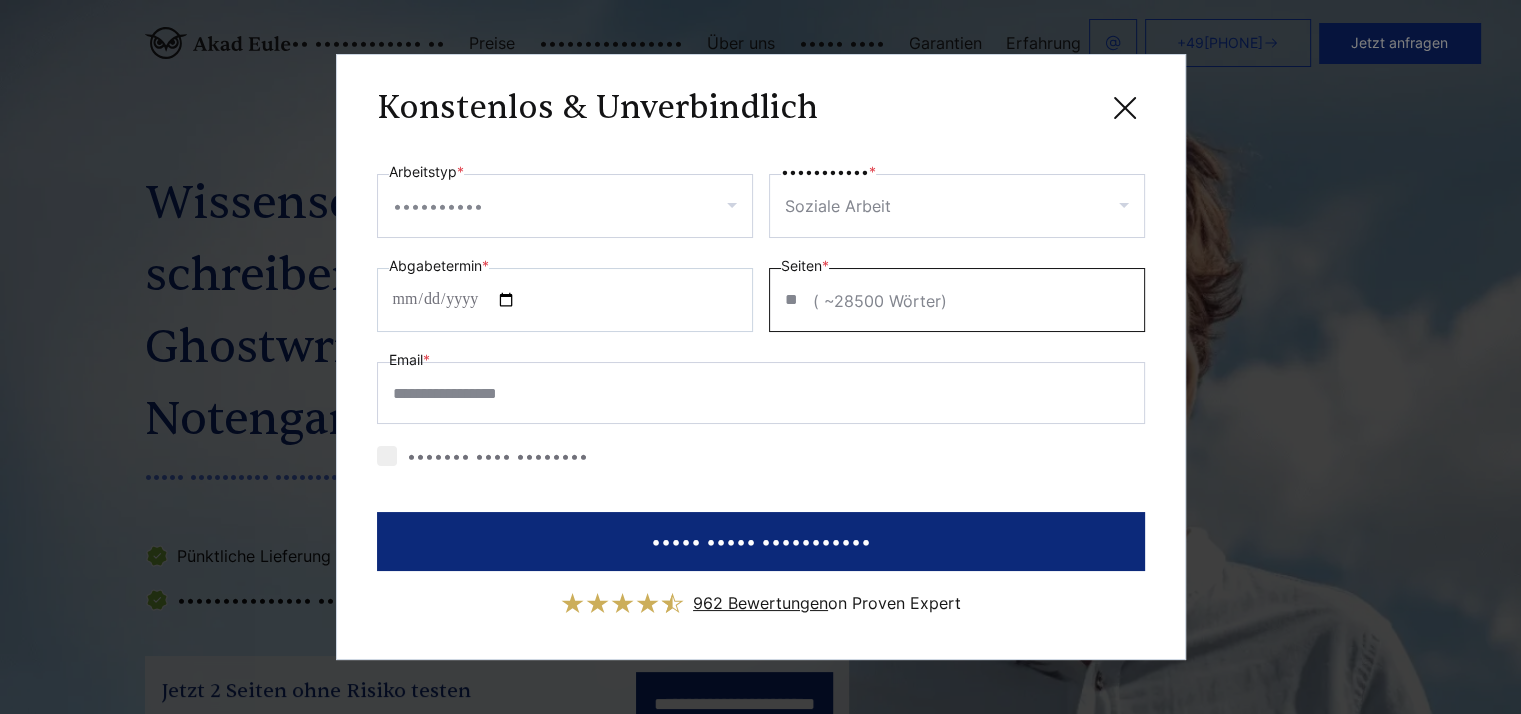click on "**" at bounding box center [957, 300] 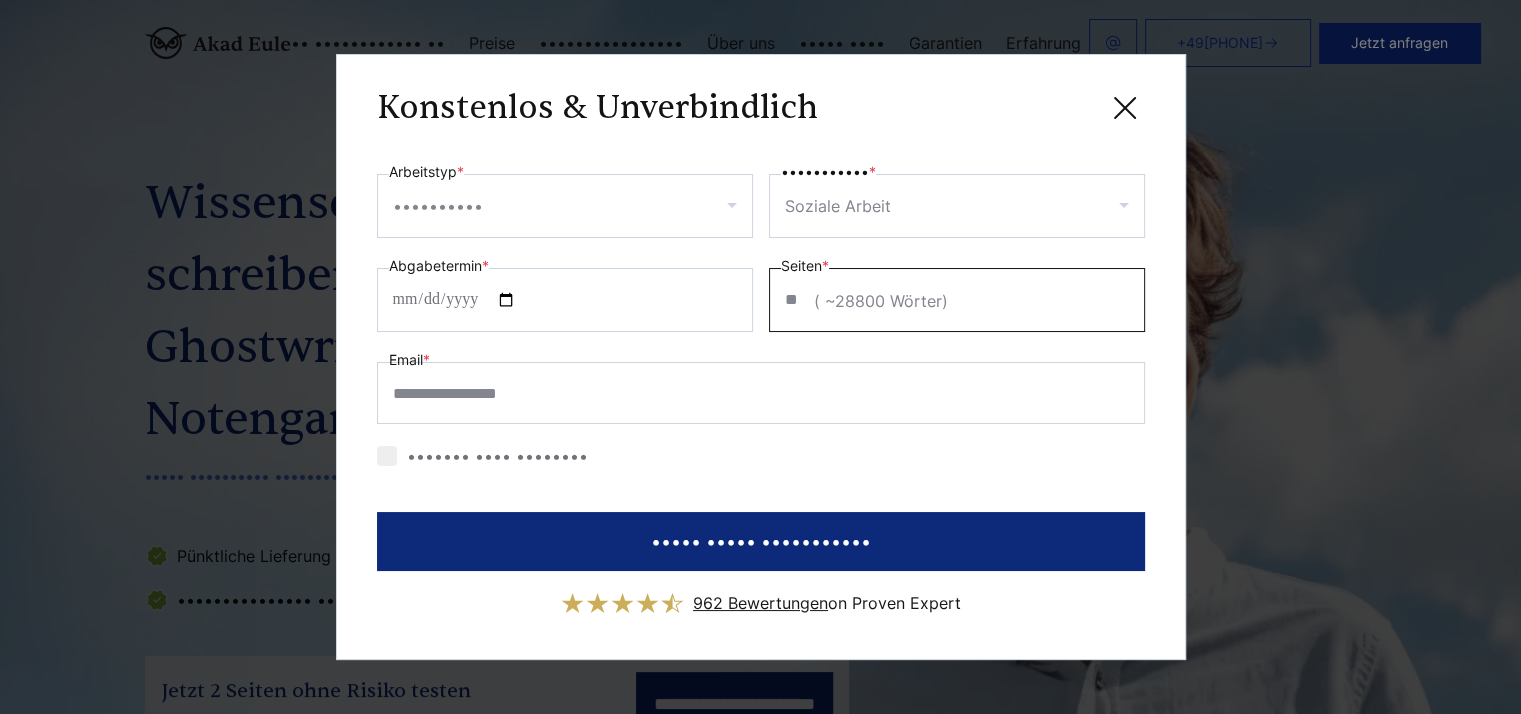 click on "**" at bounding box center (957, 300) 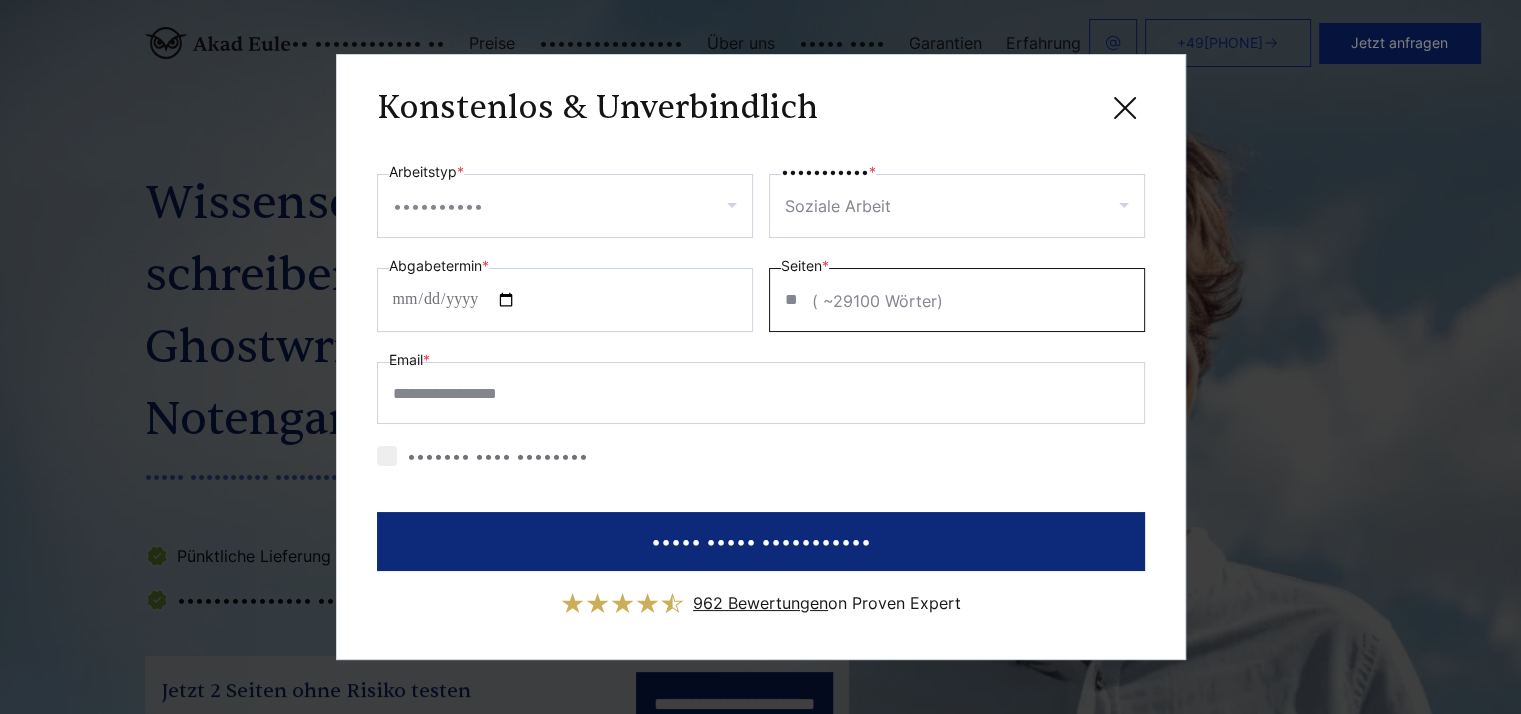 click on "**" at bounding box center (957, 300) 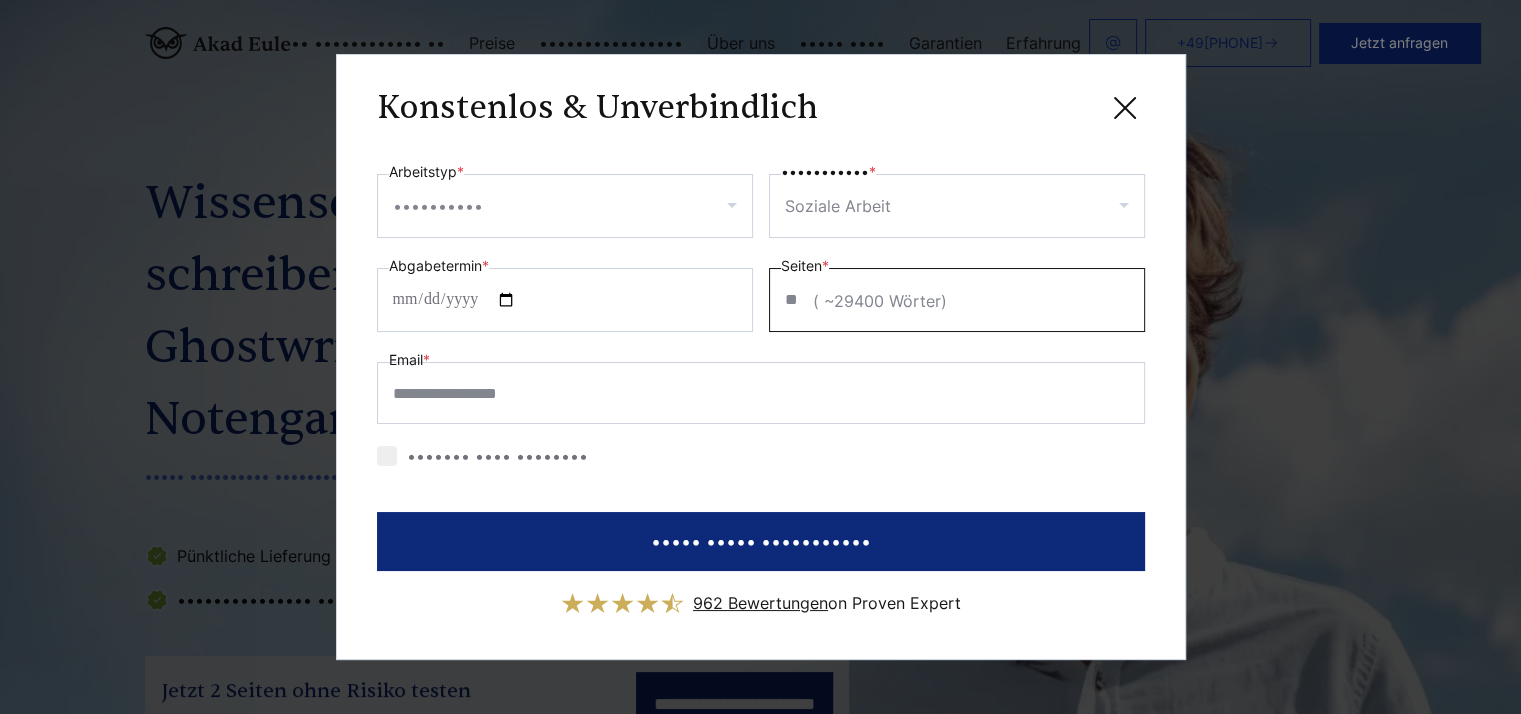 click on "**" at bounding box center (957, 300) 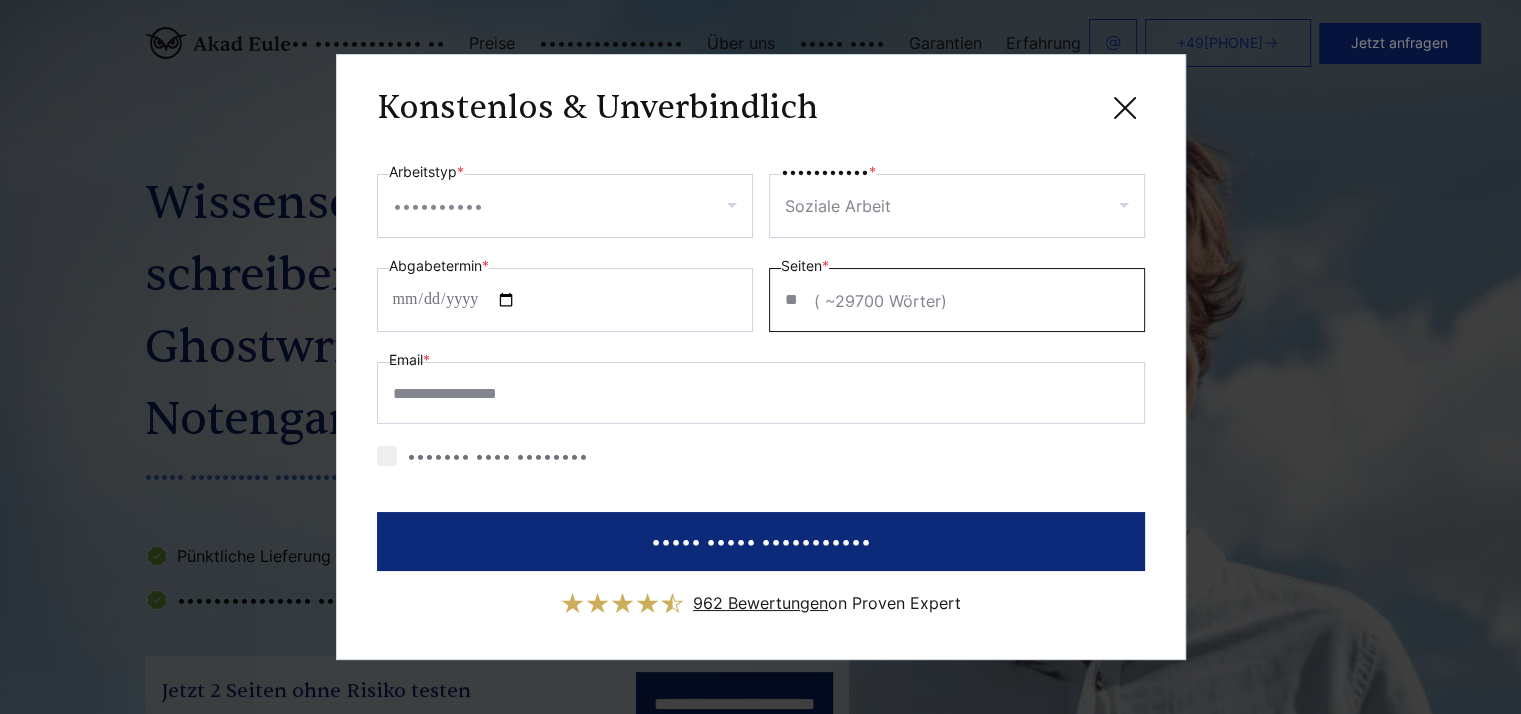 click on "•••" at bounding box center (957, 300) 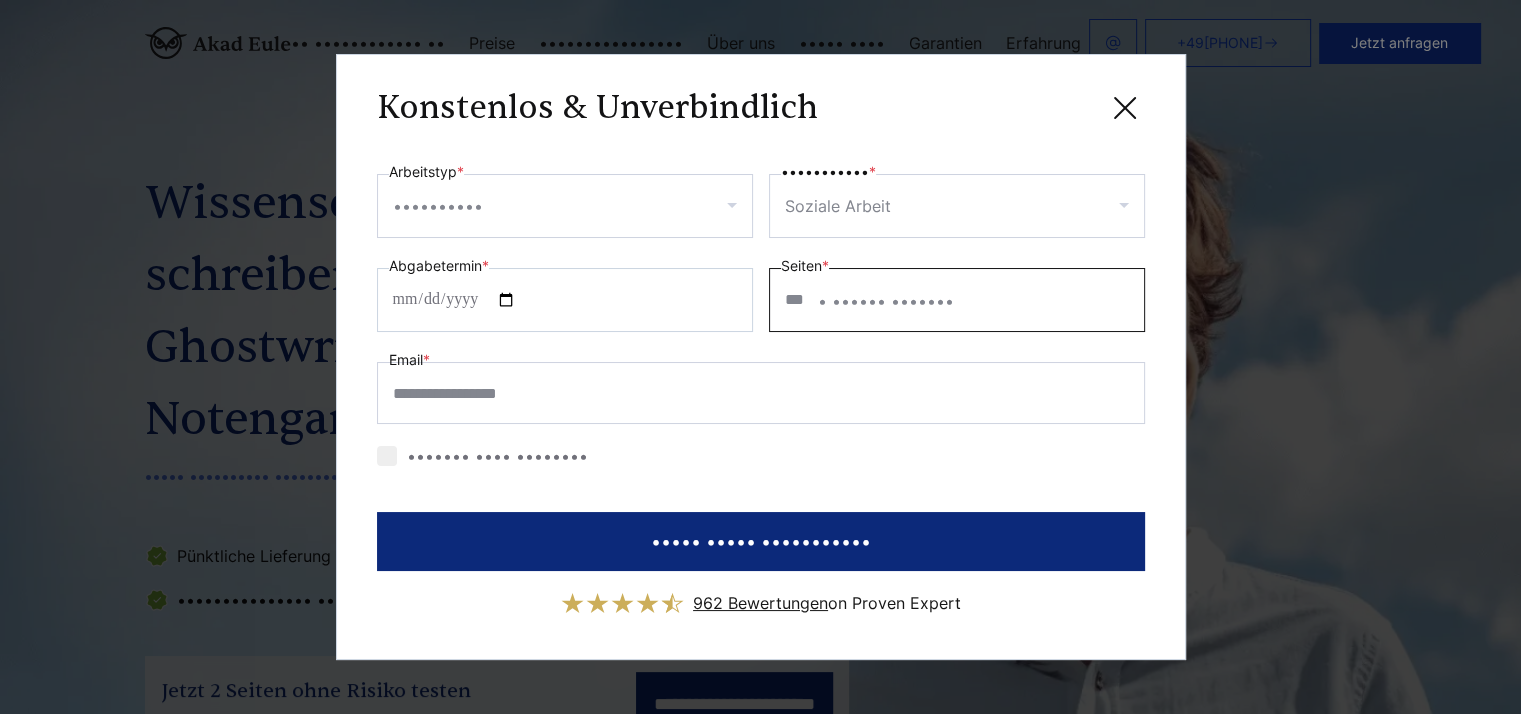 click on "•••" at bounding box center (957, 300) 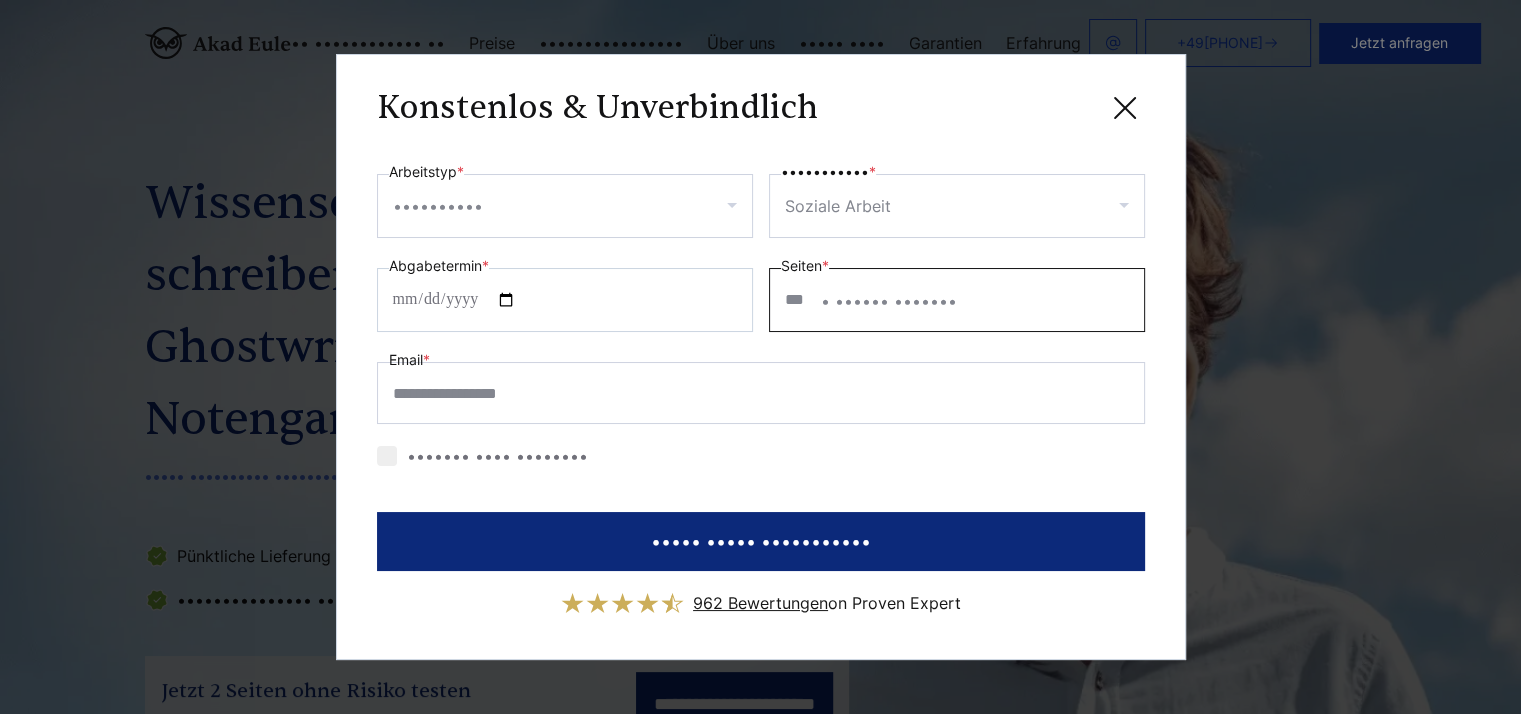 click on "•••" at bounding box center (957, 300) 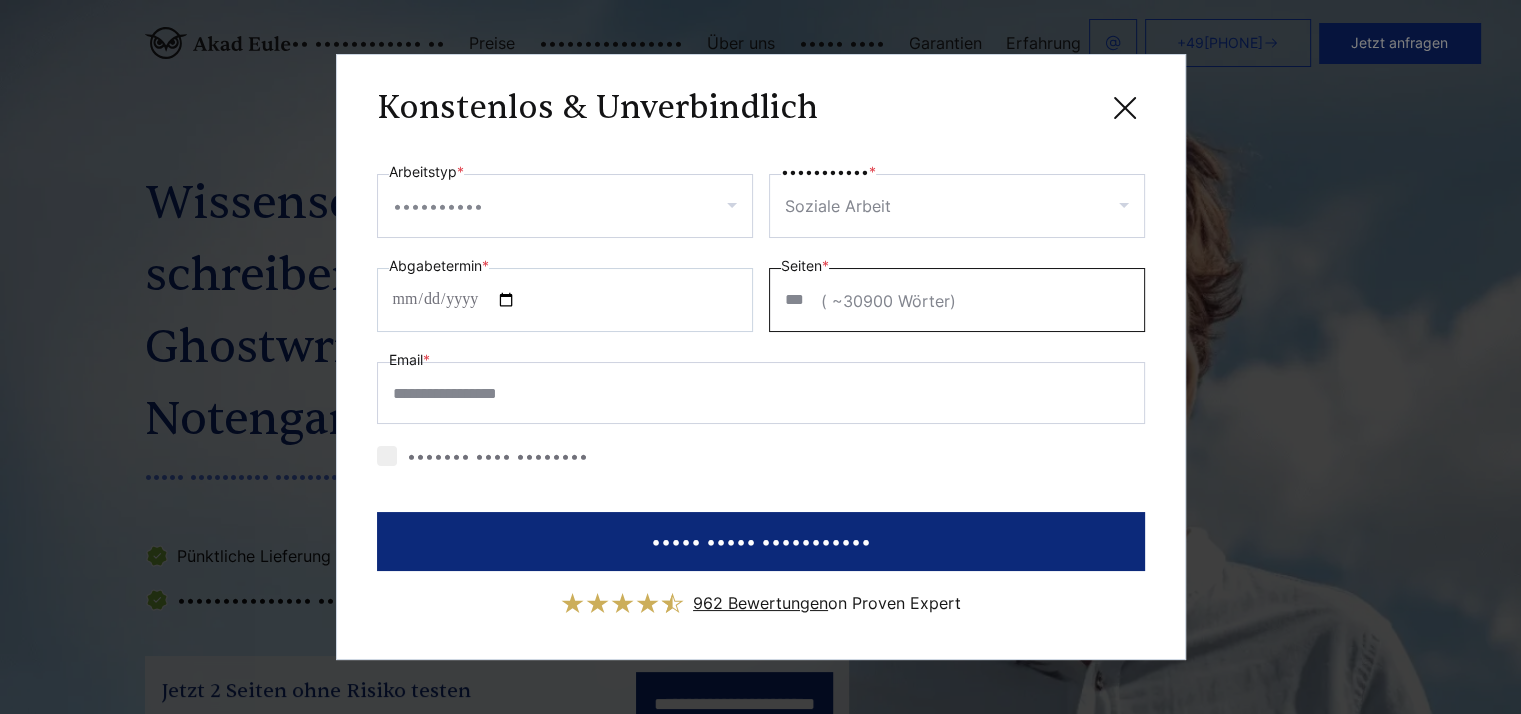 click on "•••" at bounding box center [957, 300] 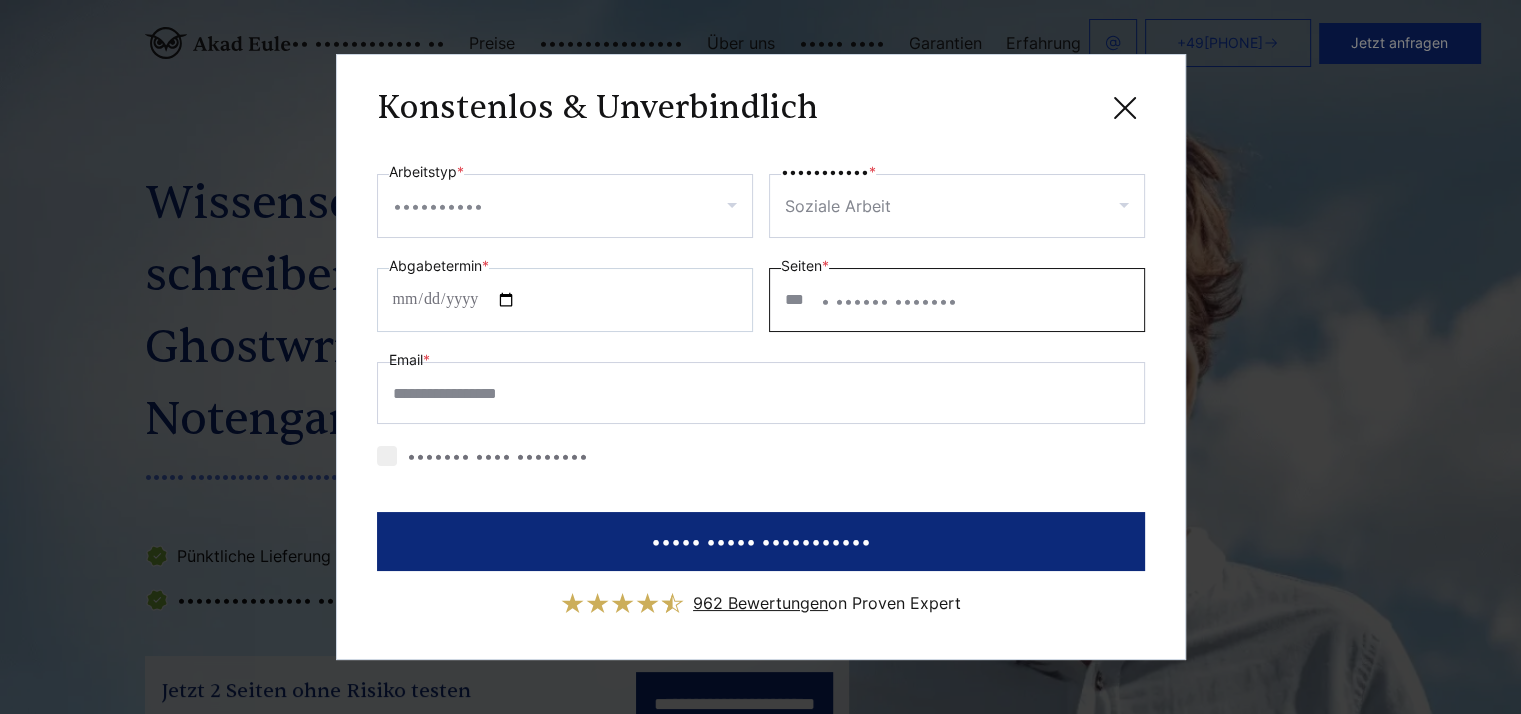 type on "•••" 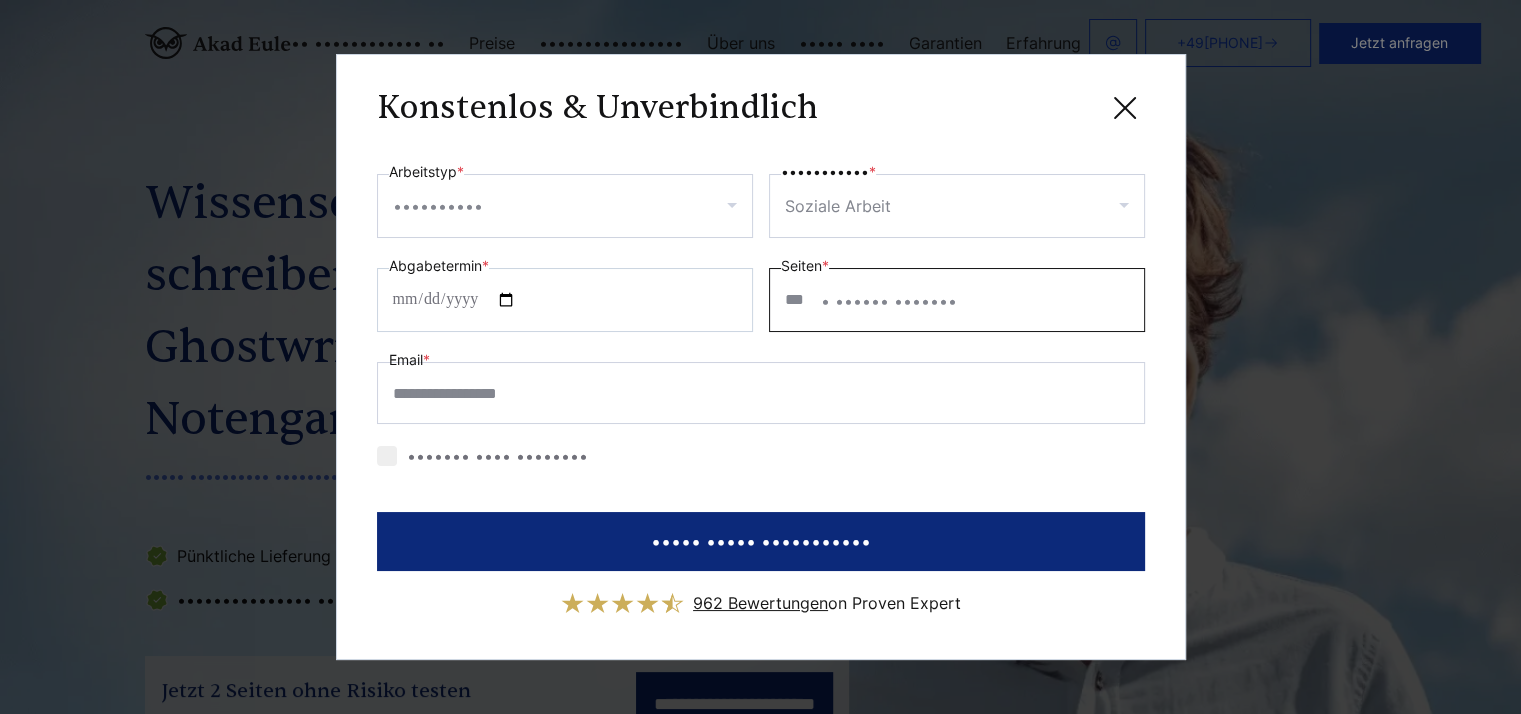 click on "•••" at bounding box center (957, 300) 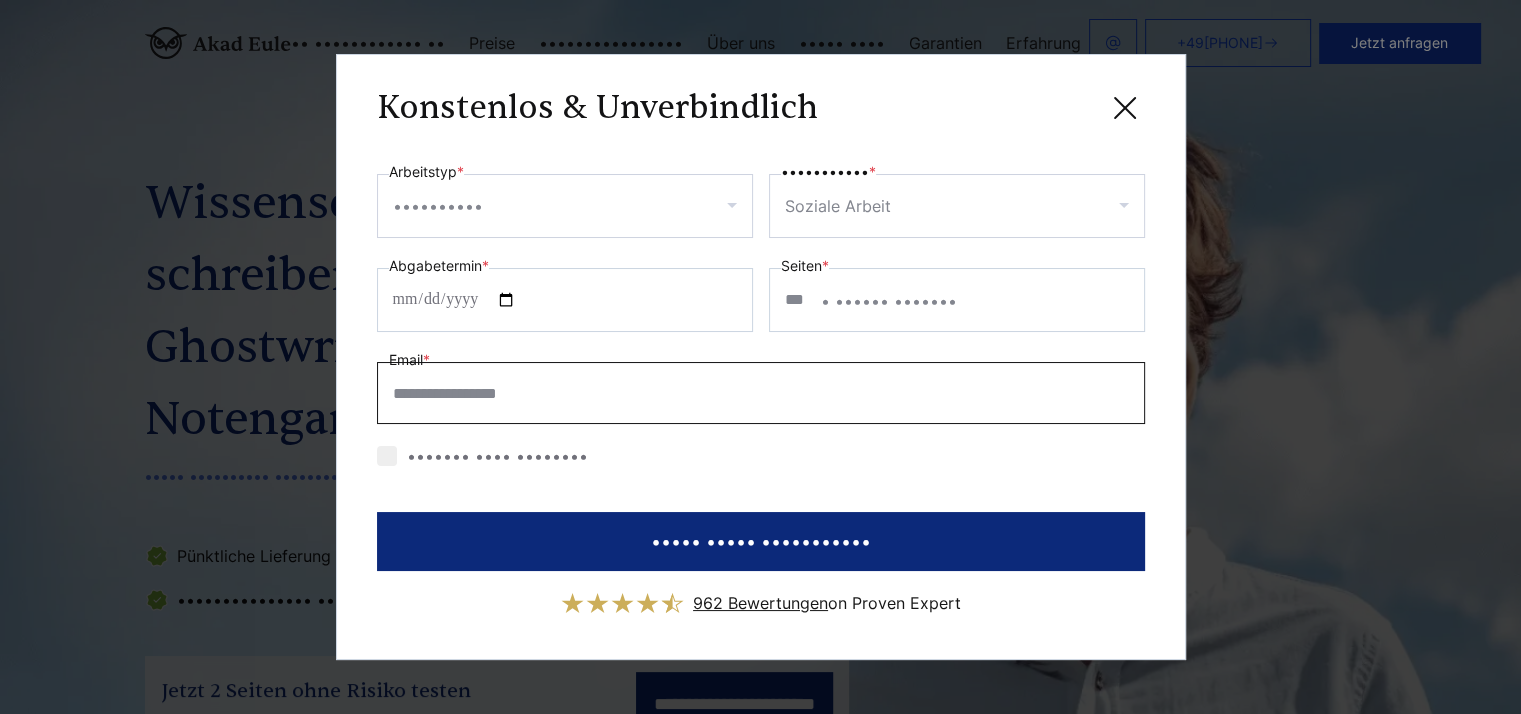 click on "Email *" at bounding box center [761, 393] 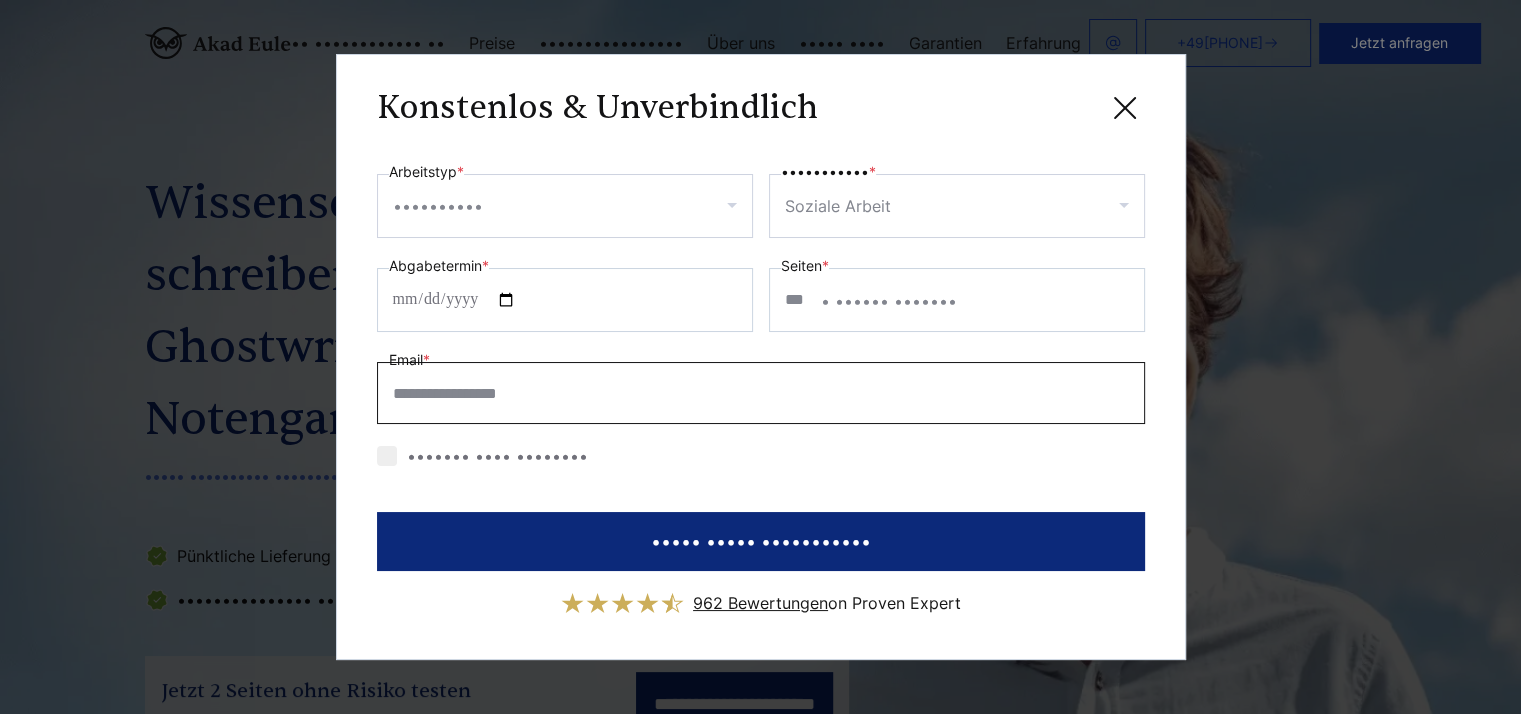 type on "••••••••••••••••••••••••" 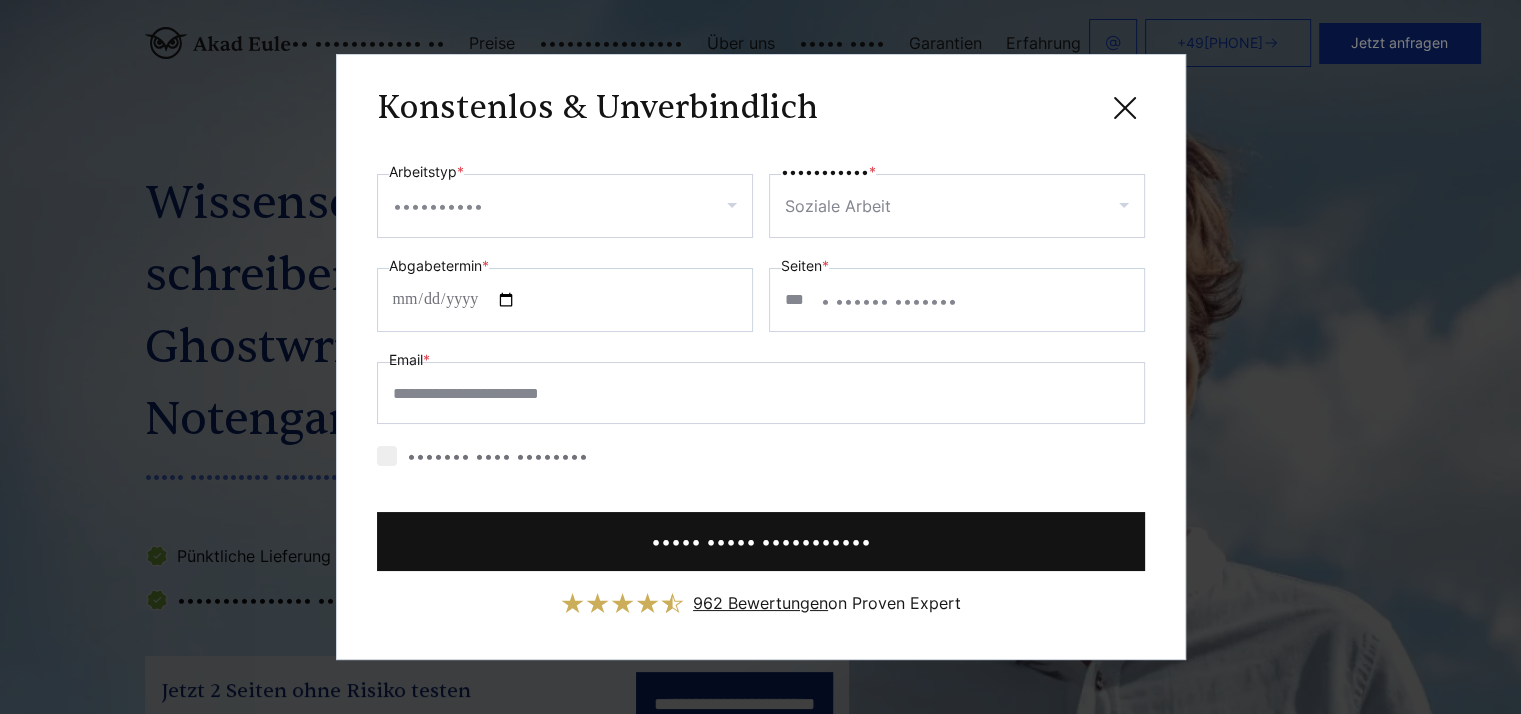 click on "••••• ••••• •••••••••••" at bounding box center [761, 541] 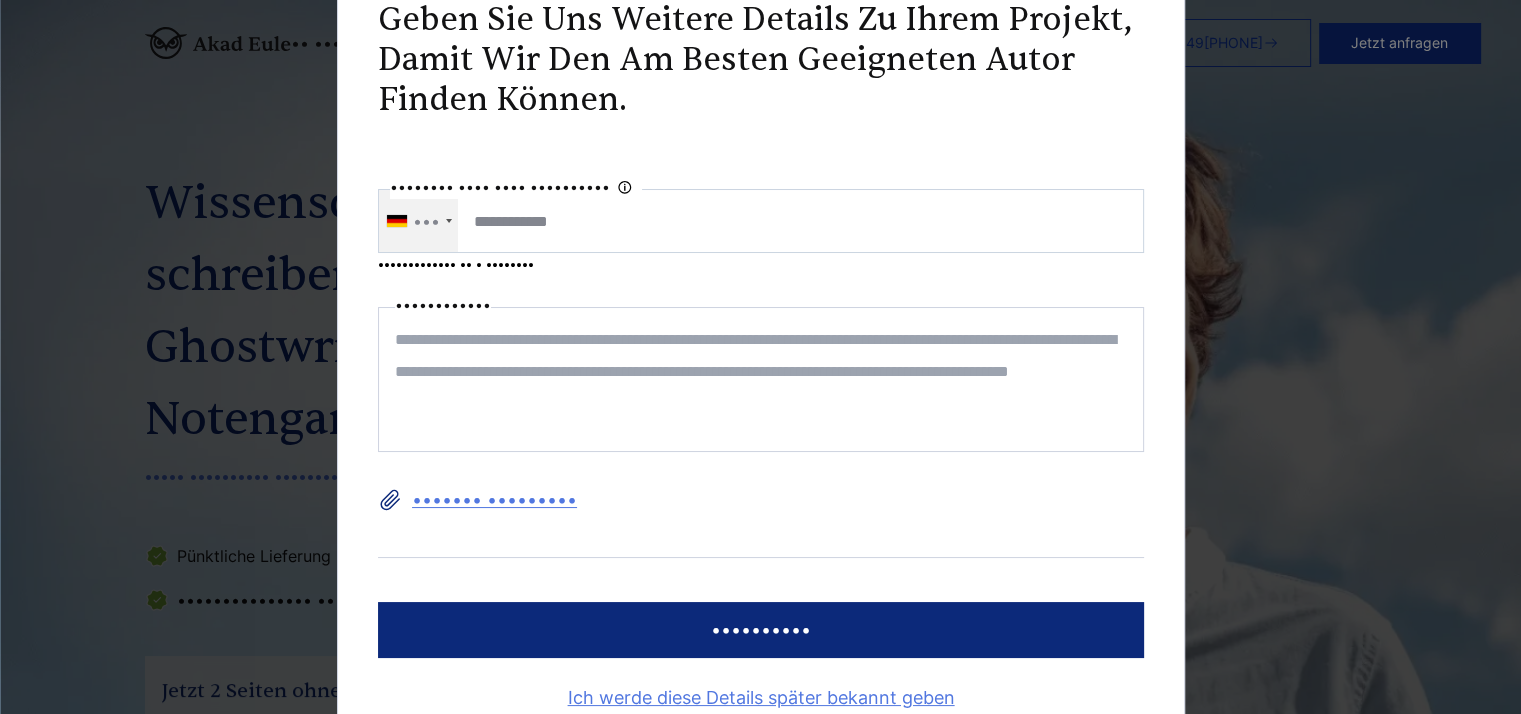 scroll, scrollTop: 0, scrollLeft: 0, axis: both 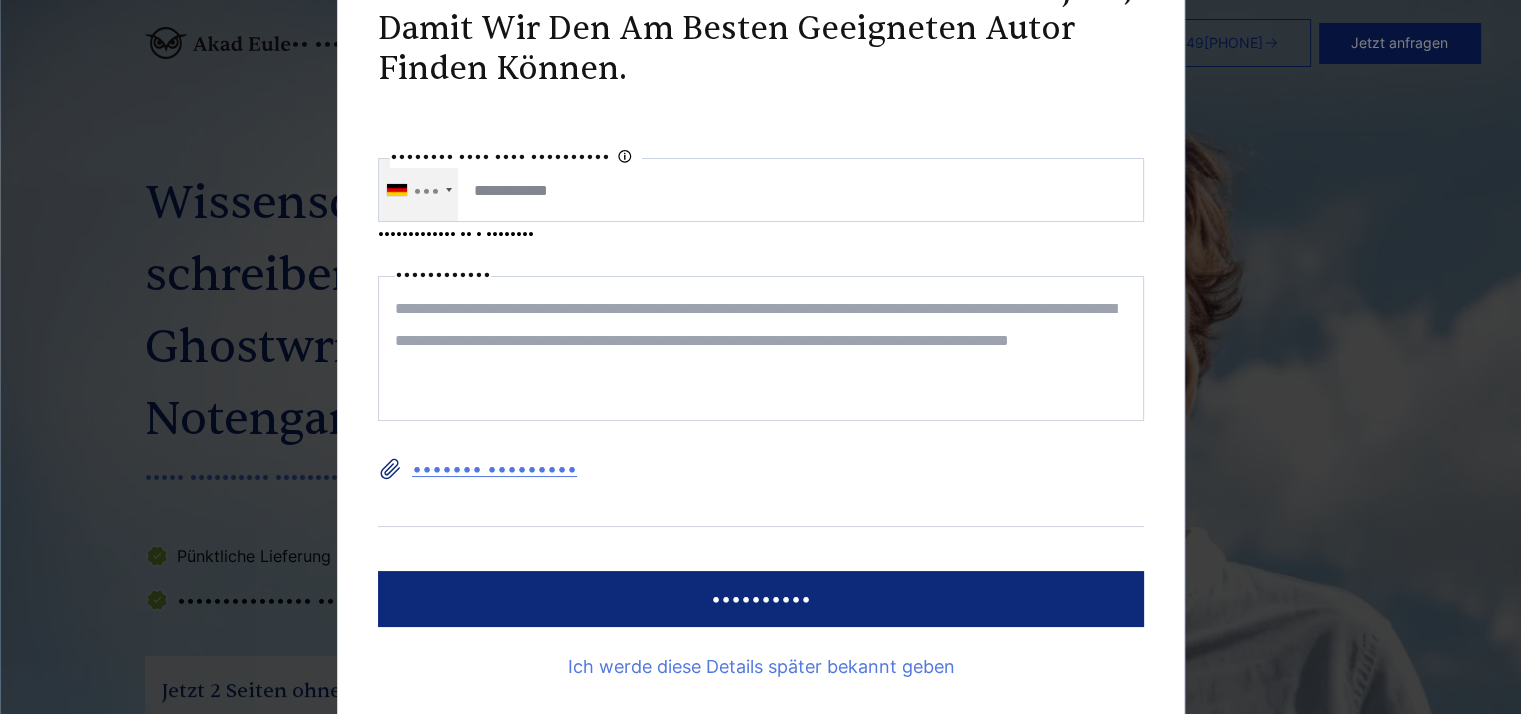 click on "Ich werde diese Details später bekannt geben" at bounding box center (761, 667) 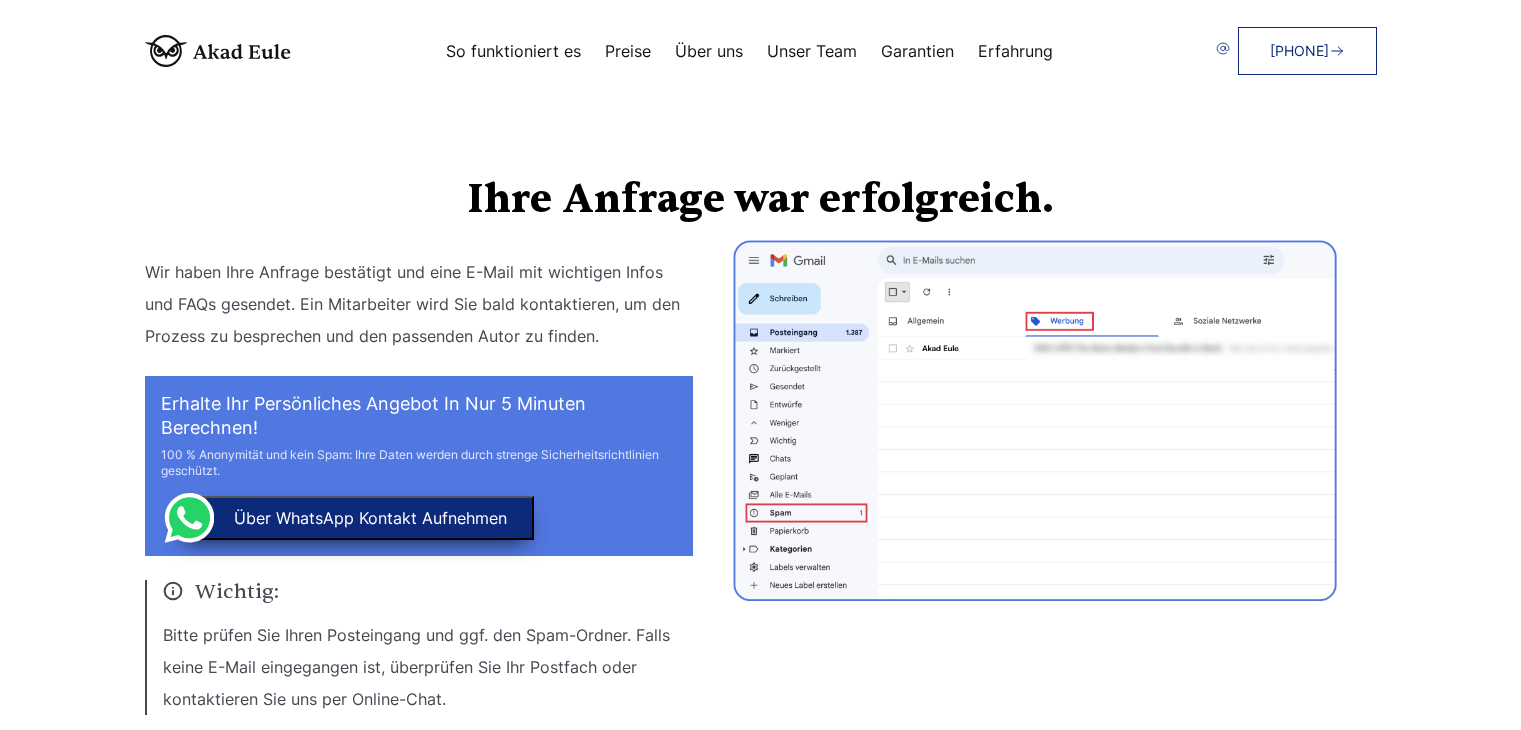 scroll, scrollTop: 0, scrollLeft: 0, axis: both 